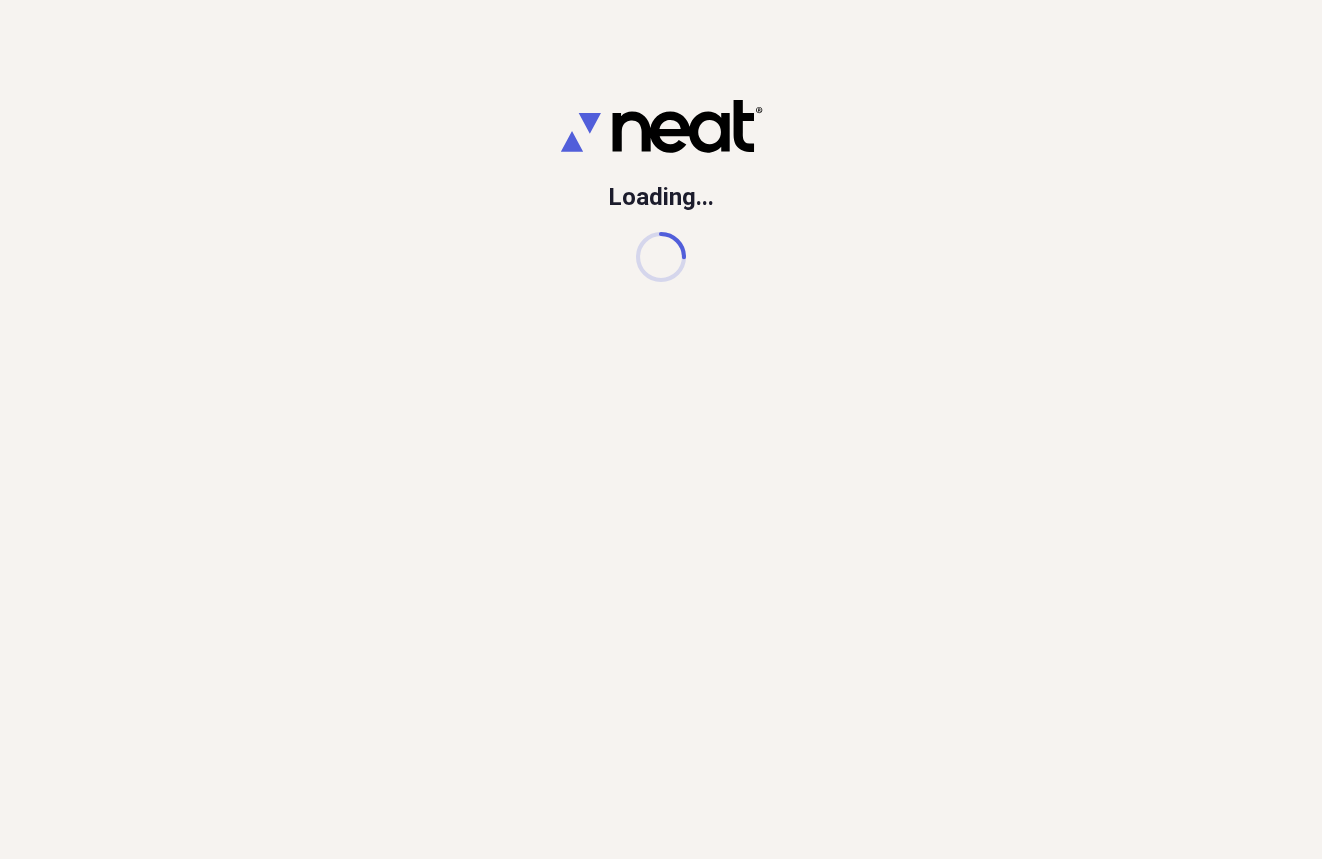 scroll, scrollTop: 0, scrollLeft: 0, axis: both 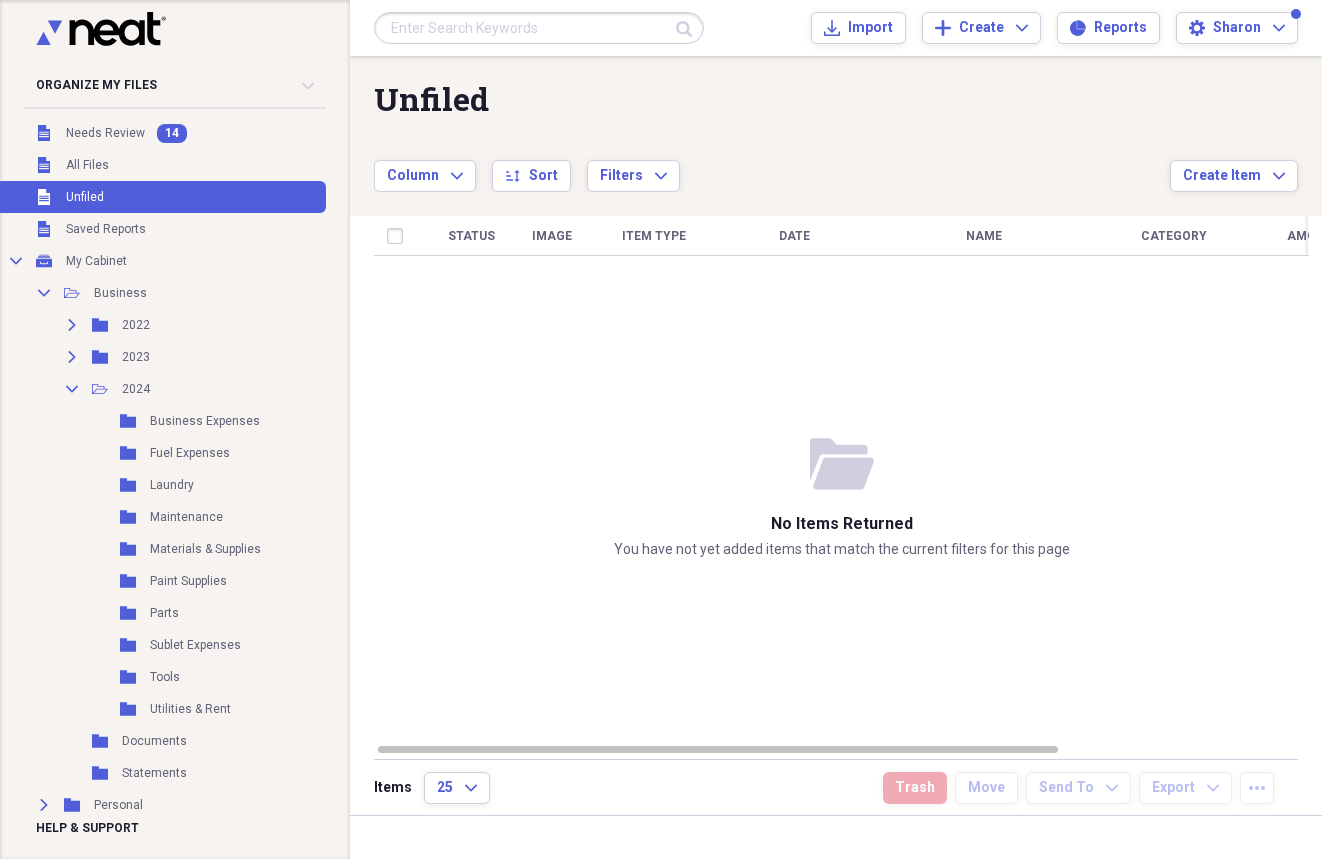 click on "Unfiled Unfiled" at bounding box center [161, 197] 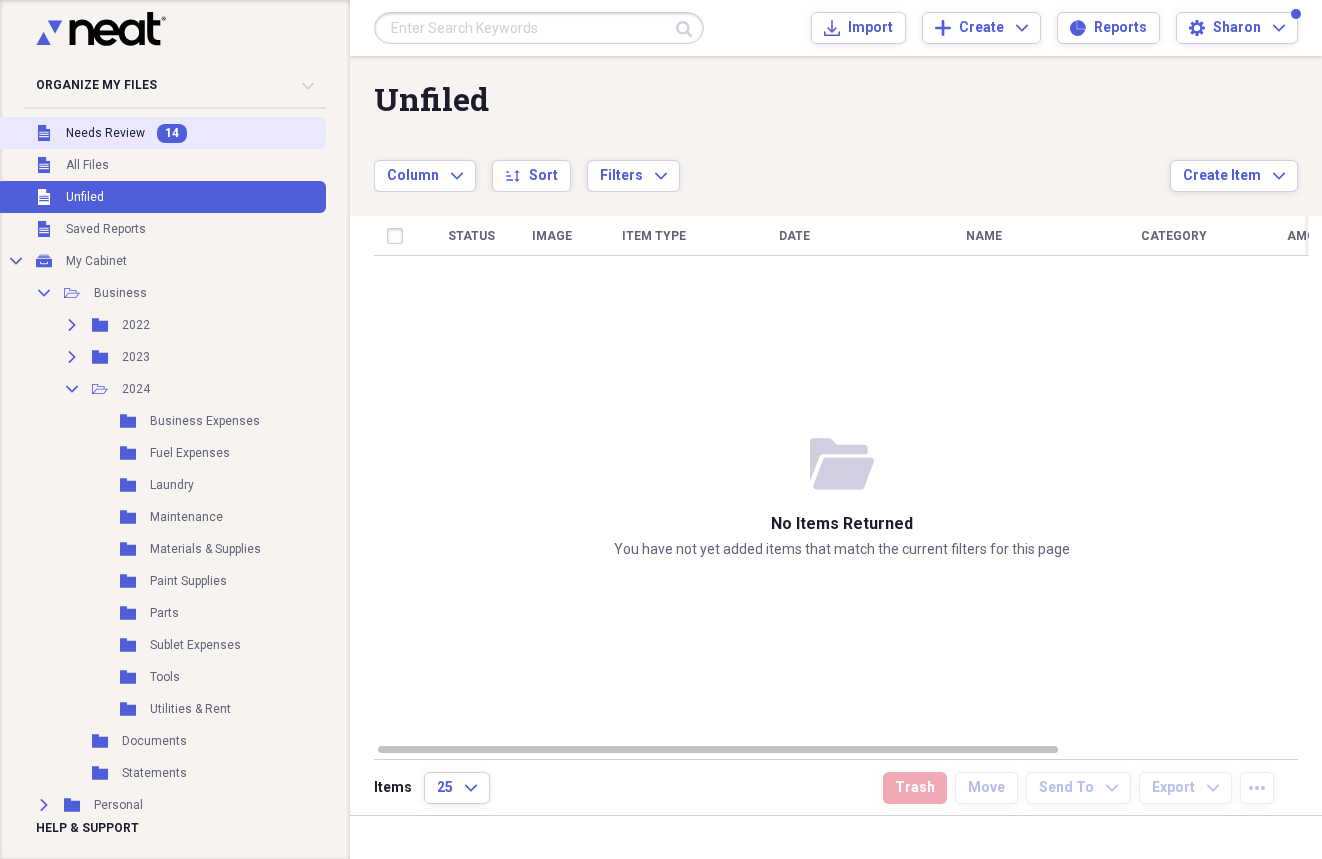 click on "Needs Review" at bounding box center (105, 133) 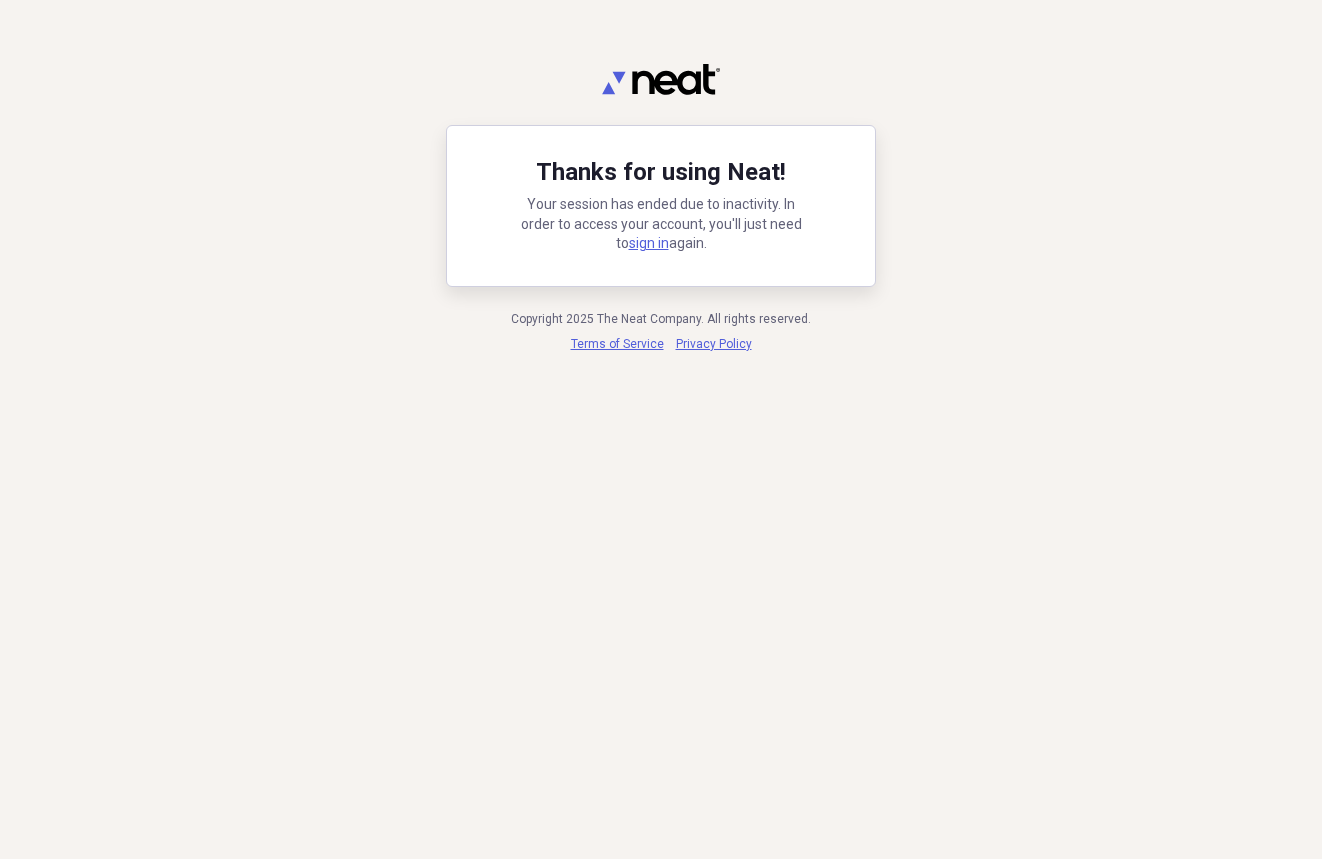 scroll, scrollTop: 0, scrollLeft: 0, axis: both 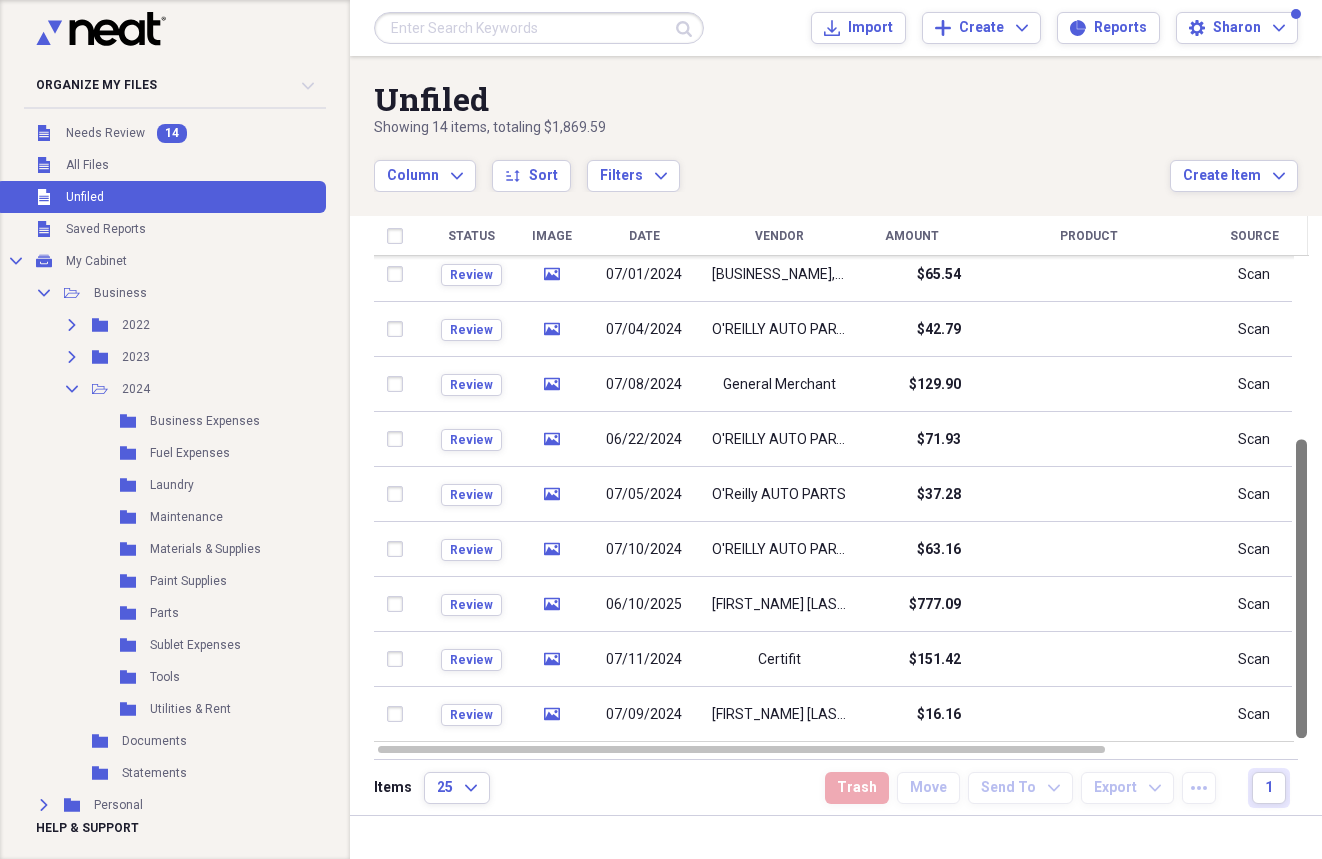 drag, startPoint x: 1314, startPoint y: 353, endPoint x: 1325, endPoint y: 694, distance: 341.17737 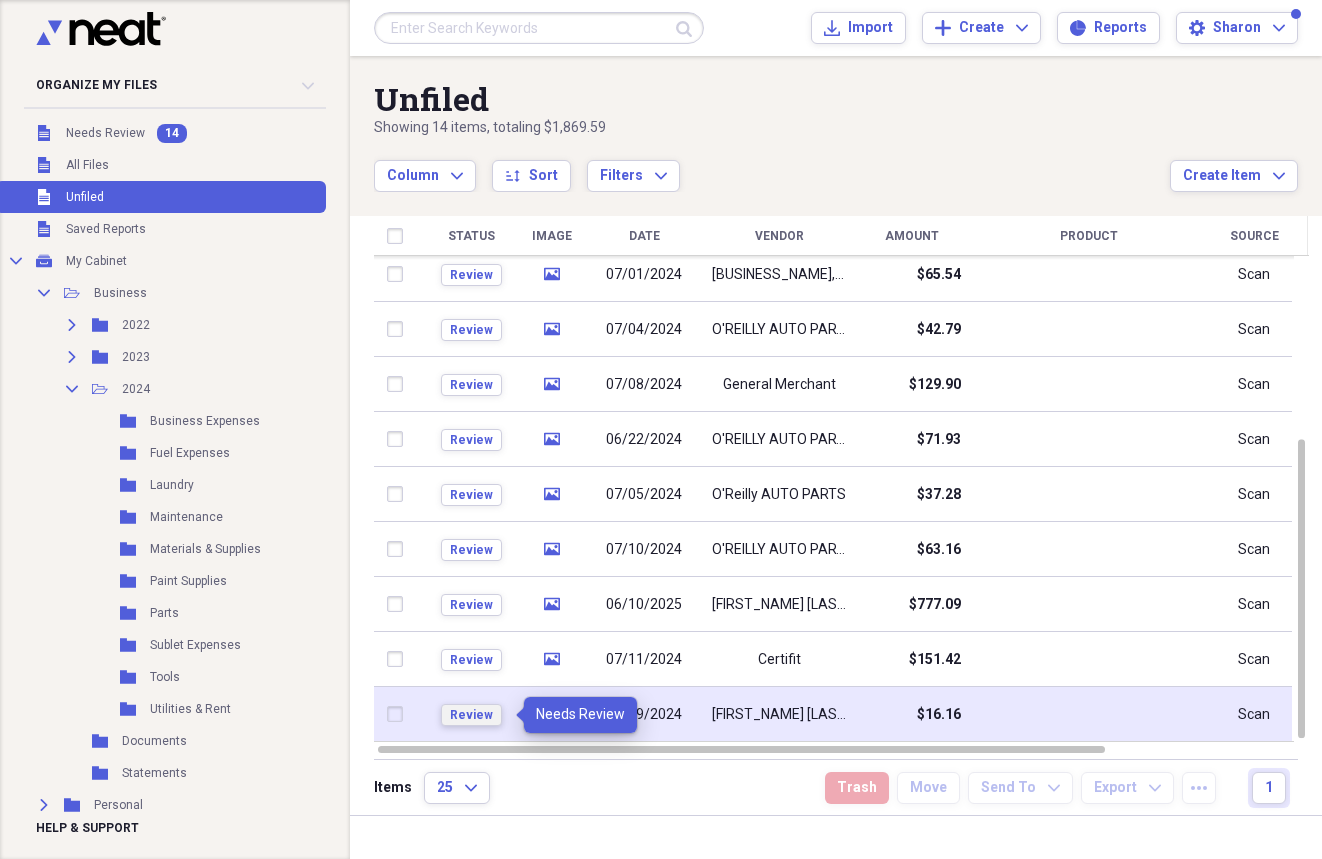 click on "Review" at bounding box center [471, 715] 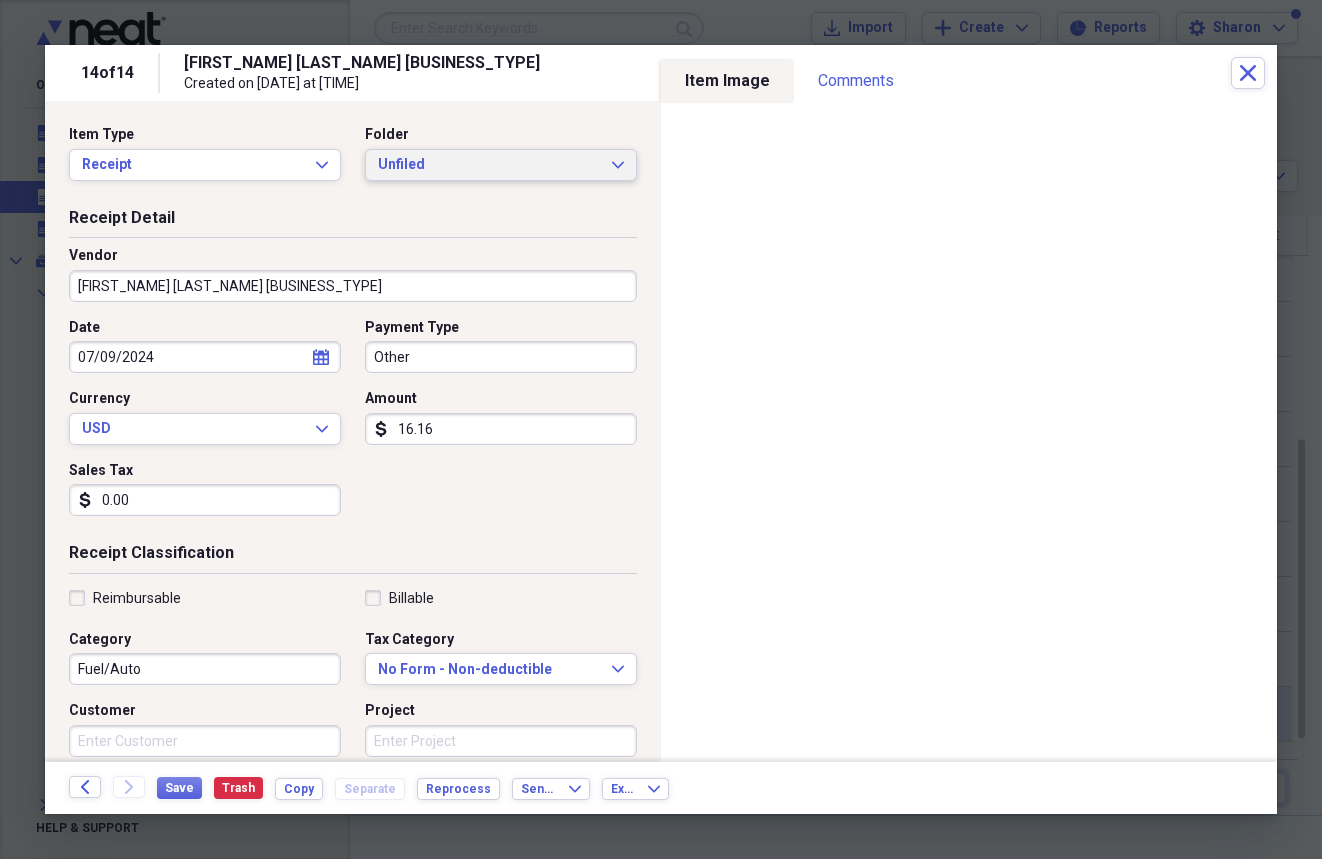 click on "Expand" 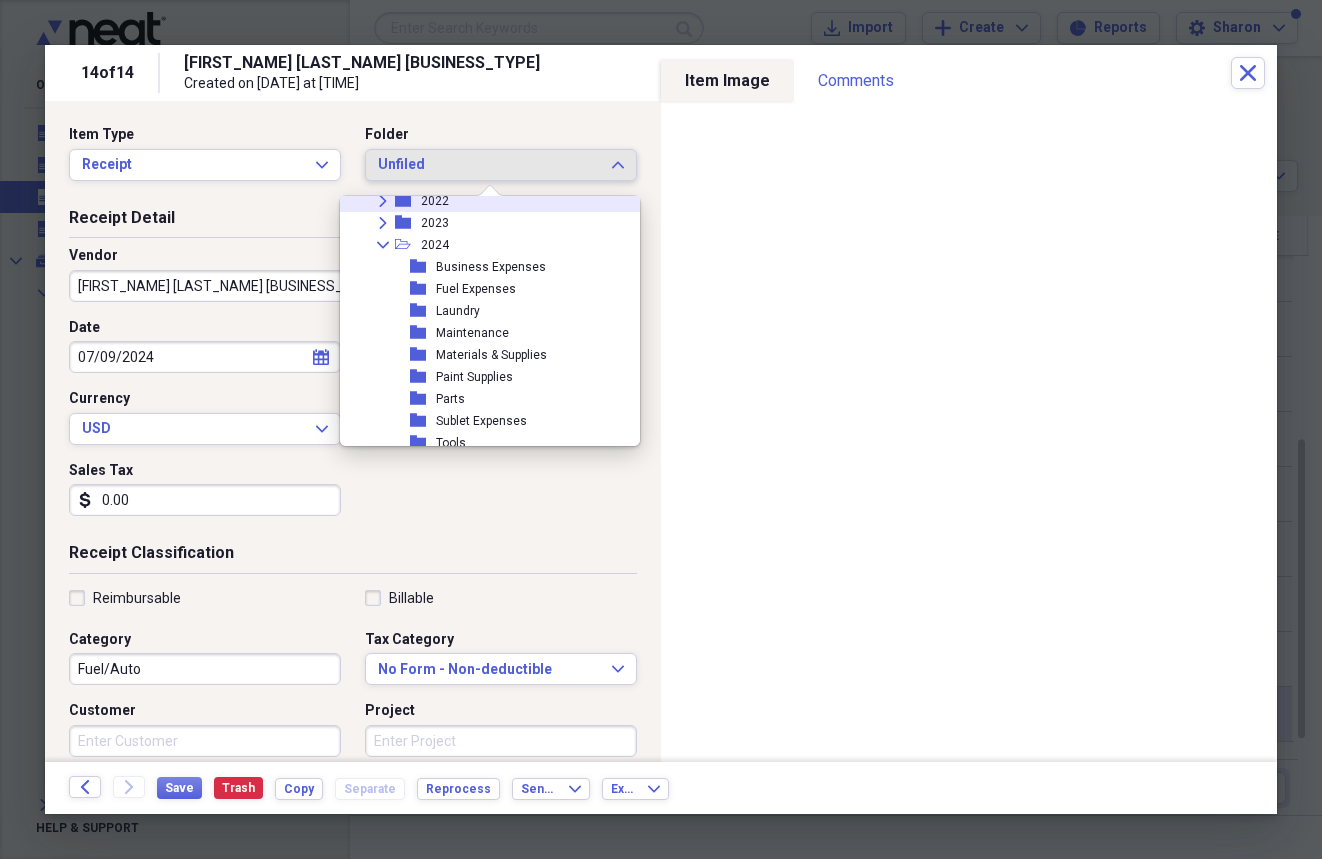 scroll, scrollTop: 123, scrollLeft: 0, axis: vertical 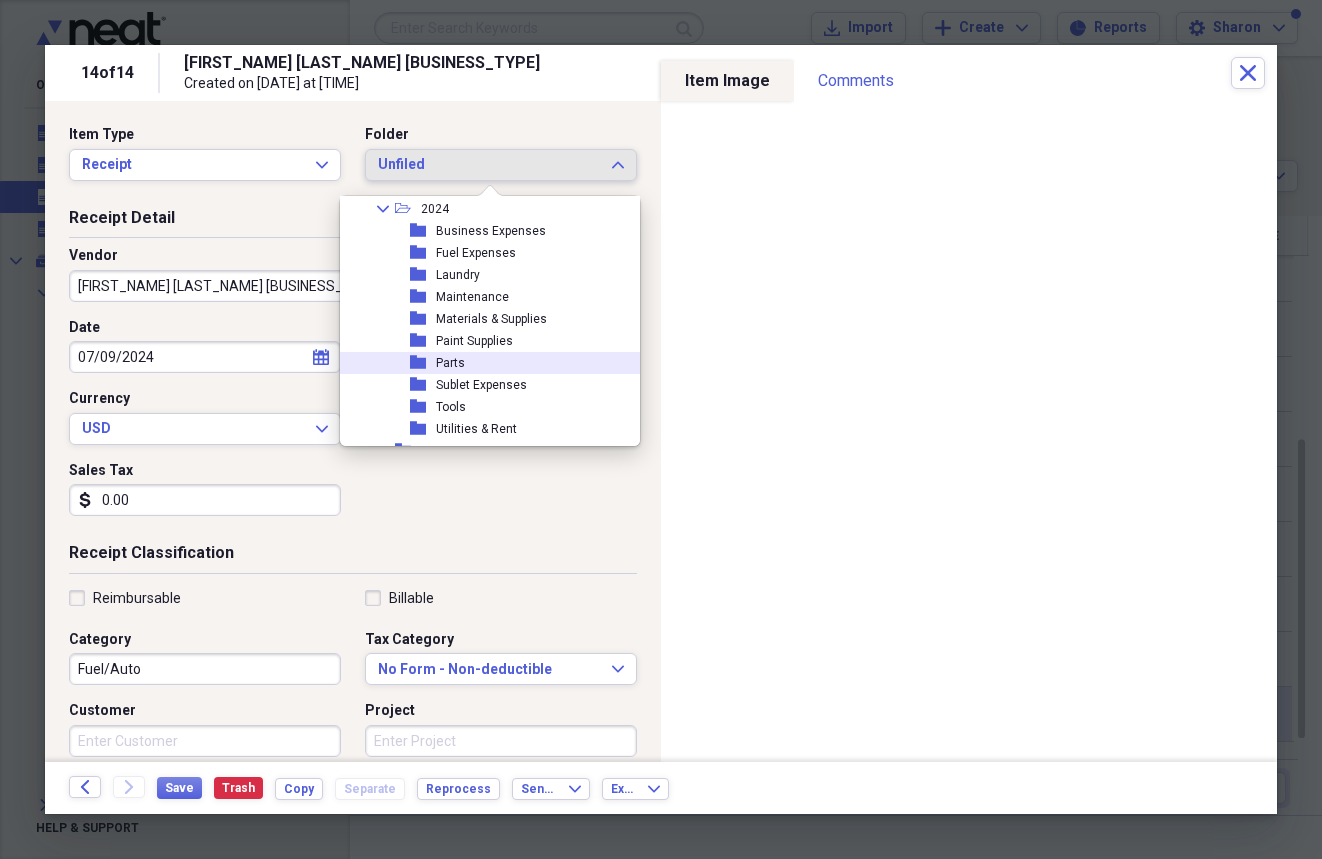 click on "Parts" at bounding box center (450, 363) 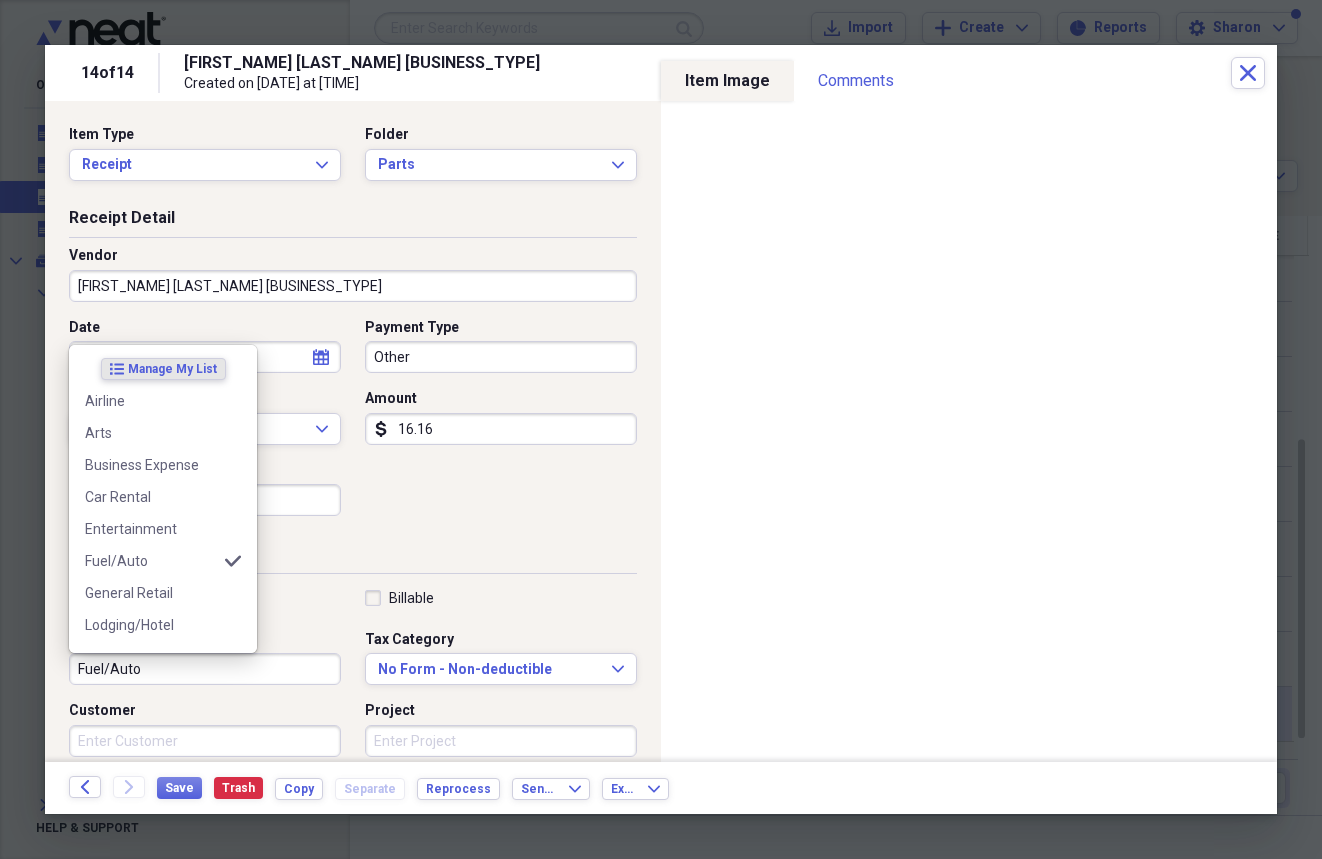 click on "Fuel/Auto" at bounding box center (205, 669) 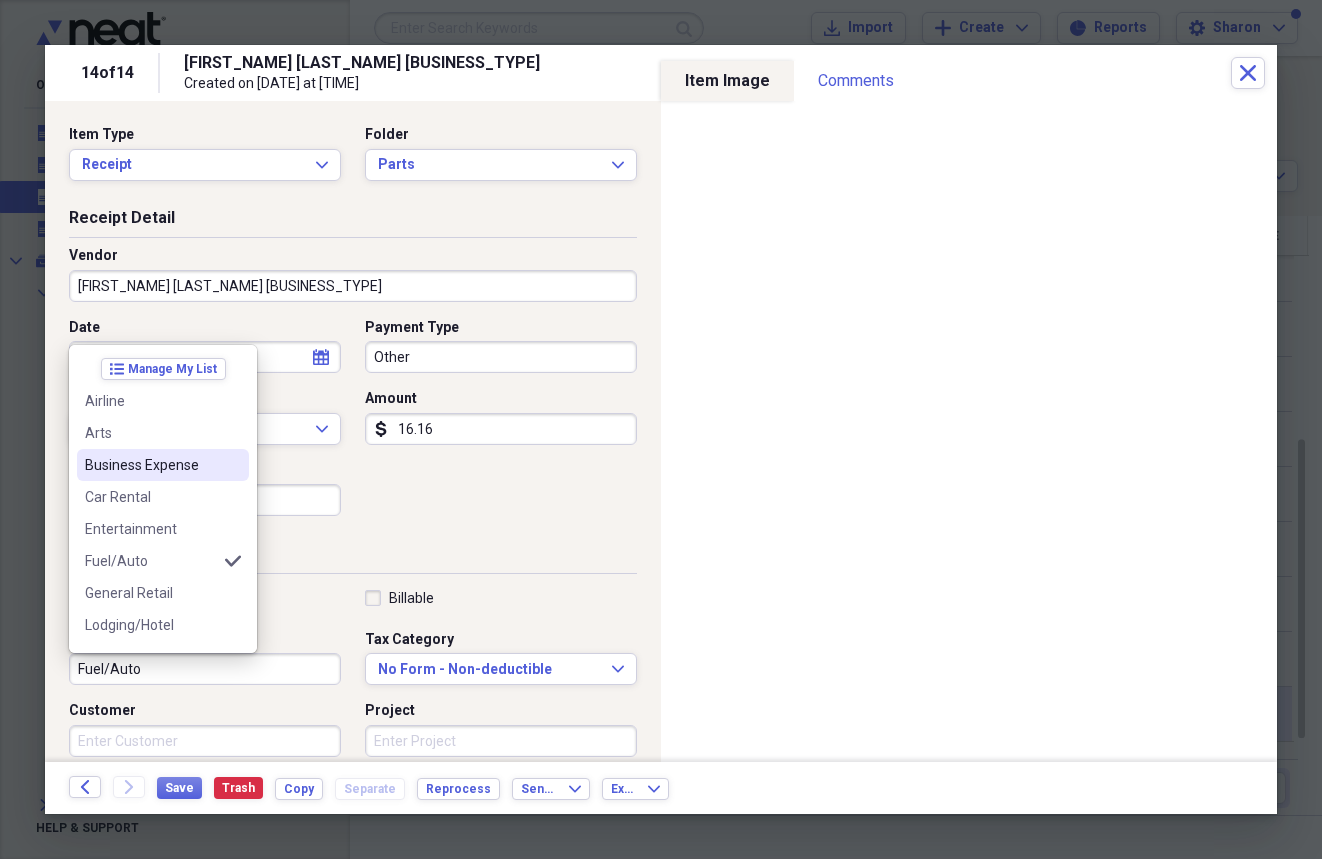 click on "Business Expense" at bounding box center [151, 465] 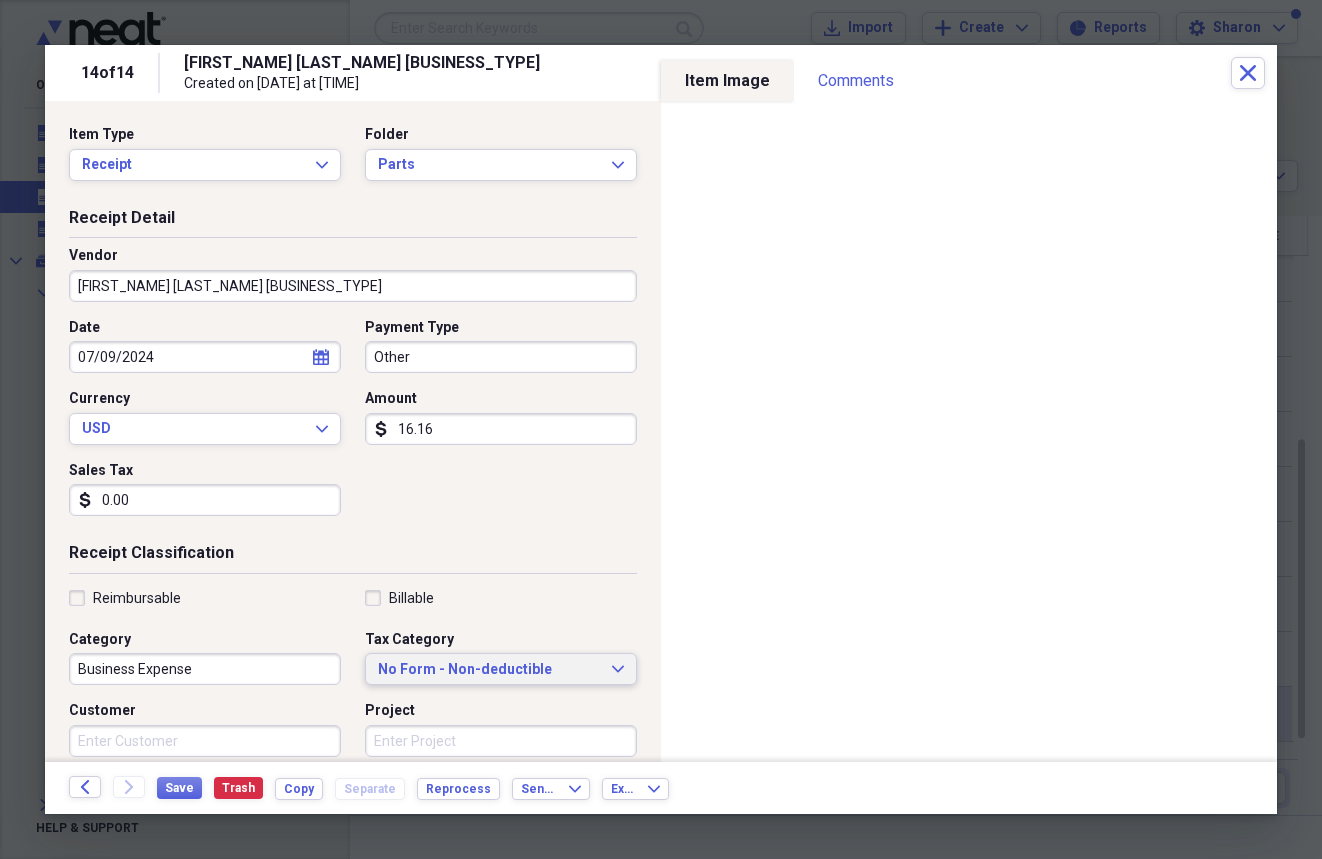 click on "No Form - Non-deductible" at bounding box center [489, 670] 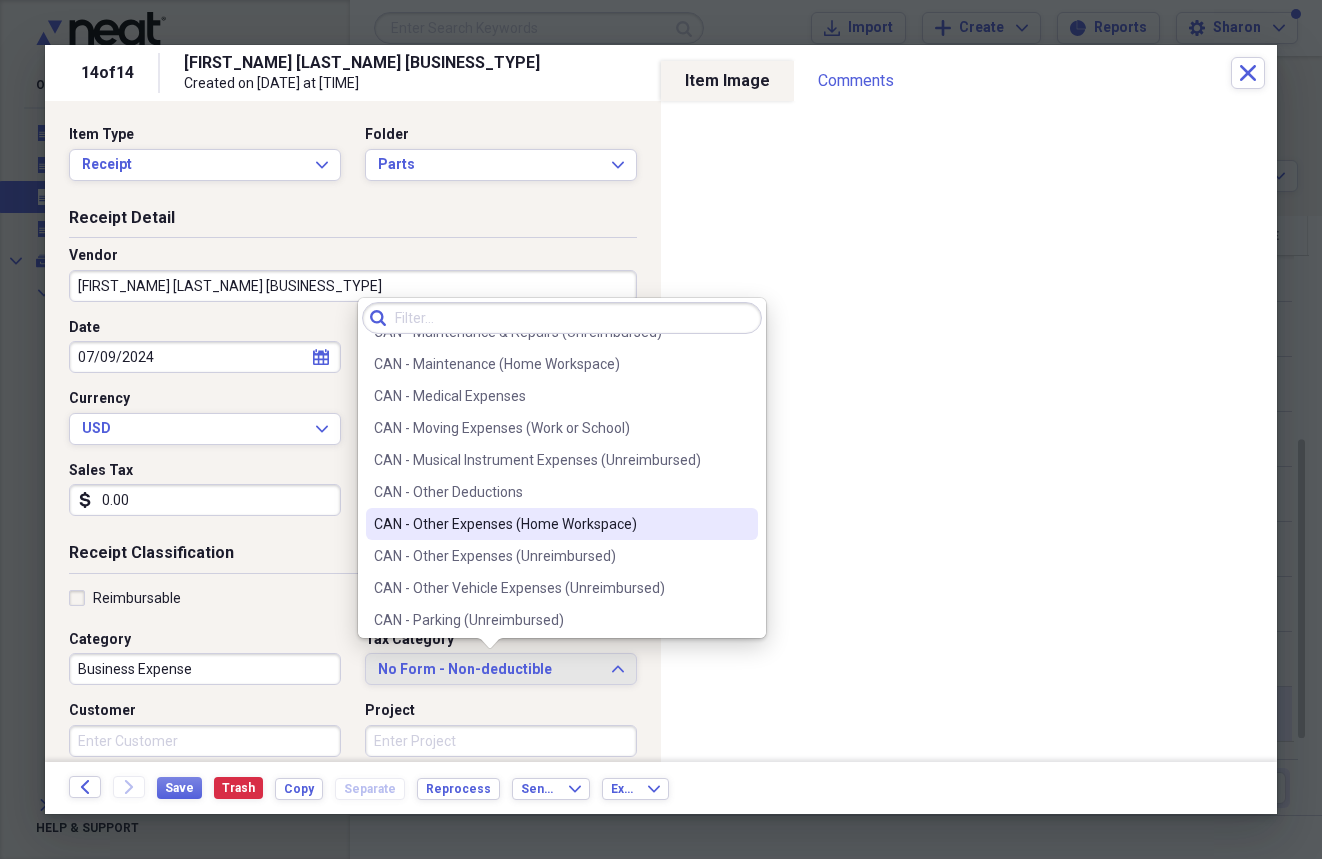 scroll, scrollTop: 900, scrollLeft: 0, axis: vertical 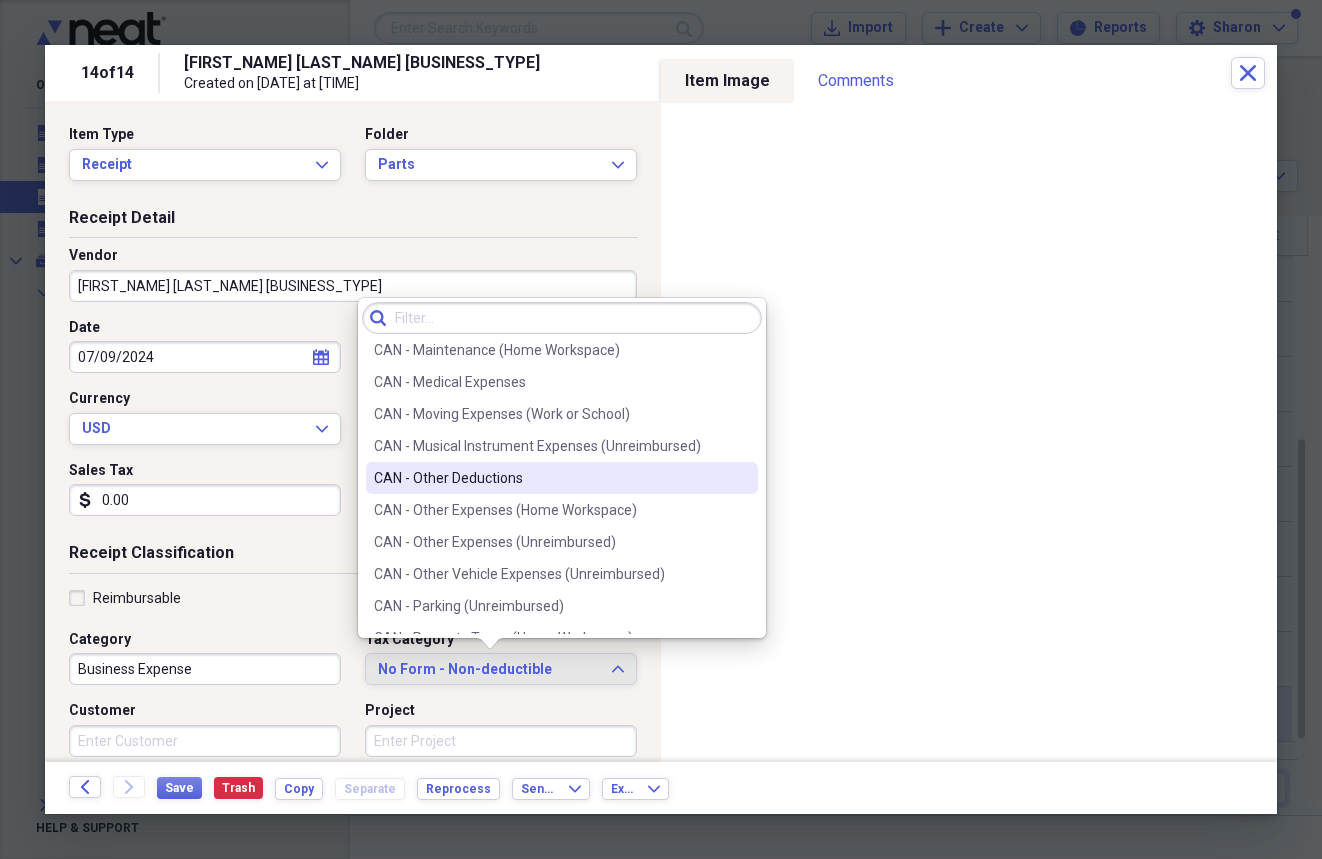 click on "CAN - Other Deductions" at bounding box center [550, 478] 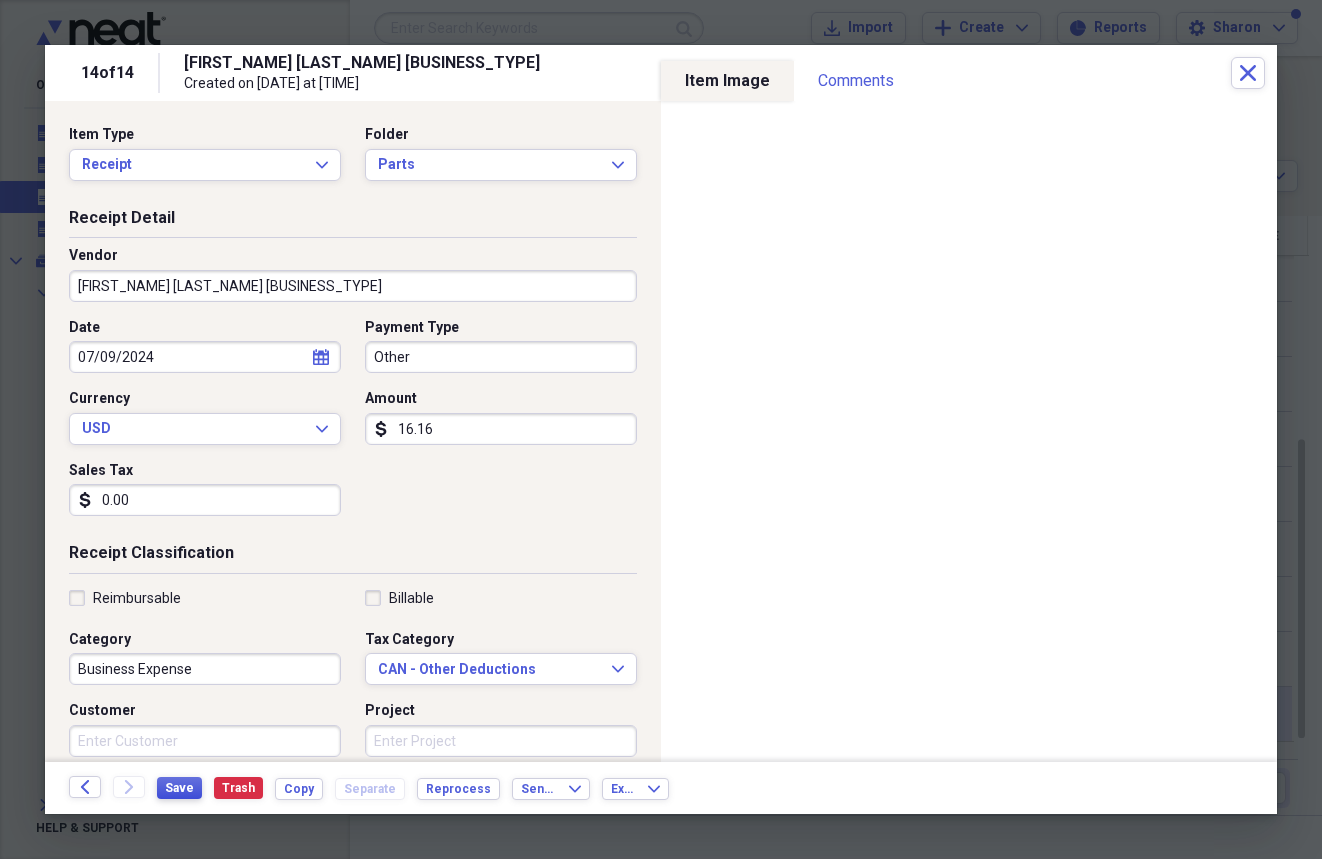 click on "Save" at bounding box center [179, 788] 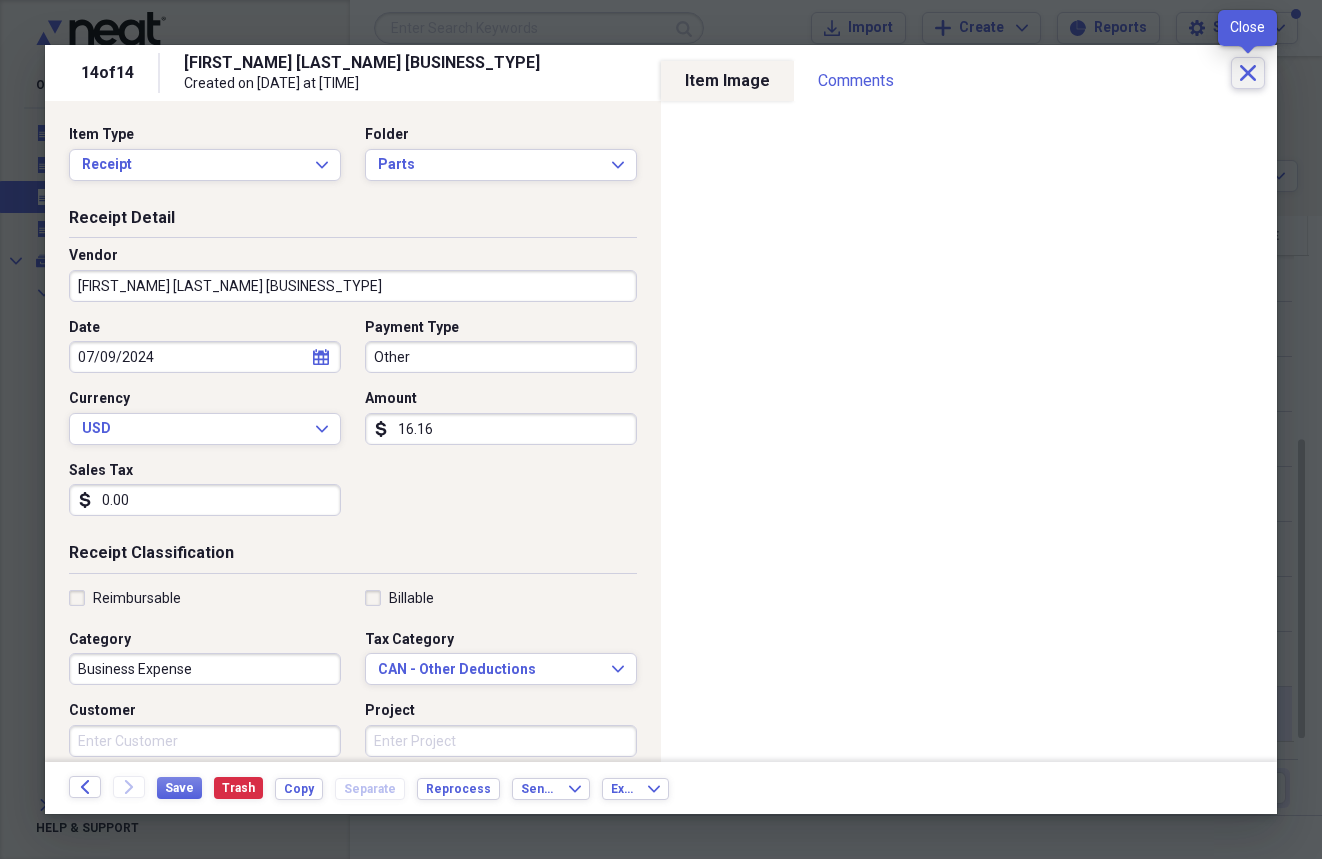 click 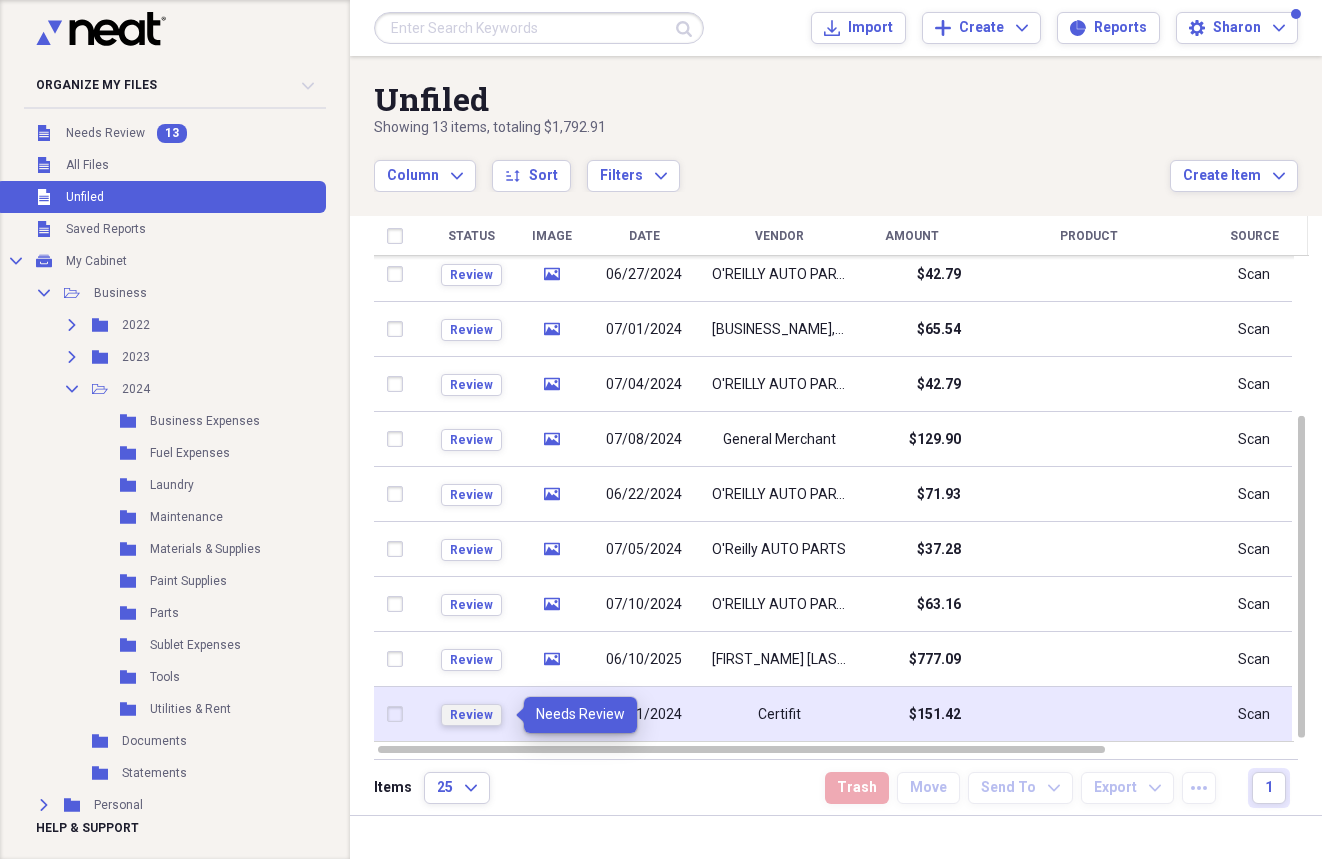 click on "Review" at bounding box center (471, 715) 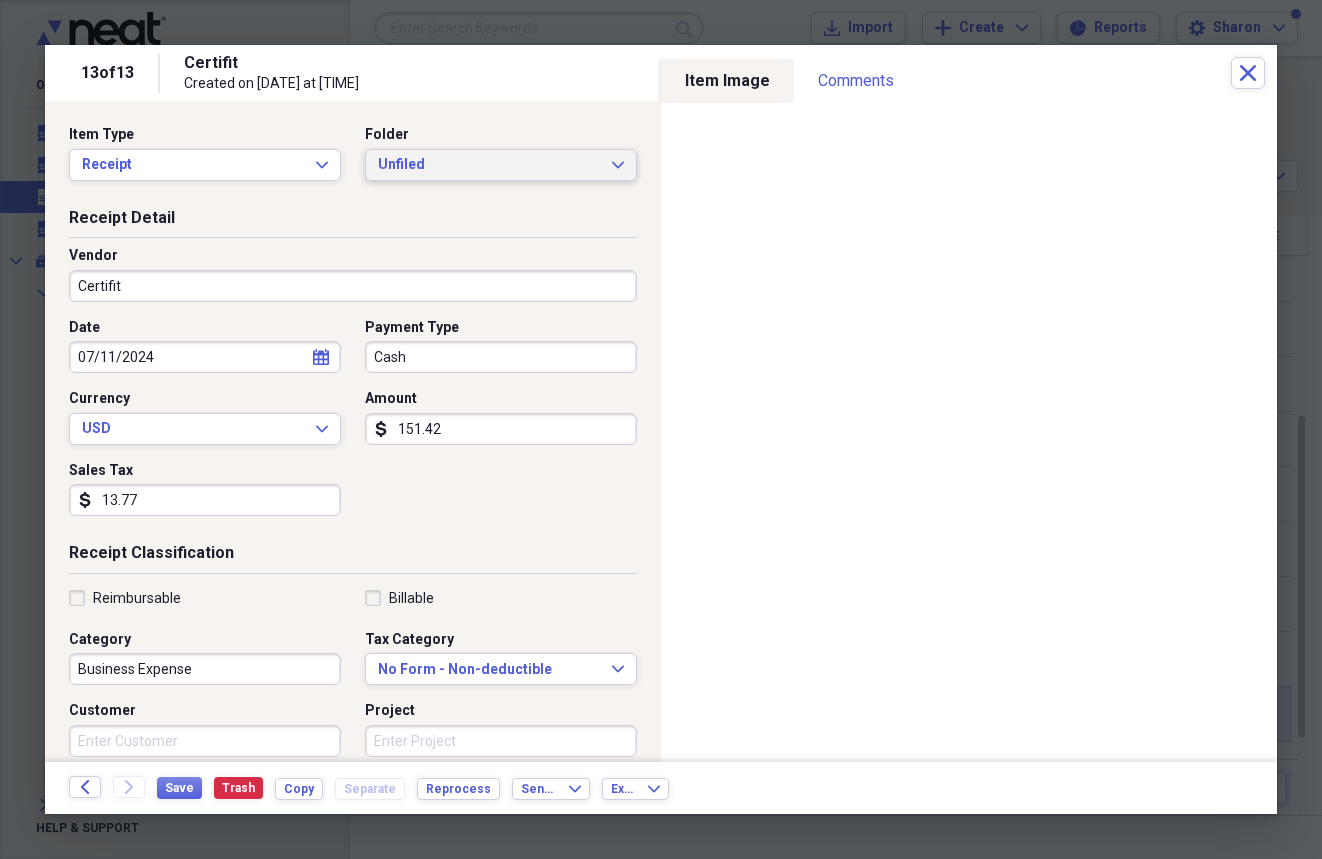 click on "Expand" 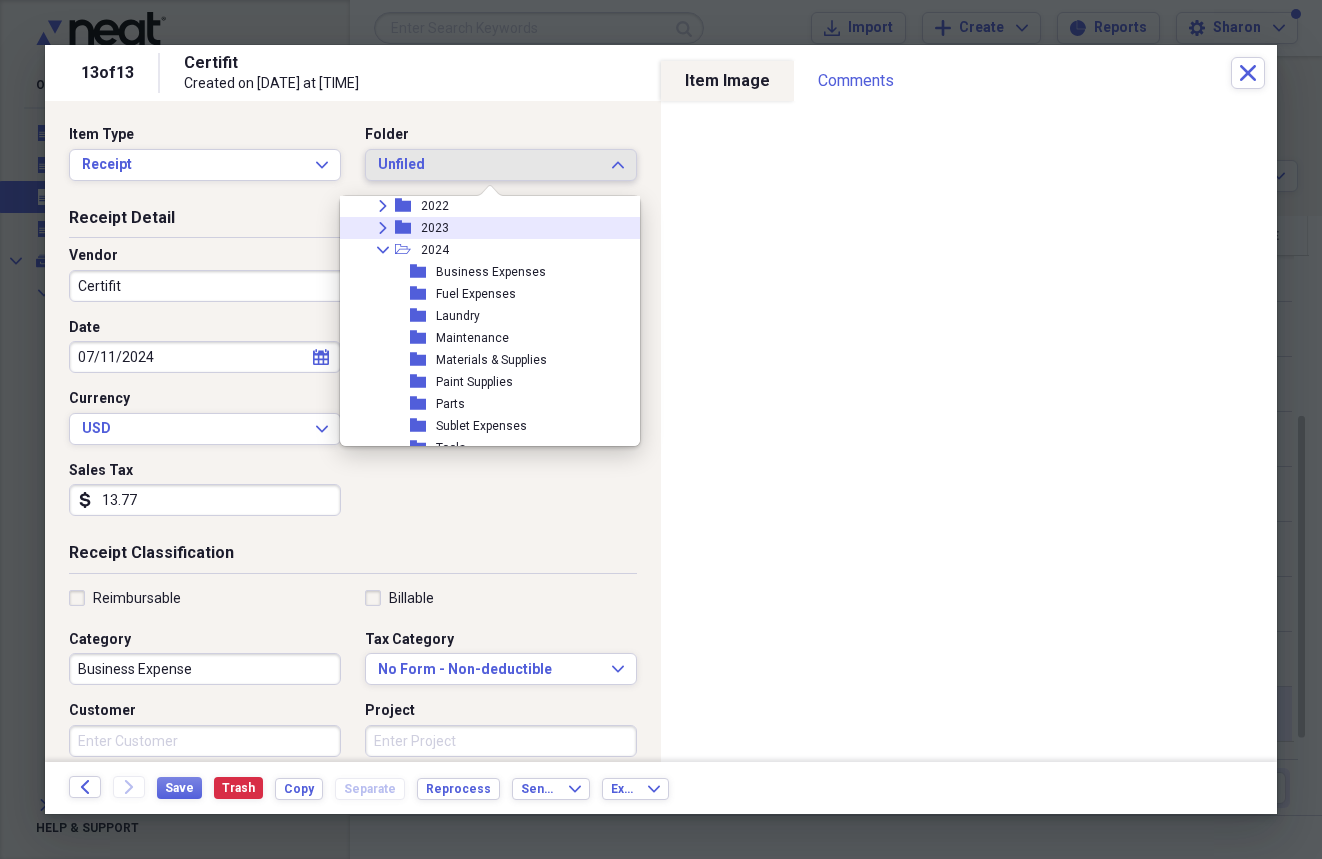 scroll, scrollTop: 84, scrollLeft: 0, axis: vertical 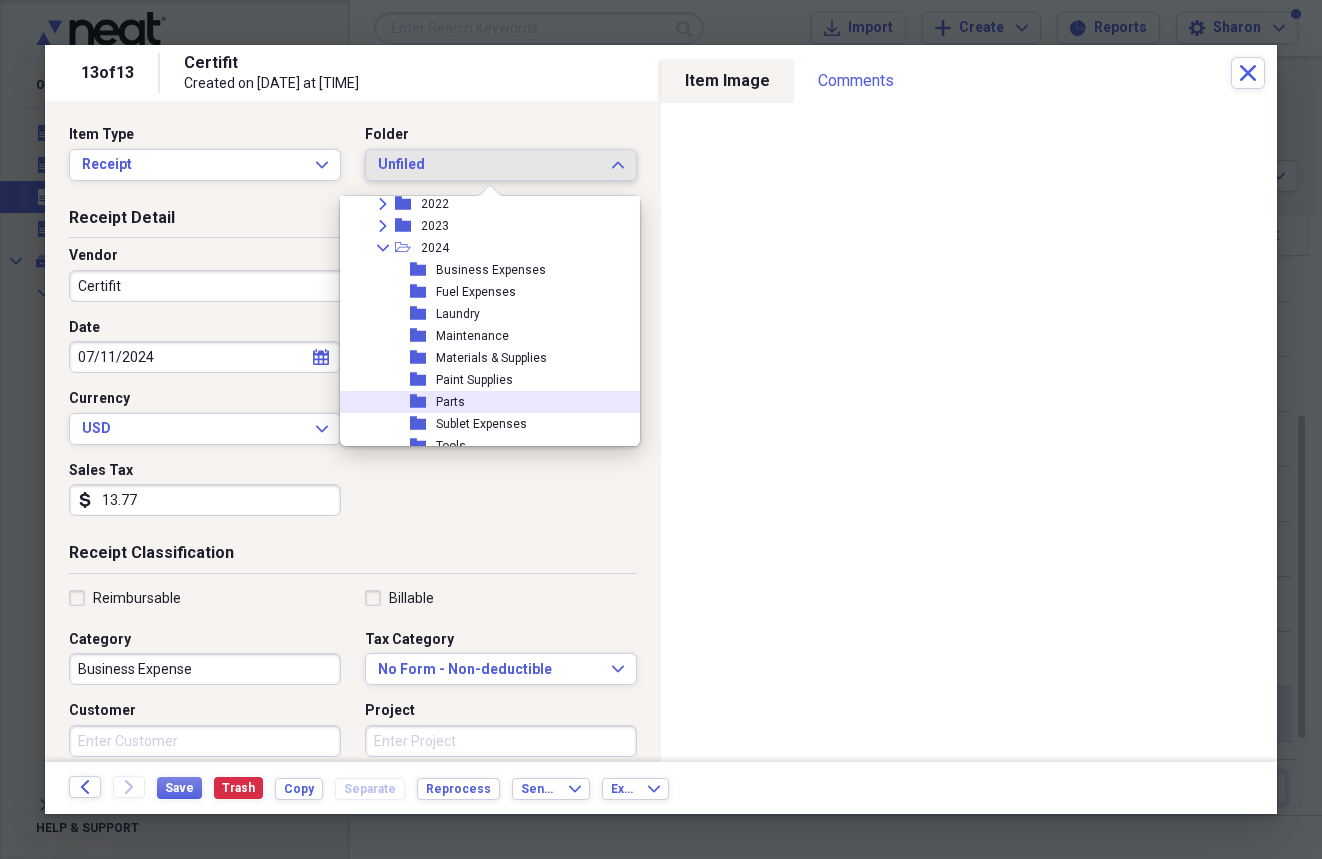 click on "Parts" at bounding box center (450, 402) 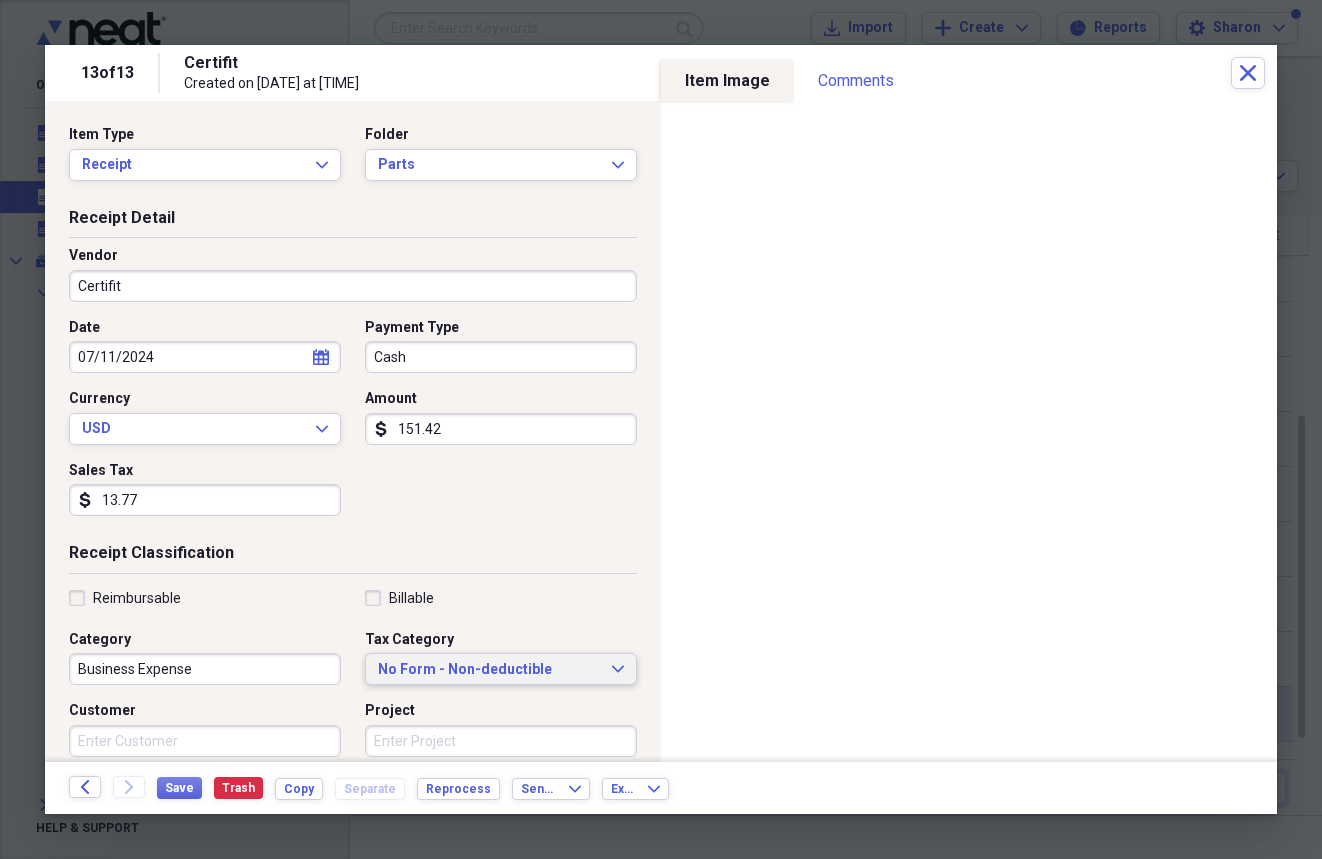 click on "No Form - Non-deductible" at bounding box center (489, 670) 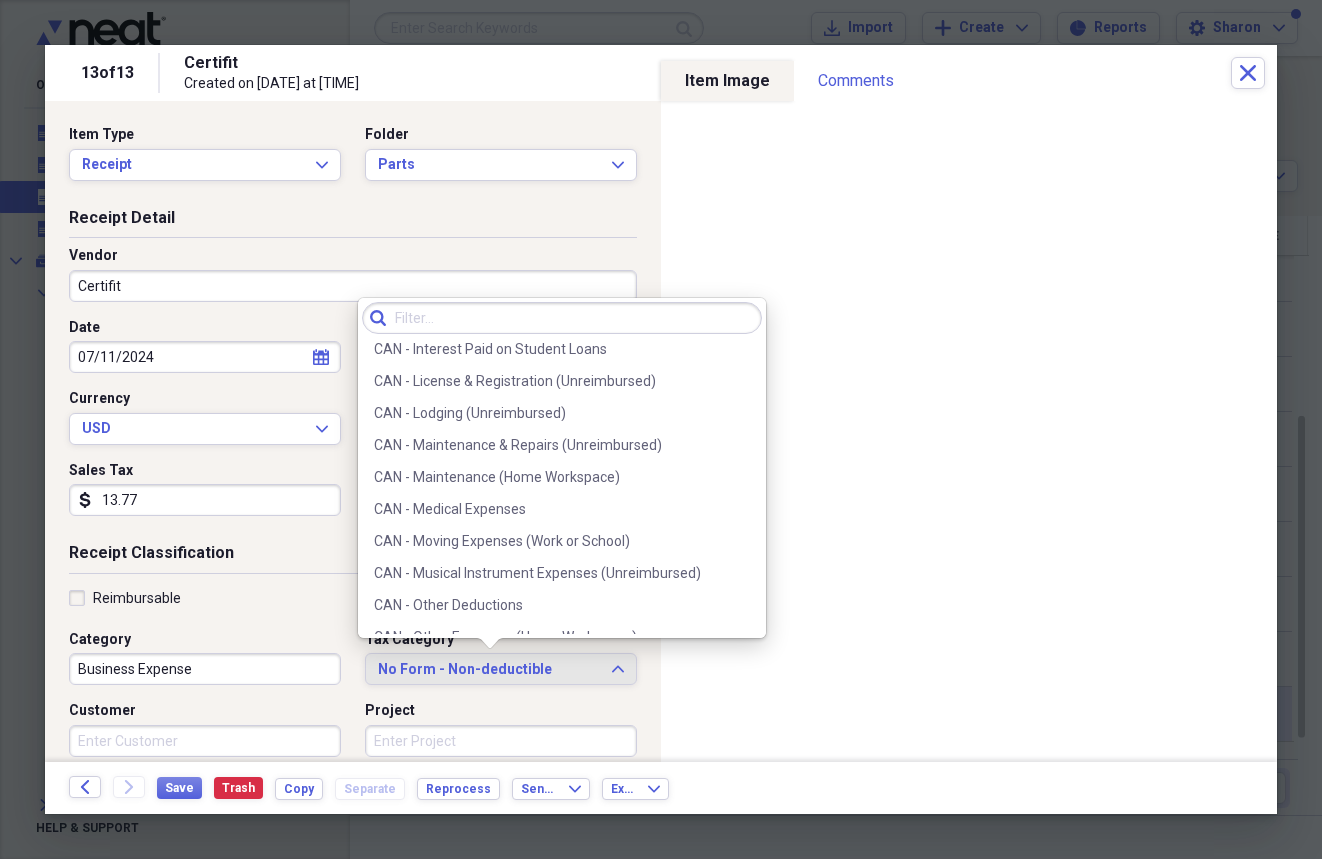 scroll, scrollTop: 900, scrollLeft: 0, axis: vertical 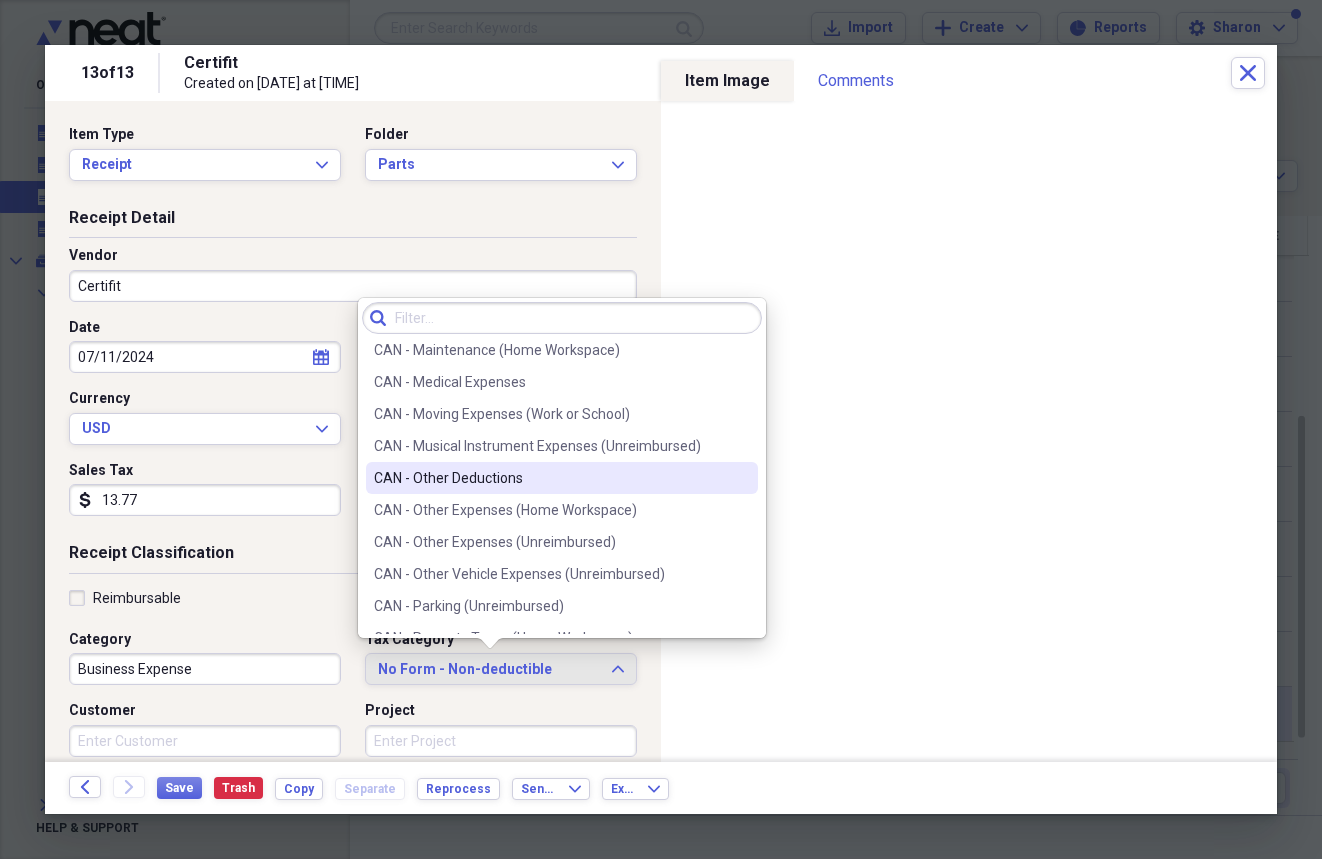 click on "CAN - Other Deductions" at bounding box center (550, 478) 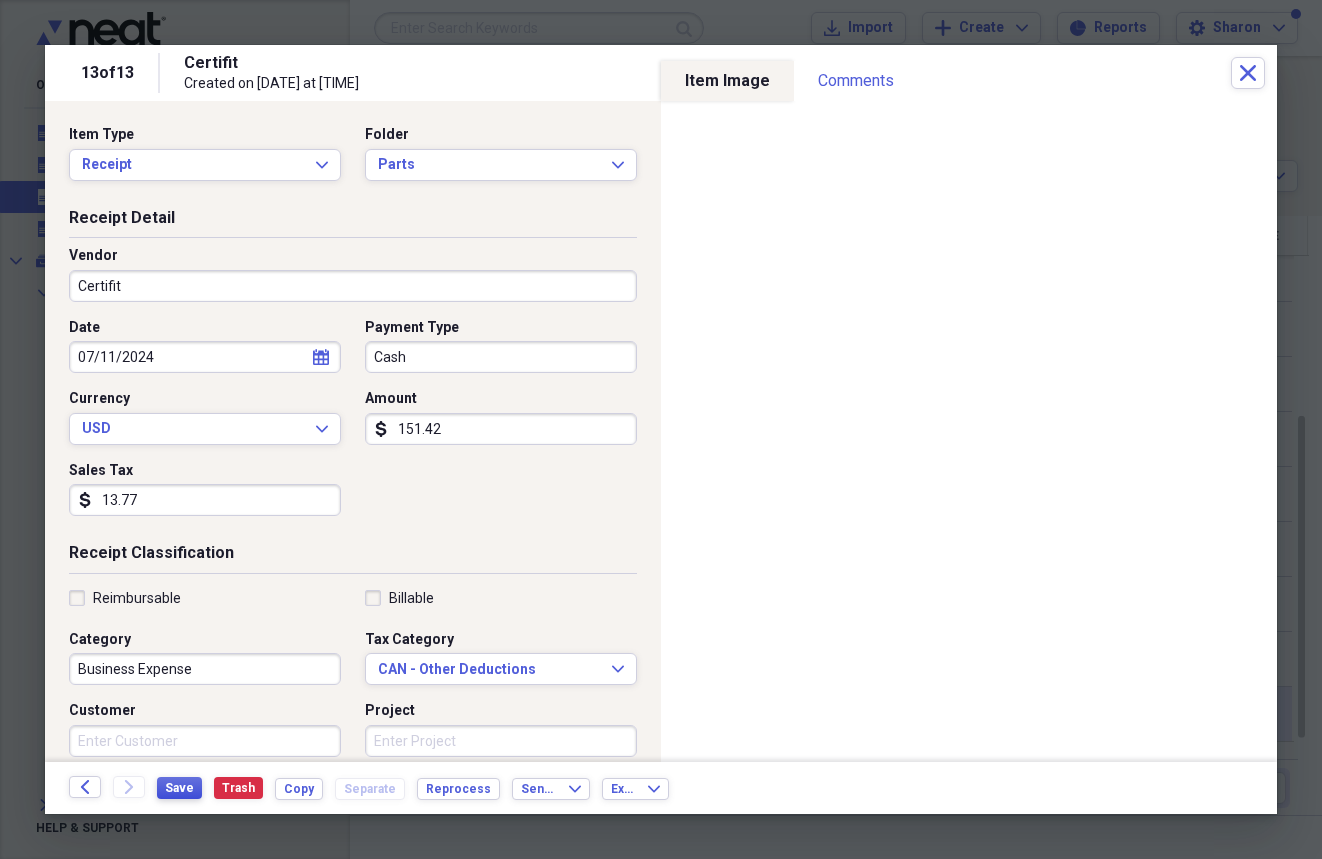 click on "Save" at bounding box center (179, 788) 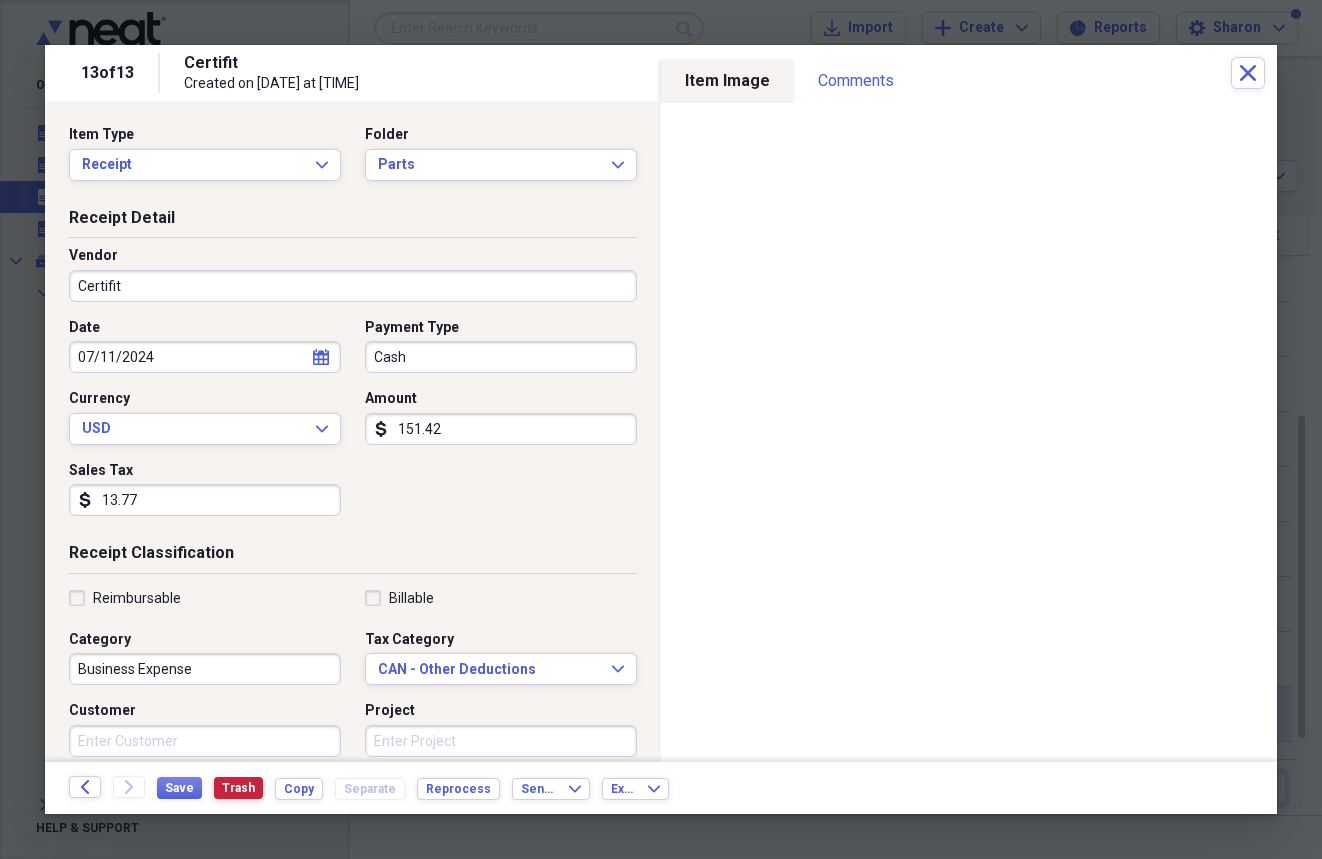click on "Trash" at bounding box center (238, 788) 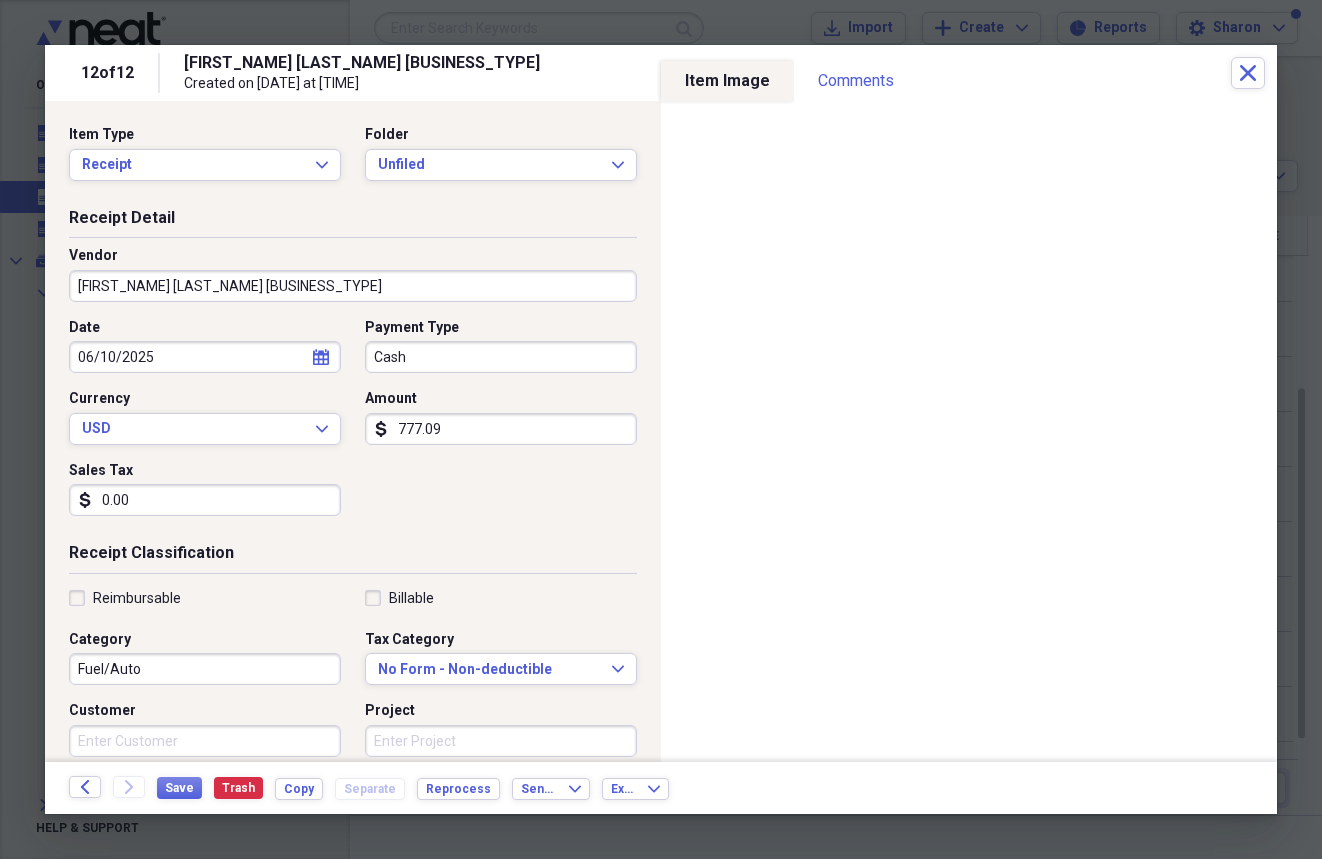 click on "Cash" at bounding box center (501, 357) 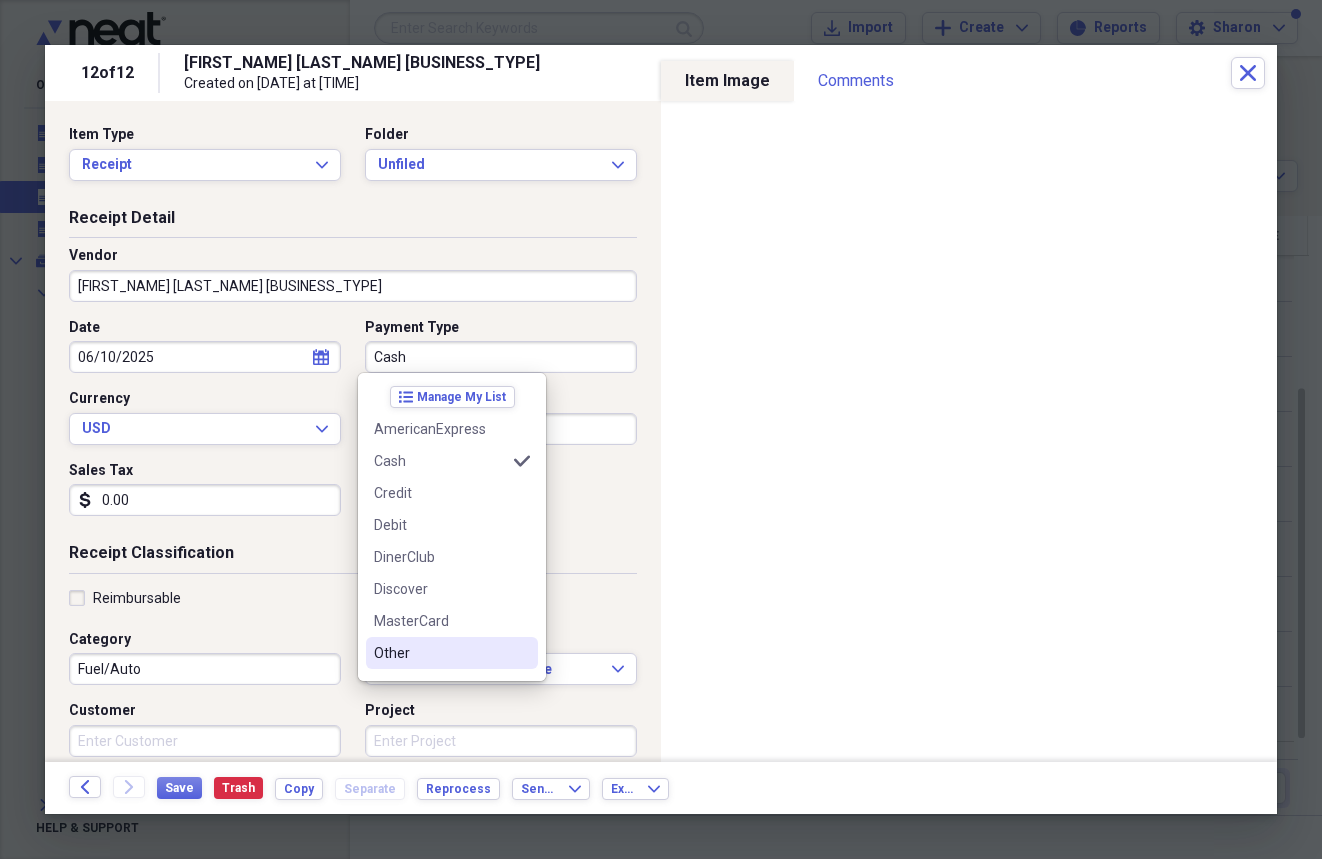 click on "Other" at bounding box center (440, 653) 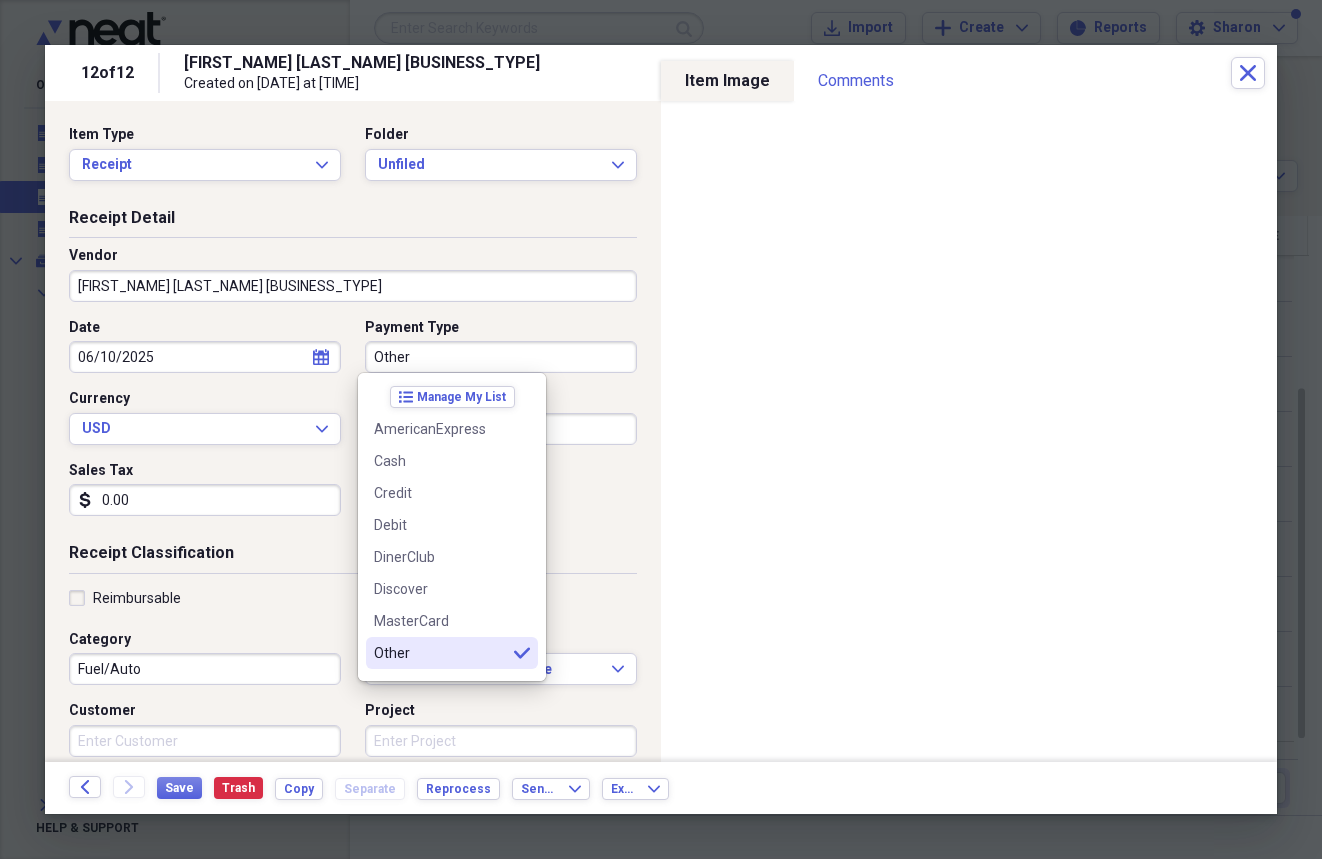 type on "Other" 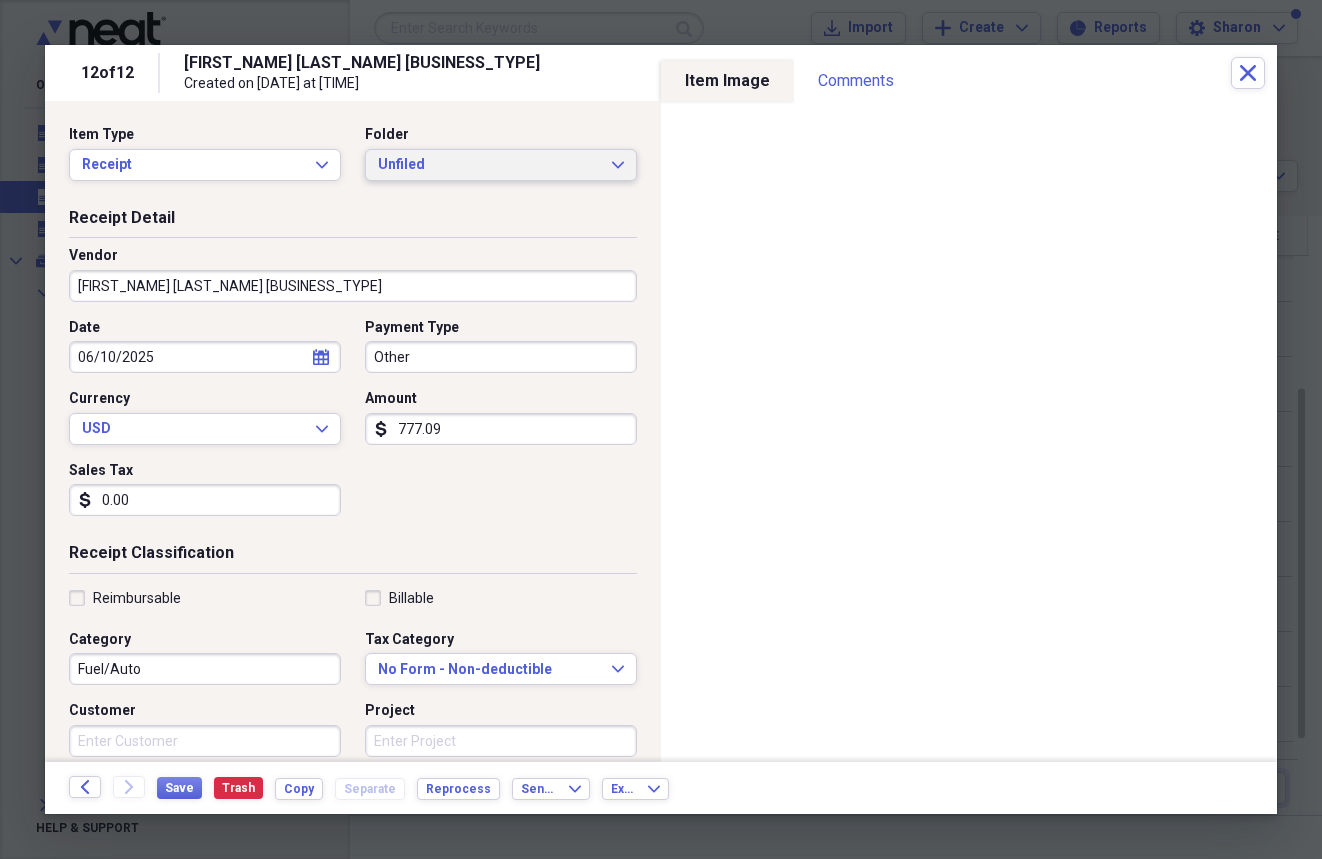 click on "Unfiled" at bounding box center (489, 165) 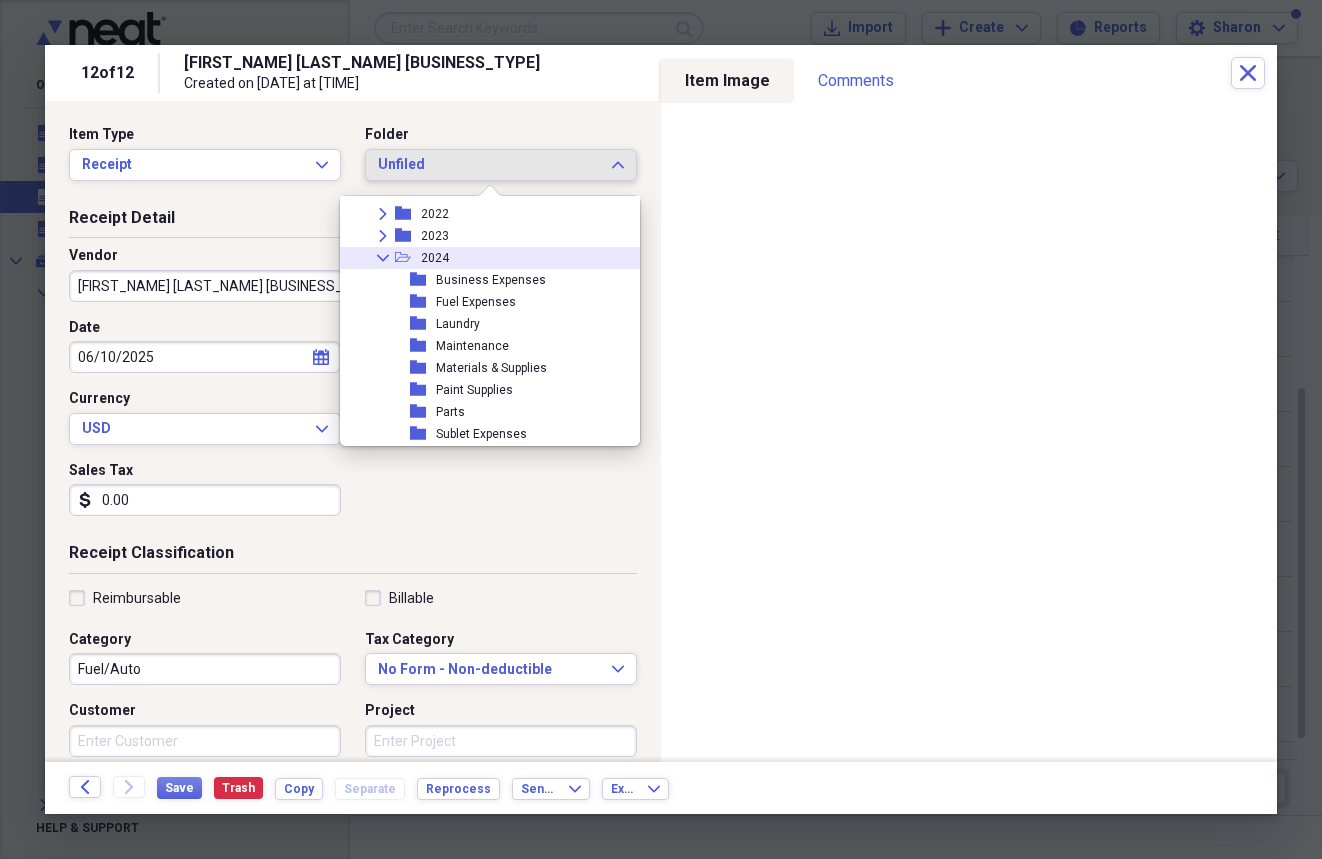 scroll, scrollTop: 84, scrollLeft: 0, axis: vertical 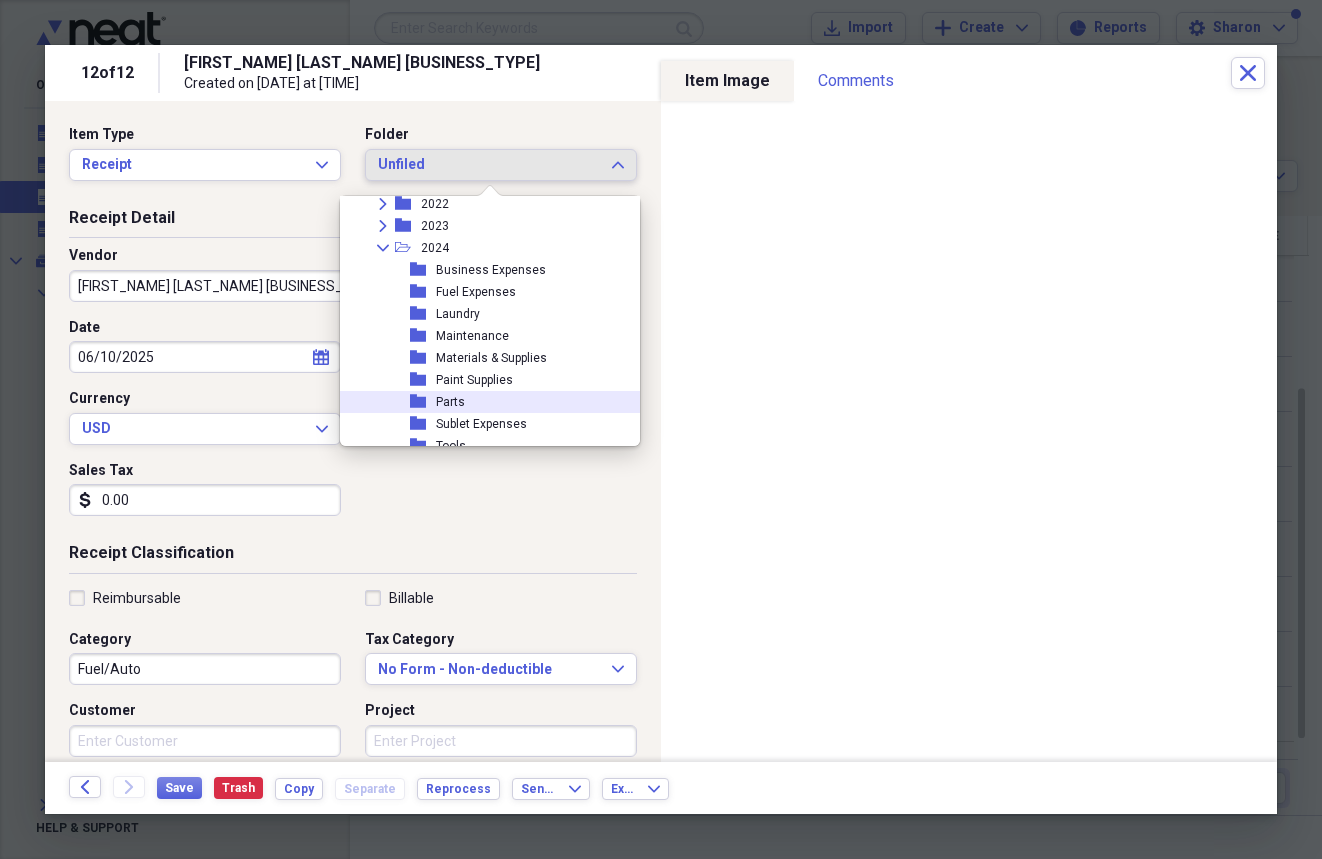 click on "Parts" at bounding box center (450, 402) 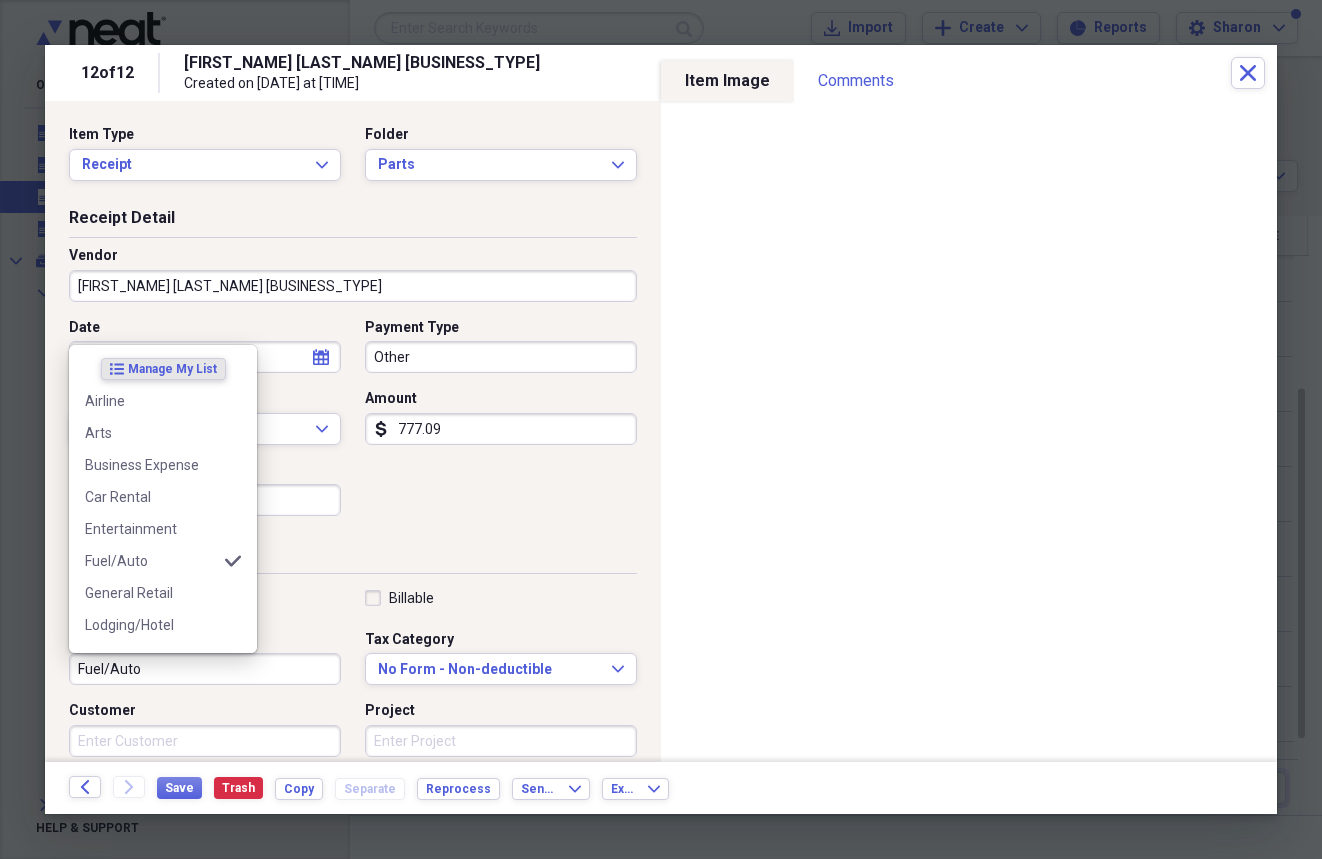 click on "Fuel/Auto" at bounding box center [205, 669] 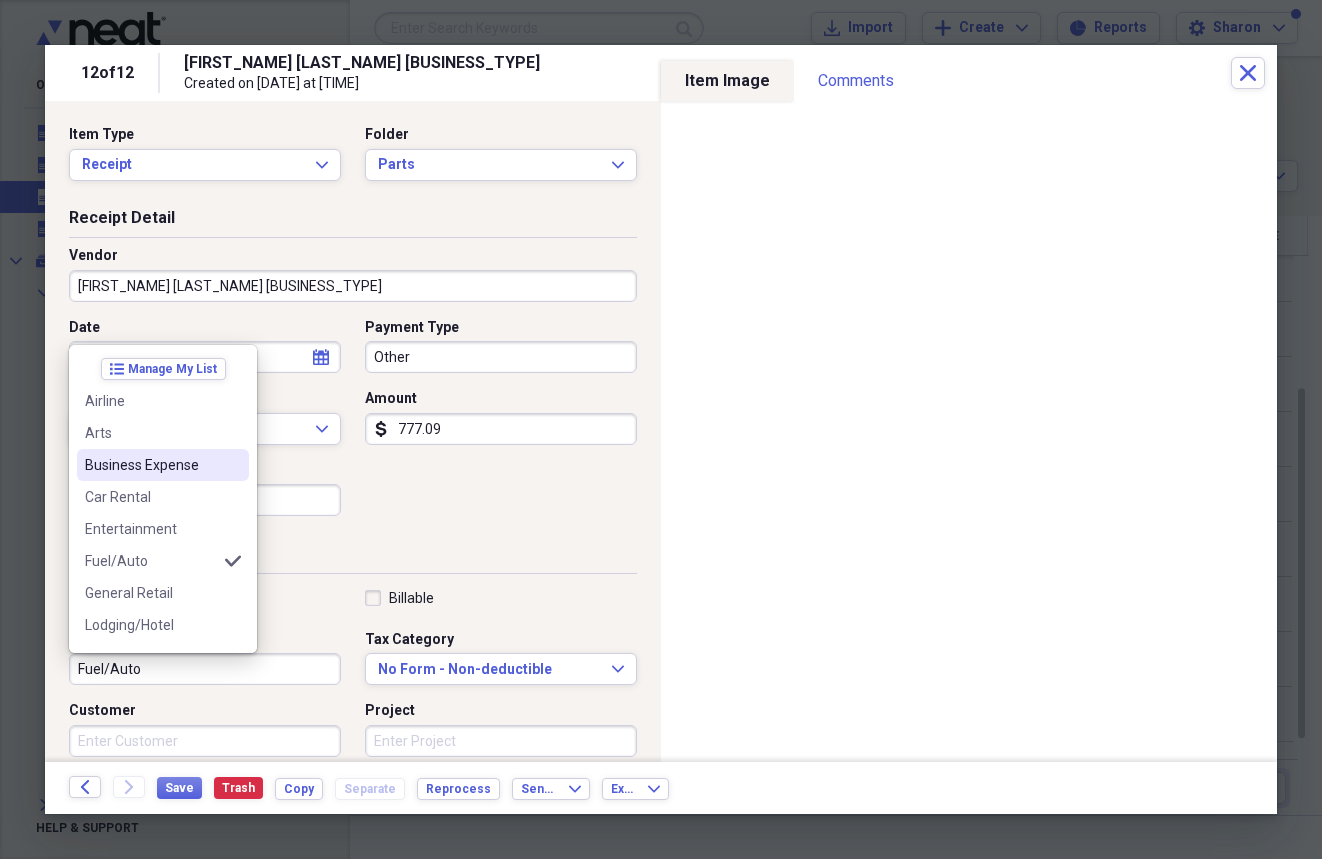 click on "Business Expense" at bounding box center [151, 465] 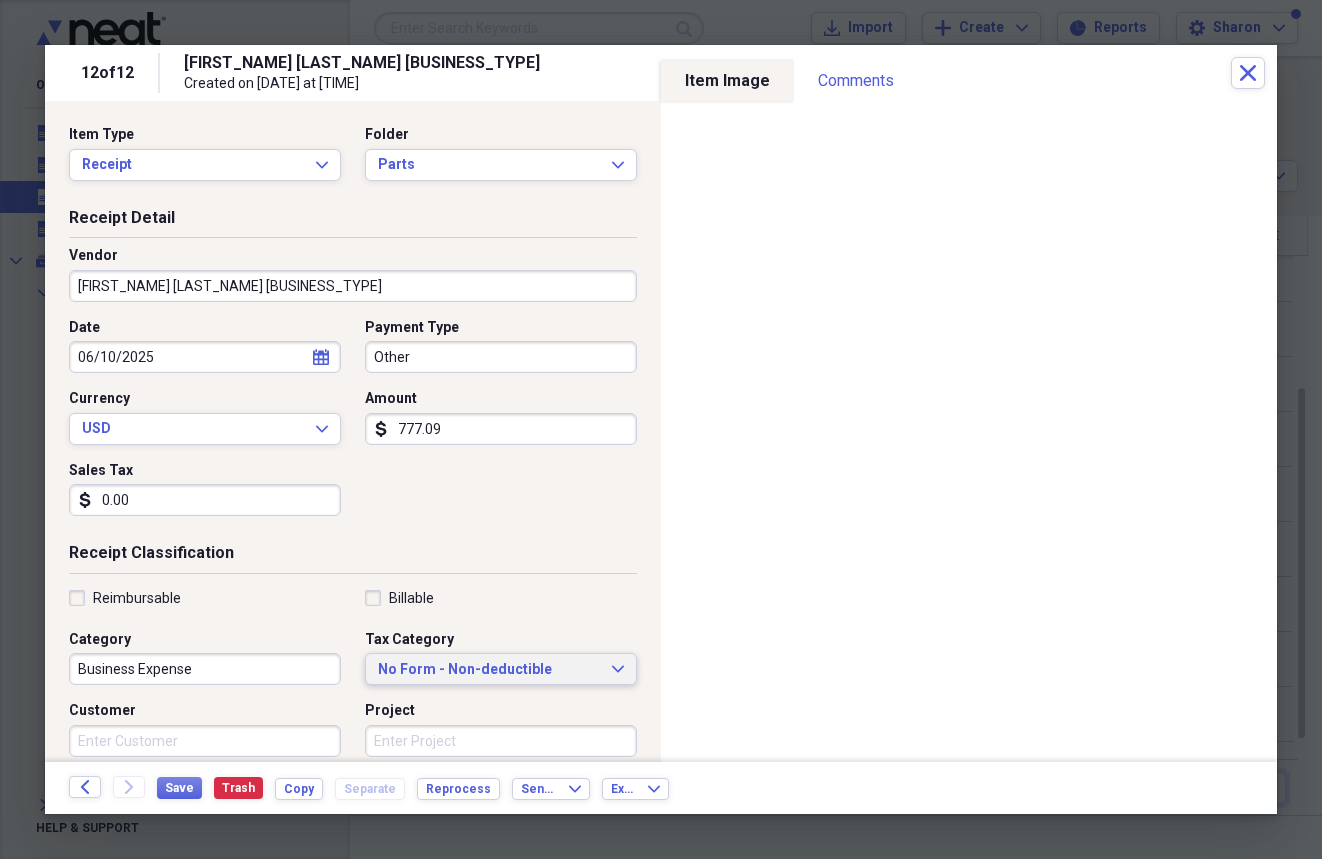 click on "No Form - Non-deductible" at bounding box center [489, 670] 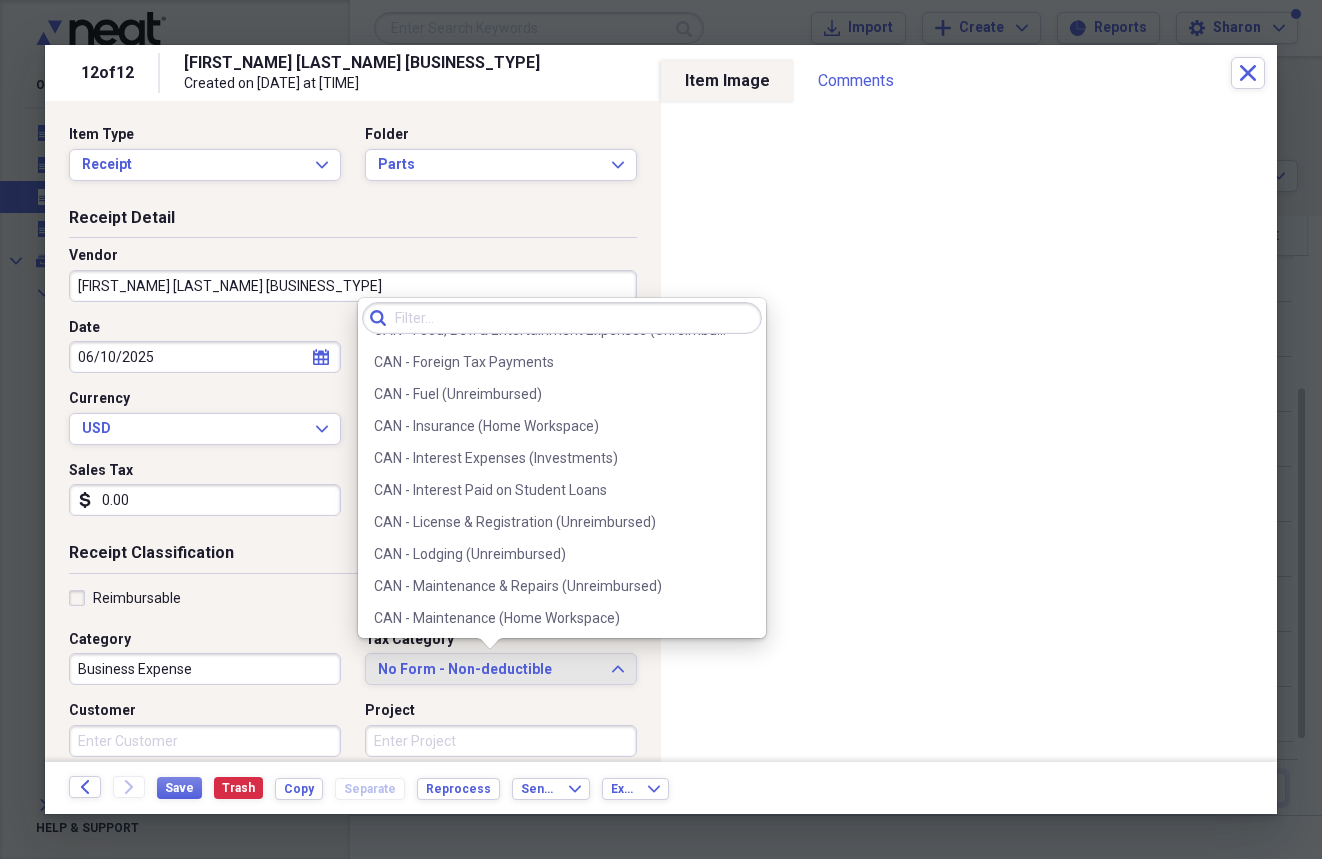scroll, scrollTop: 1000, scrollLeft: 0, axis: vertical 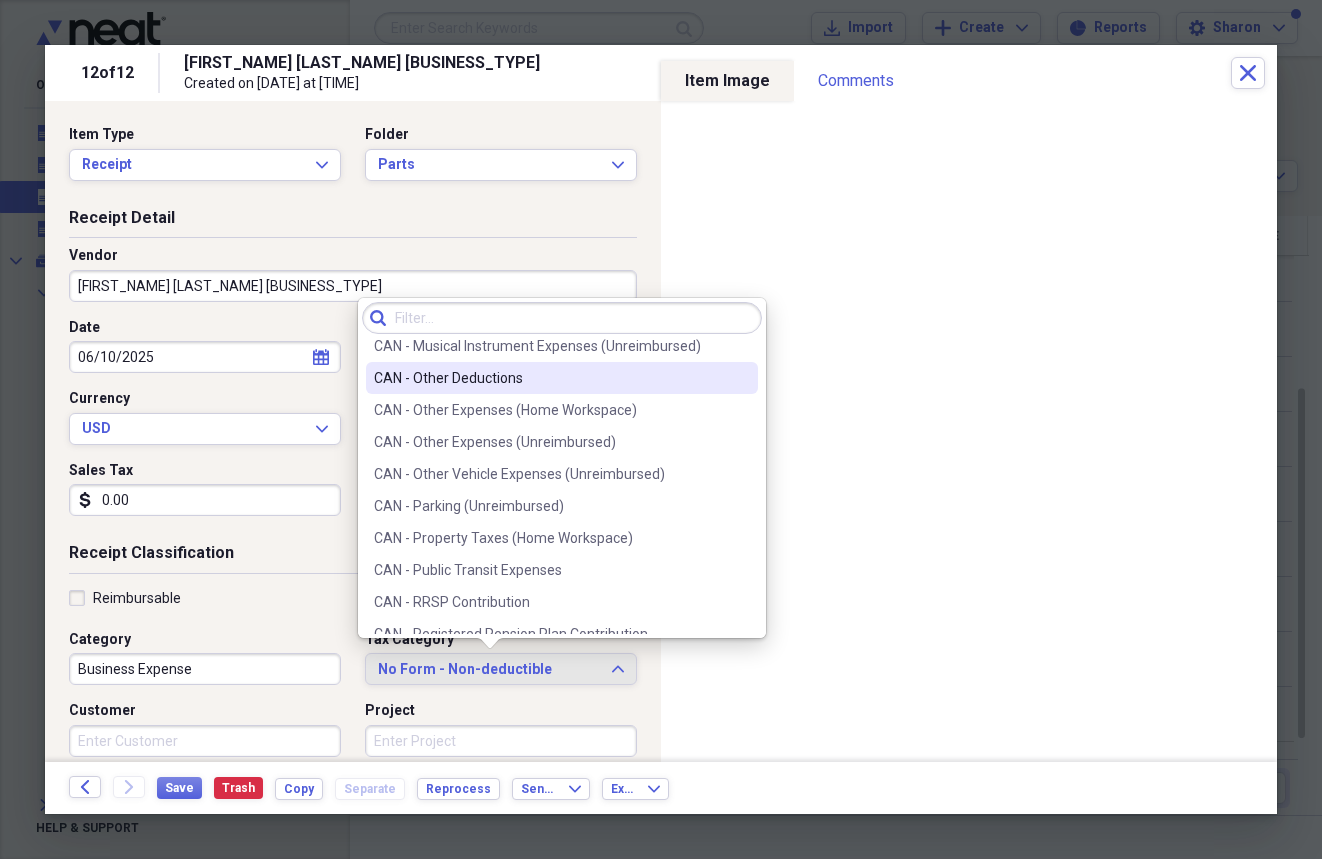 click on "CAN - Other Deductions" at bounding box center [550, 378] 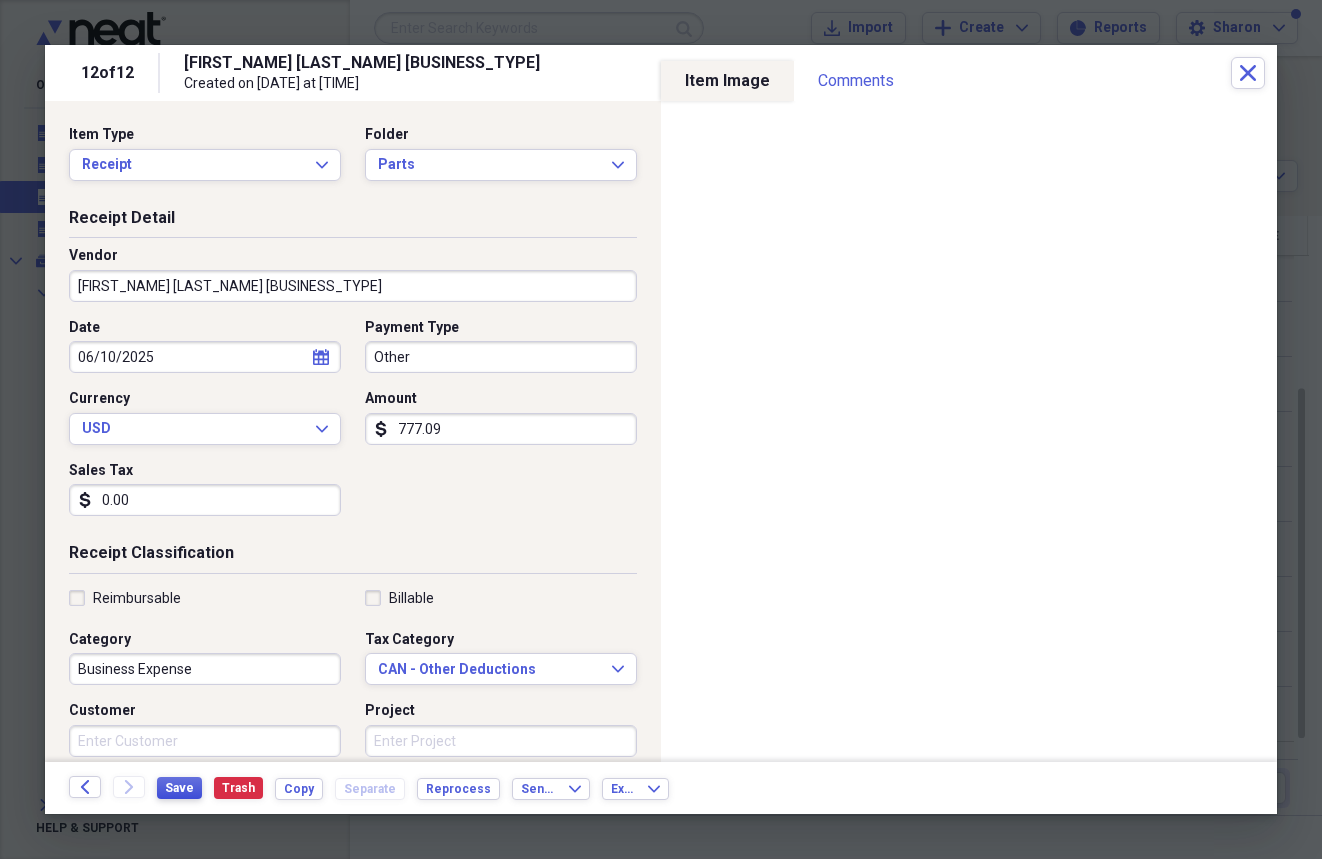 click on "Save" at bounding box center (179, 788) 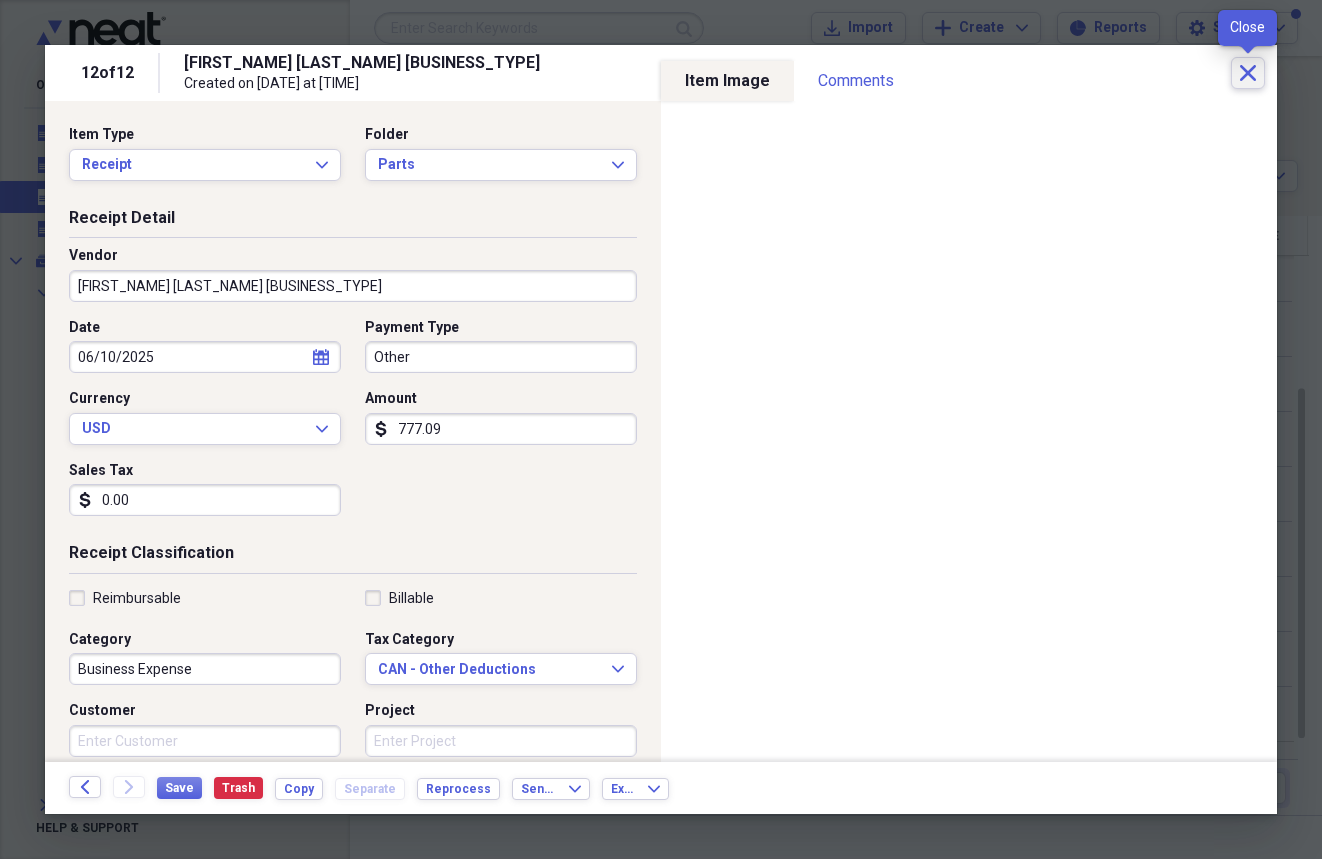 click on "Close" 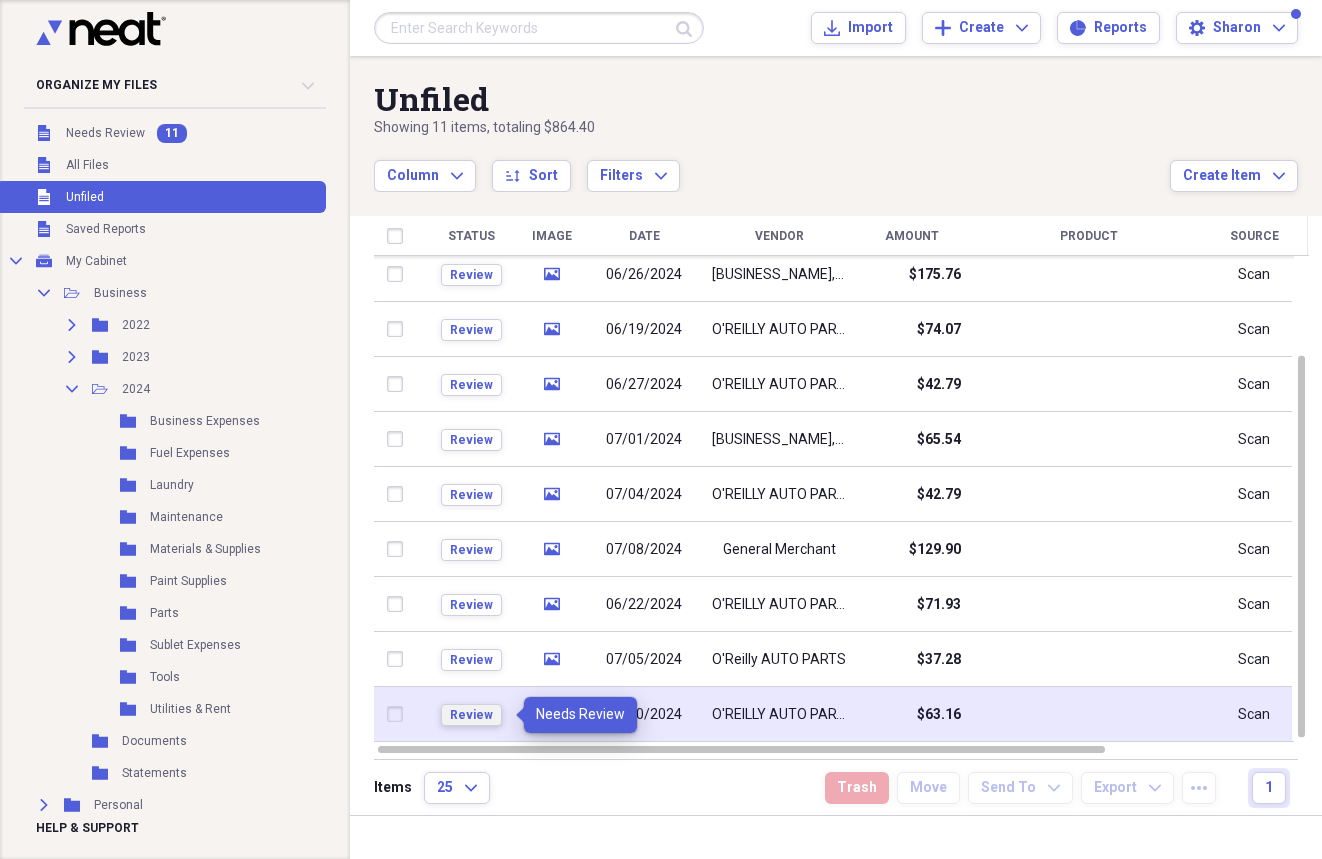 click on "Review" at bounding box center (471, 715) 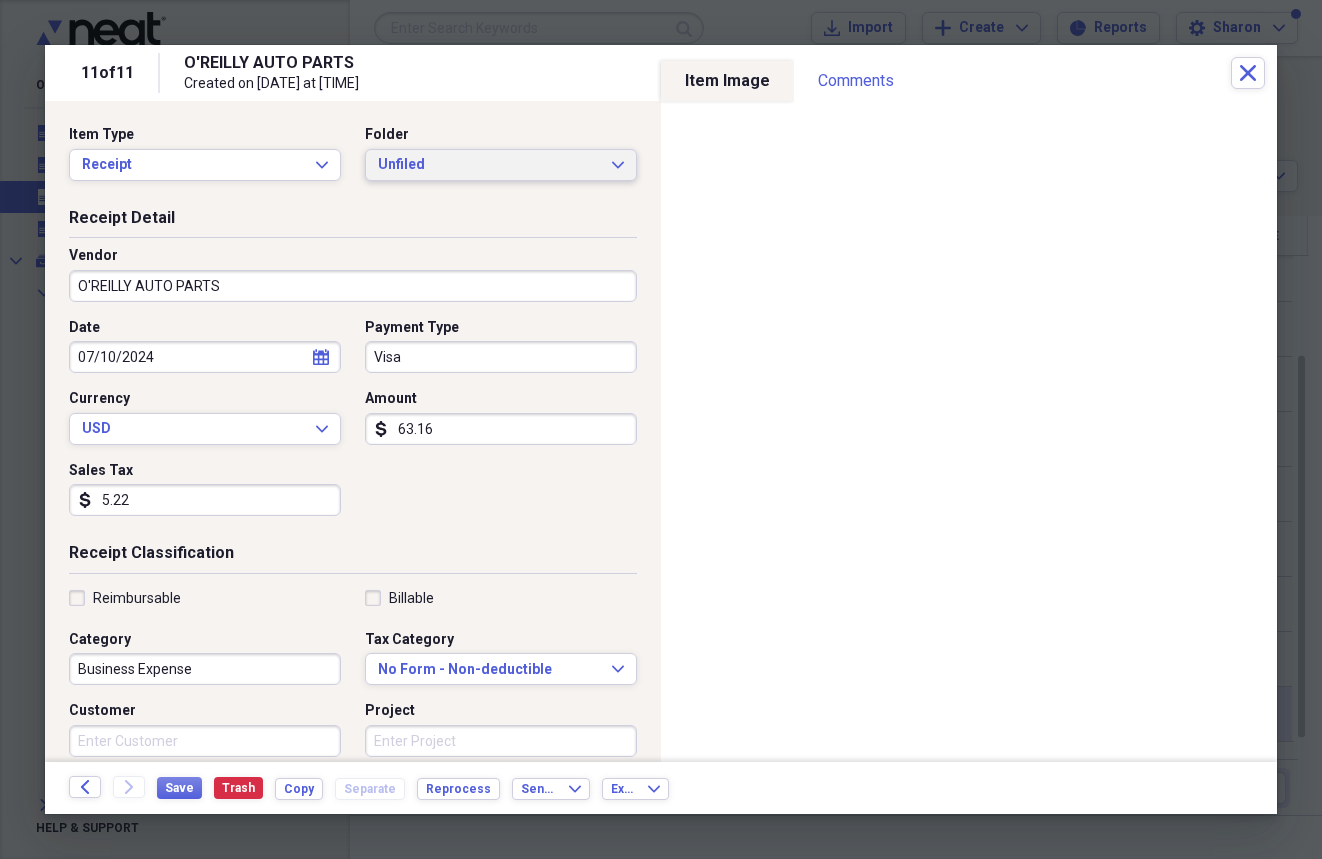 click on "Expand" 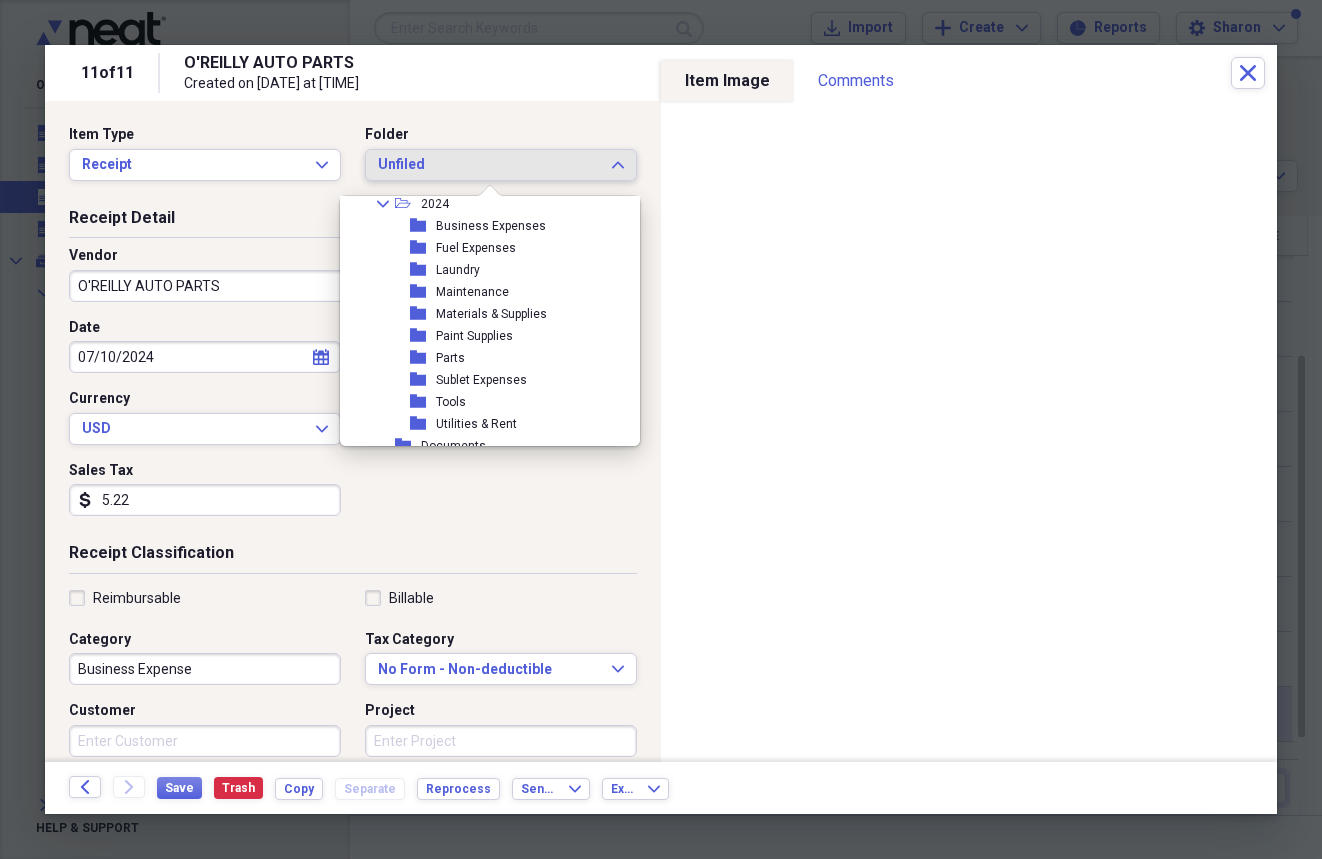 scroll, scrollTop: 130, scrollLeft: 0, axis: vertical 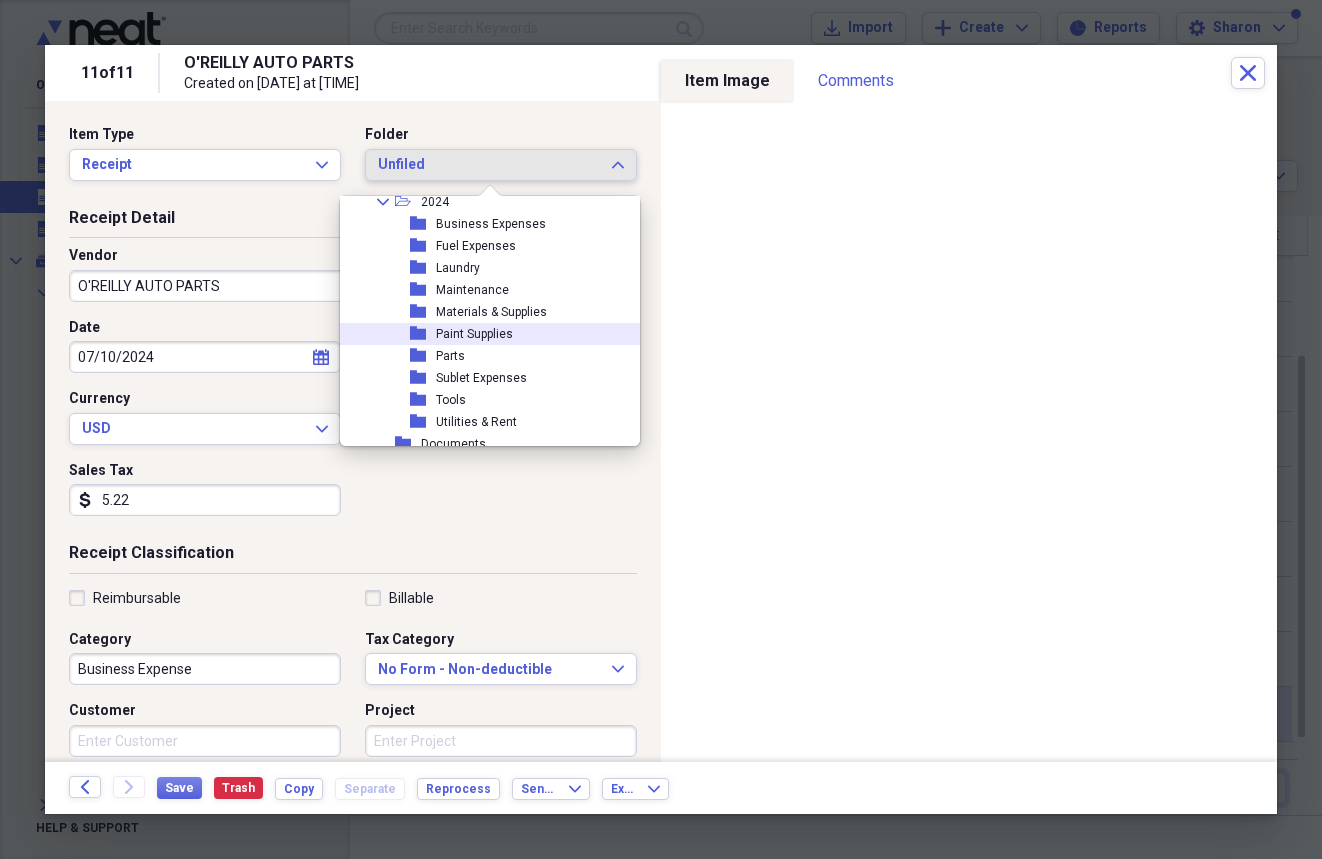 click on "Paint Supplies" at bounding box center (474, 334) 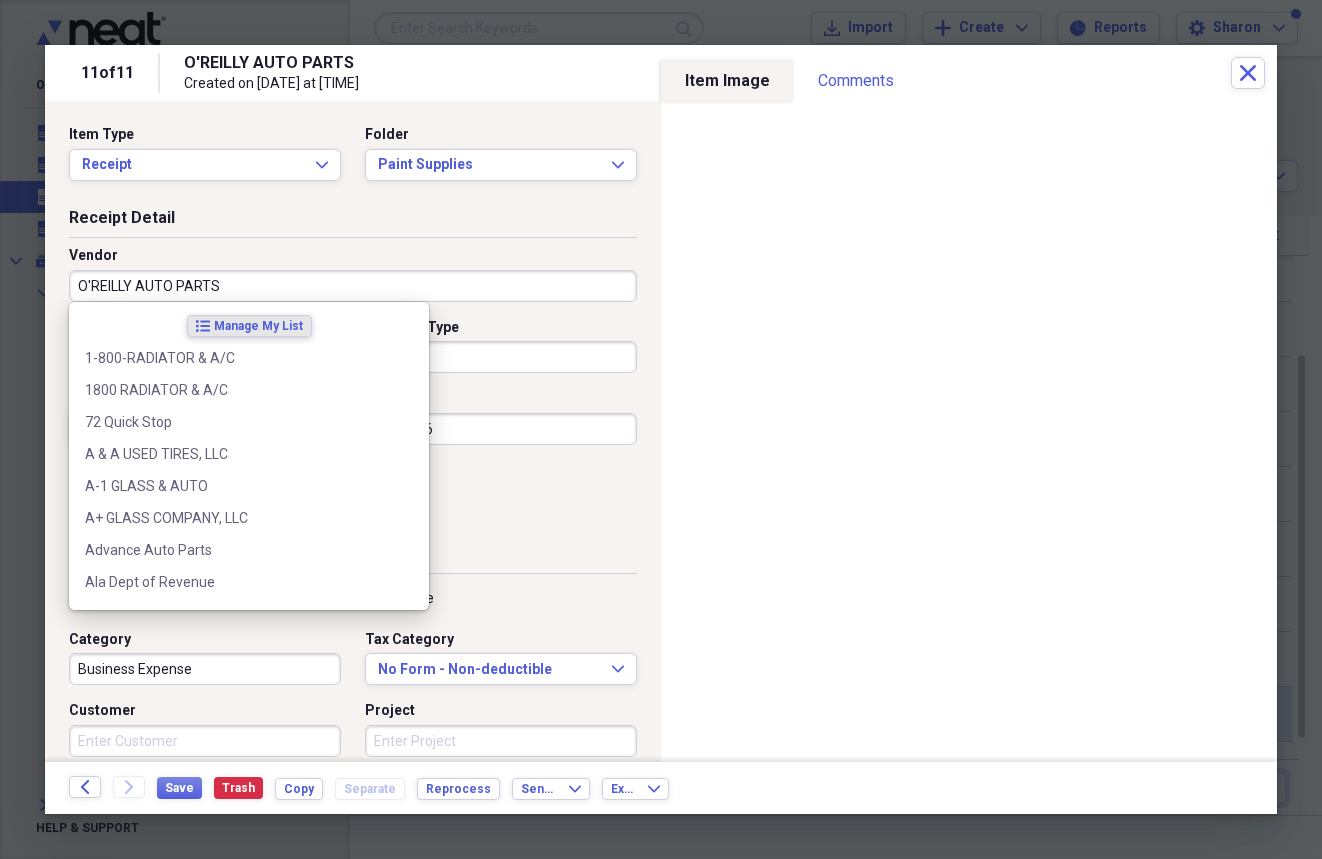 click on "O'REILLY AUTO PARTS" at bounding box center [353, 286] 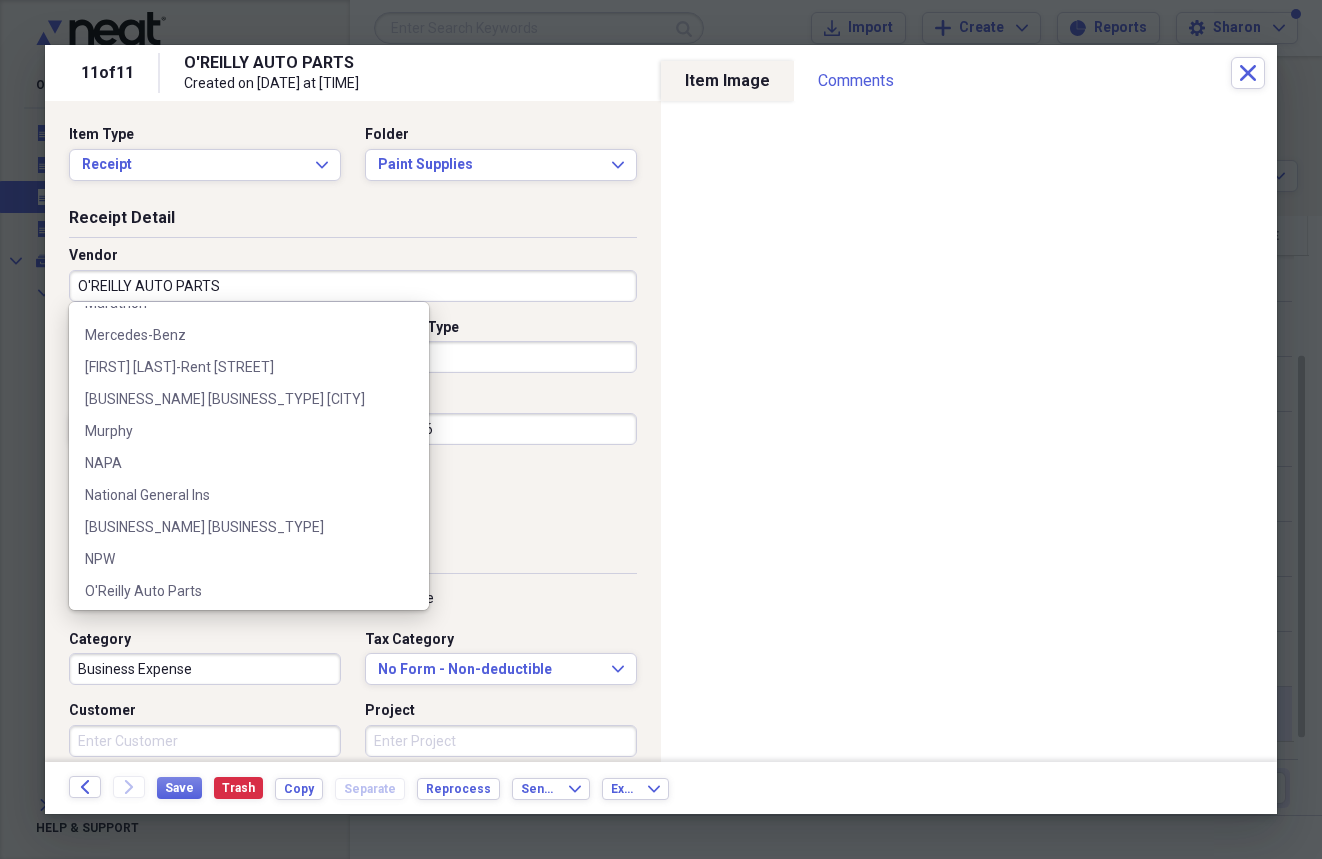 scroll, scrollTop: 2360, scrollLeft: 0, axis: vertical 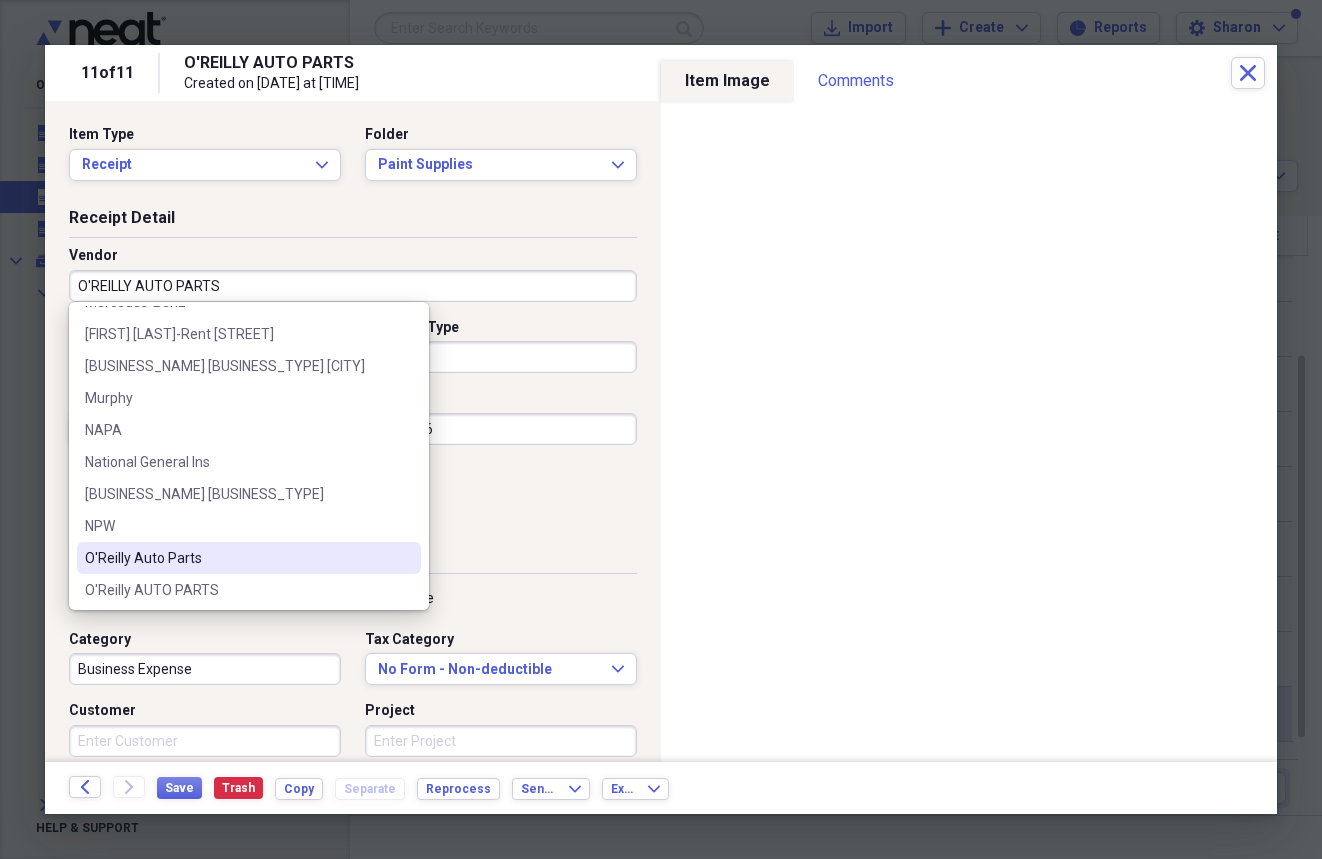 click on "O'Reilly Auto Parts" at bounding box center [237, 558] 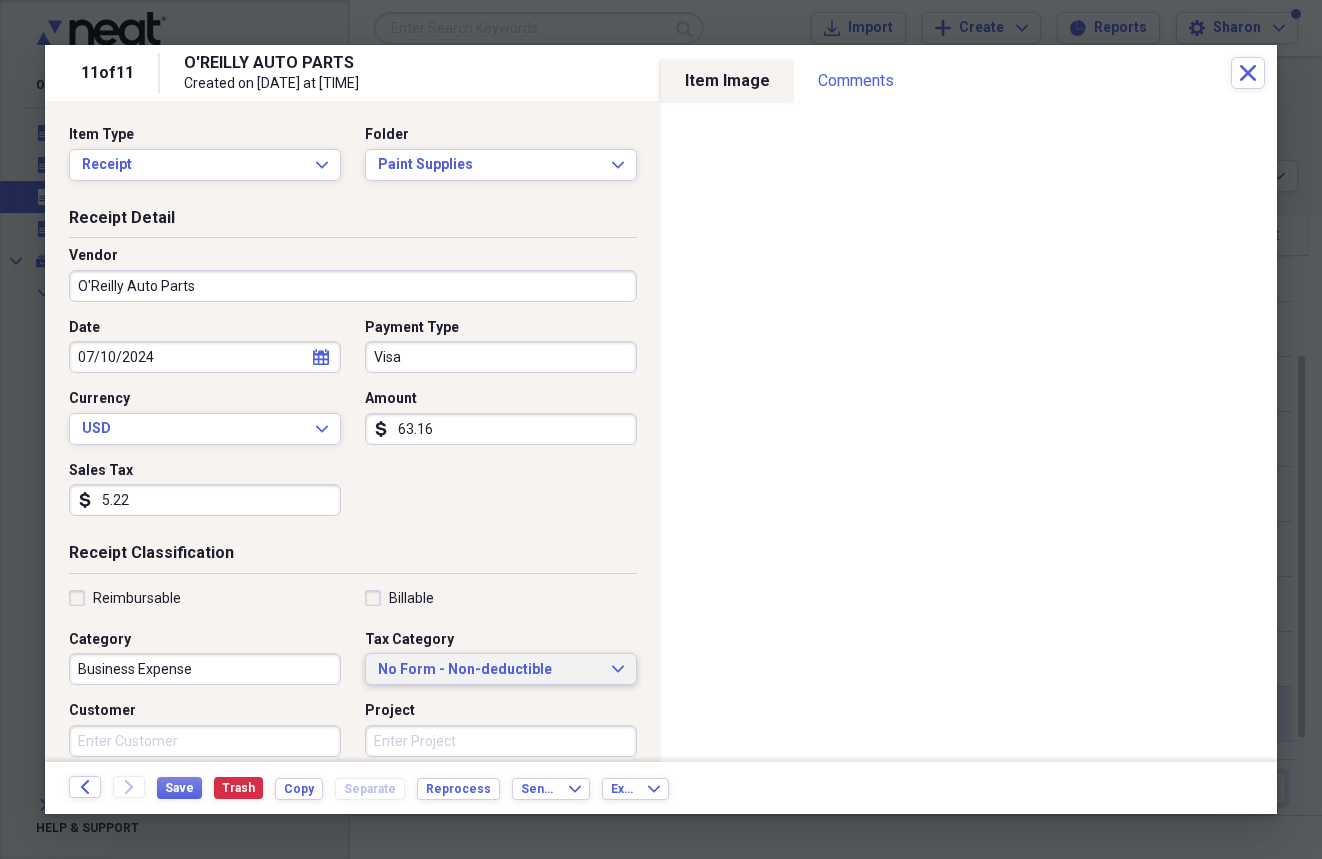 click on "No Form - Non-deductible" at bounding box center (489, 670) 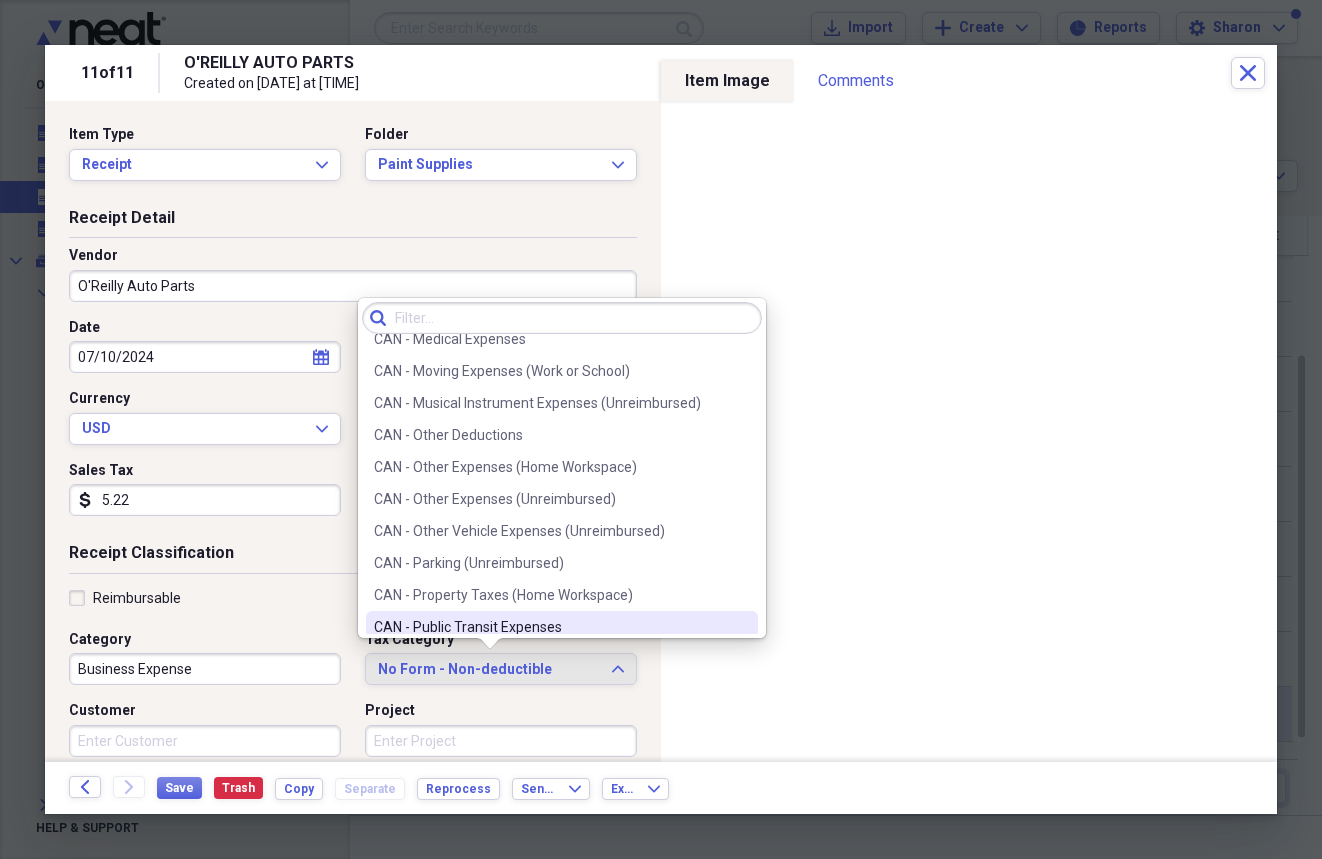 scroll, scrollTop: 900, scrollLeft: 0, axis: vertical 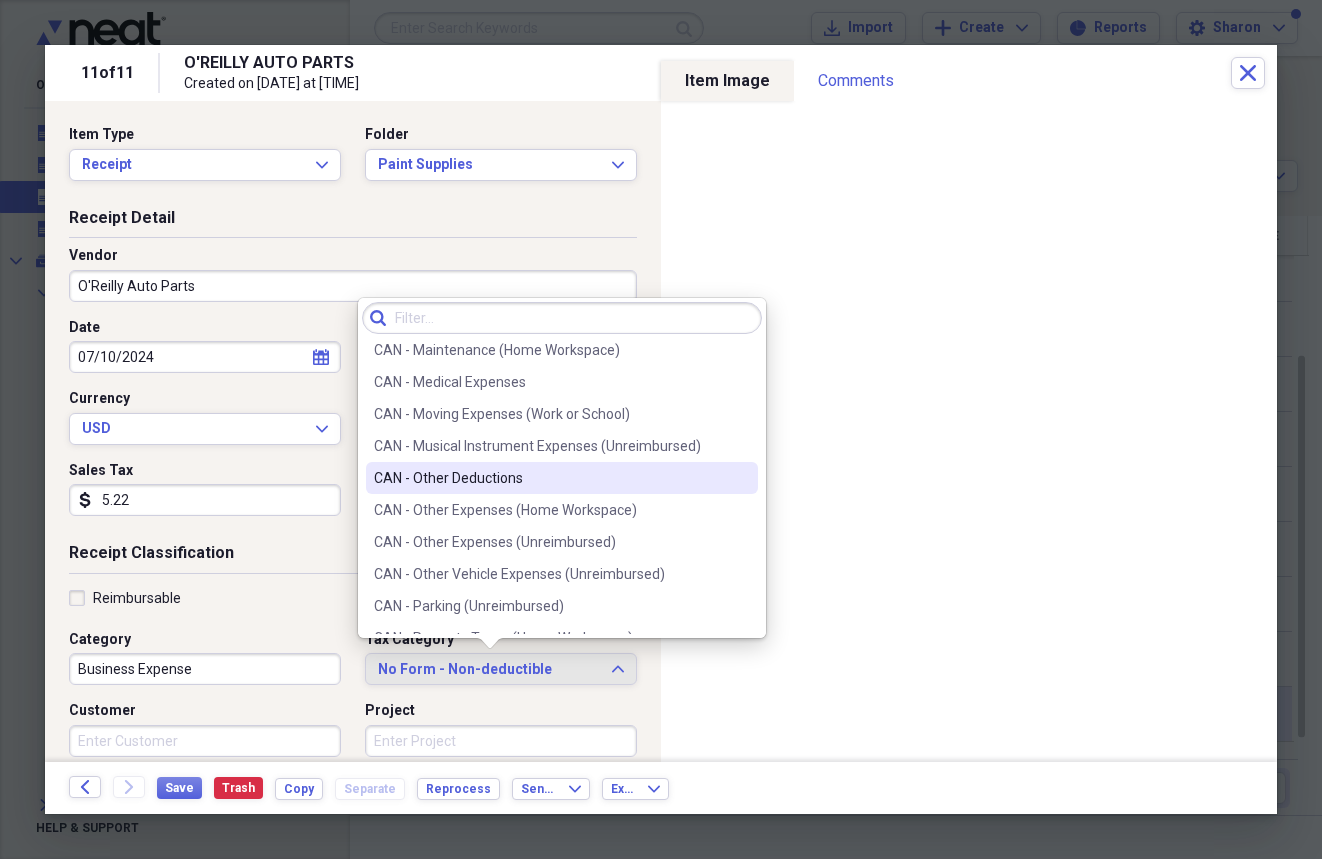 click on "CAN - Other Deductions" at bounding box center (550, 478) 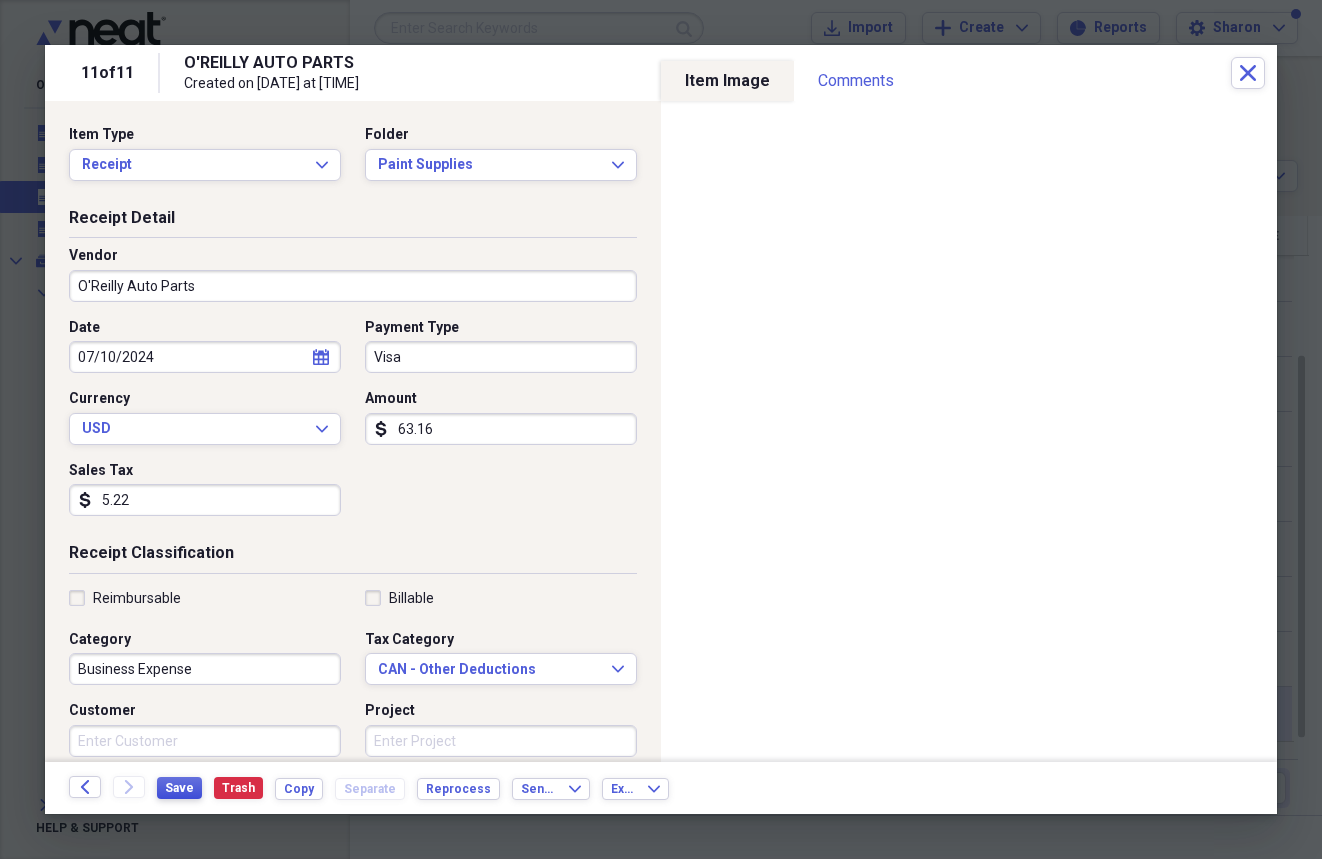 click on "Save" at bounding box center (179, 788) 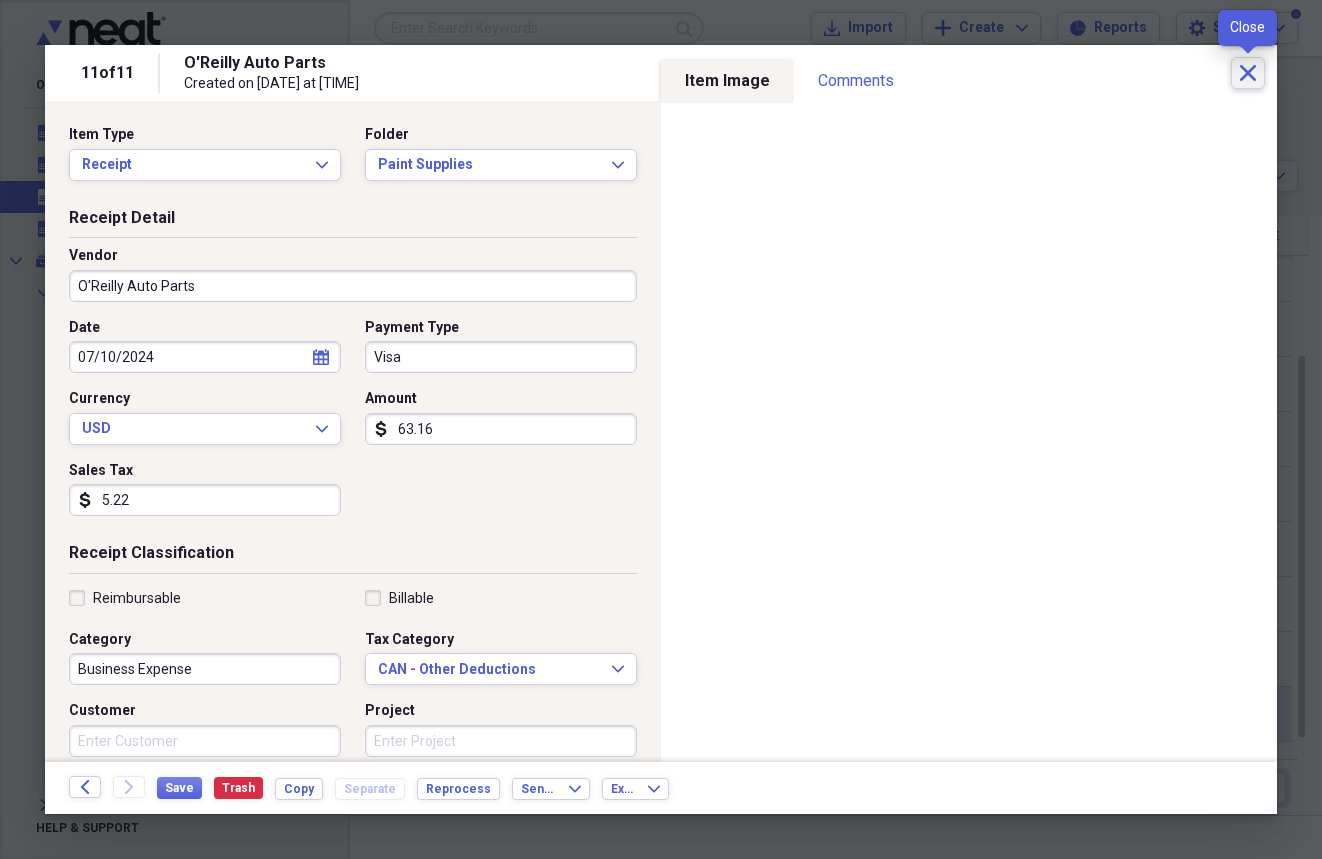 click 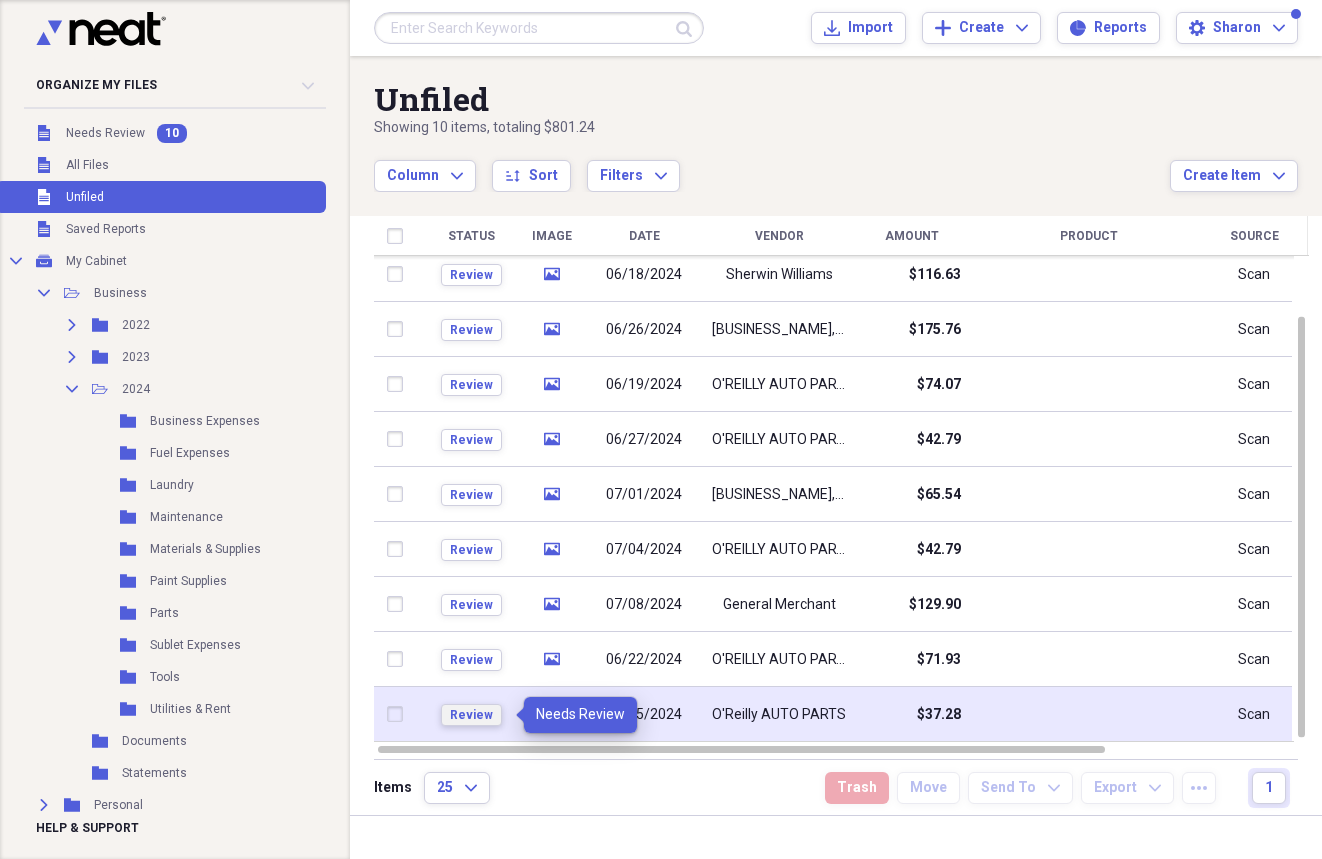 click on "Review" at bounding box center (471, 715) 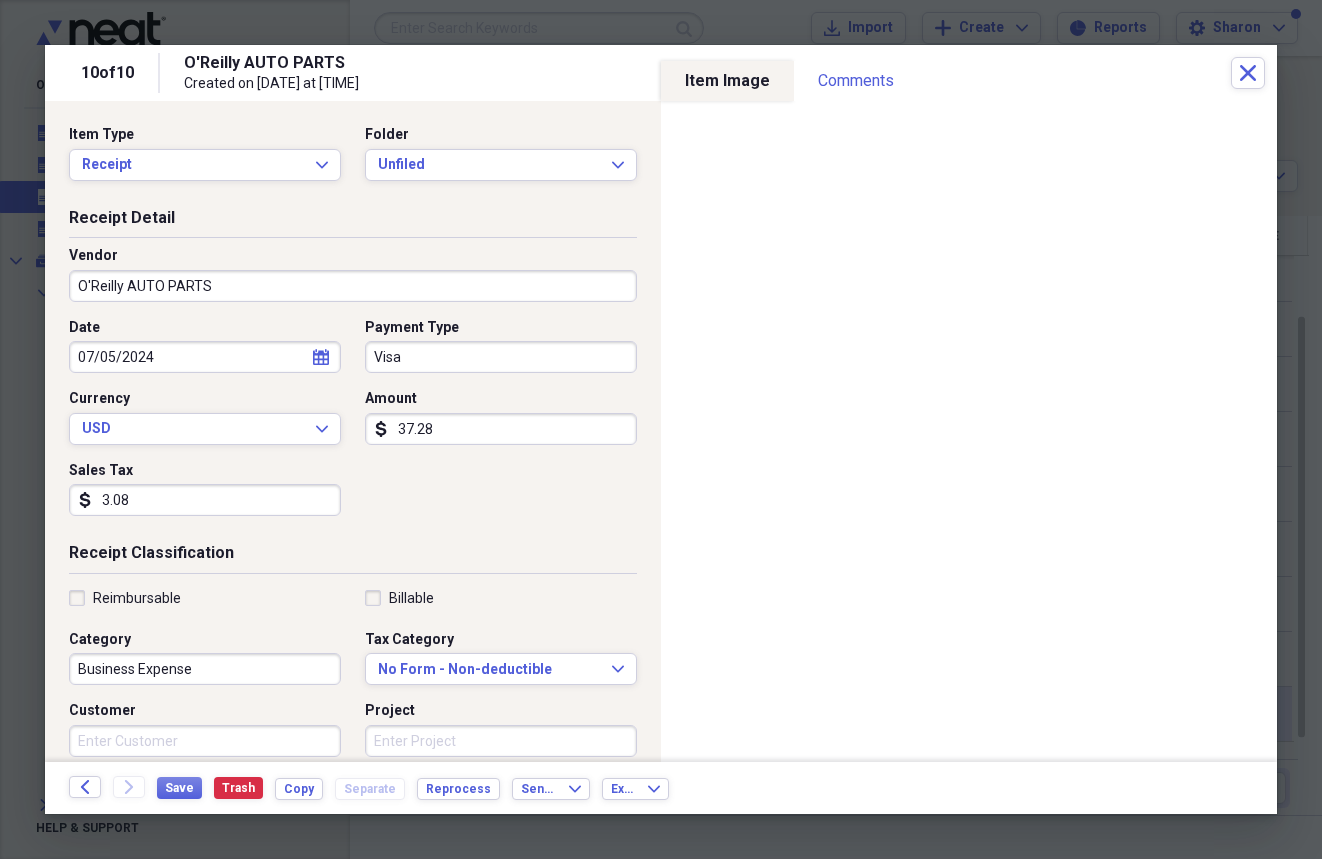 click on "O'Reilly AUTO PARTS" at bounding box center (353, 286) 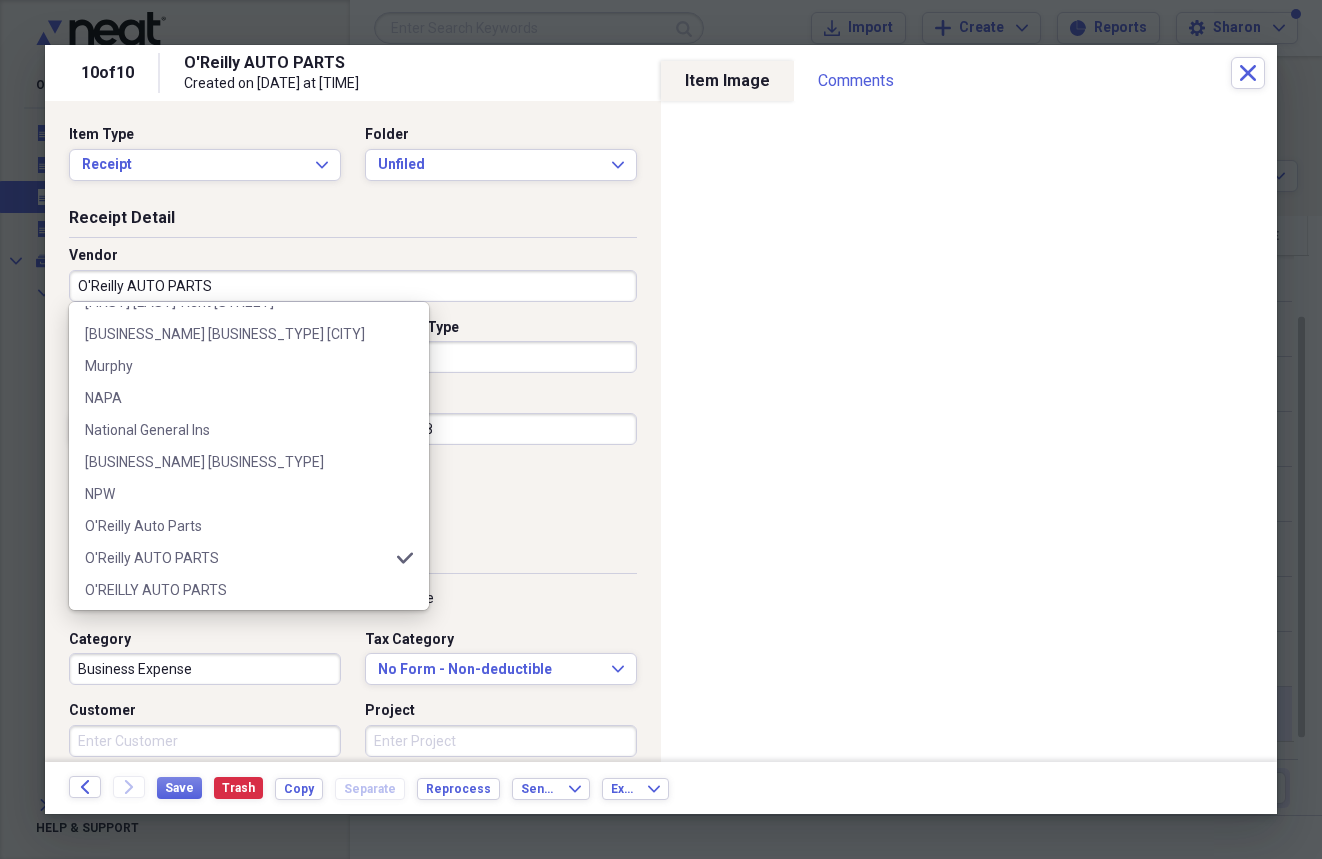 scroll, scrollTop: 2472, scrollLeft: 0, axis: vertical 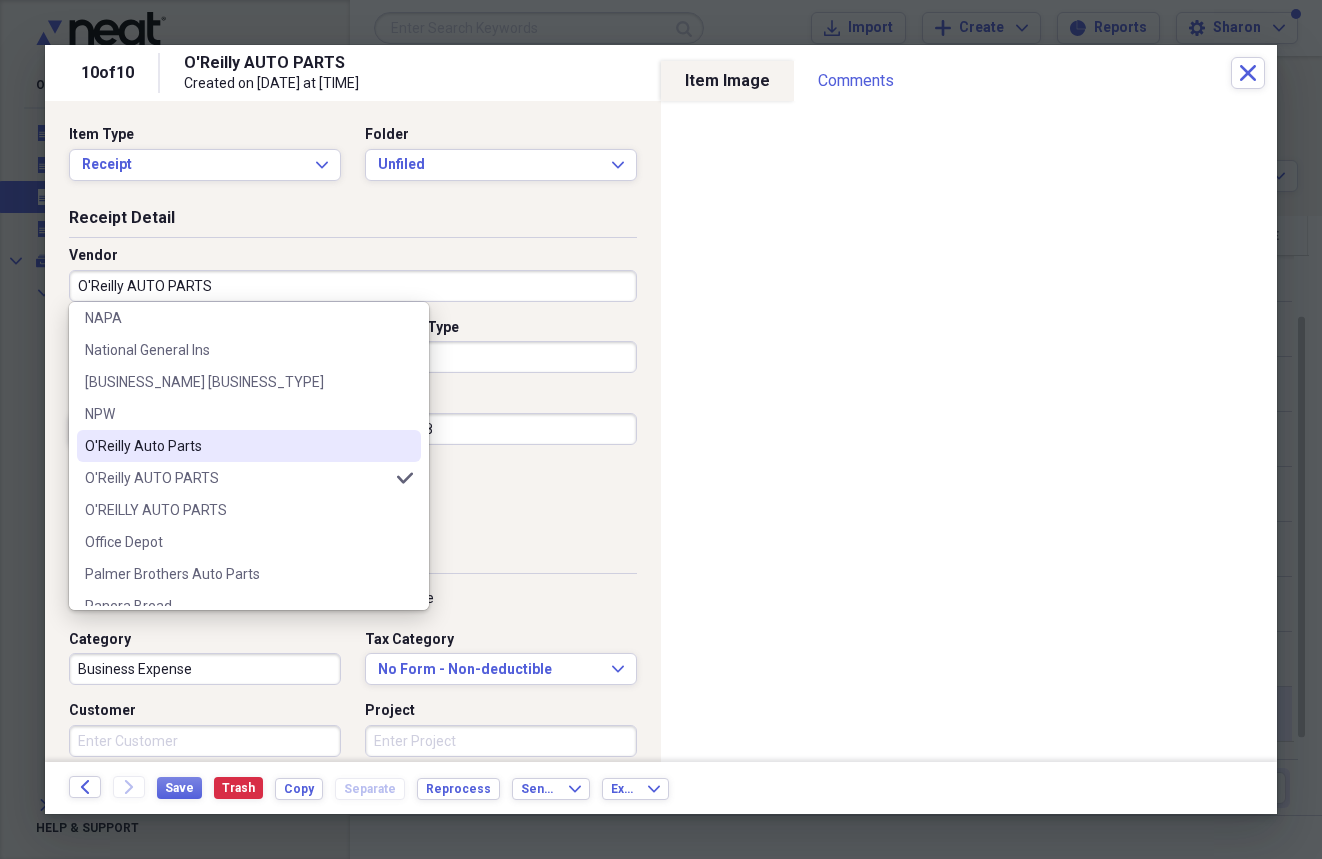 click on "O'Reilly Auto Parts" at bounding box center (237, 446) 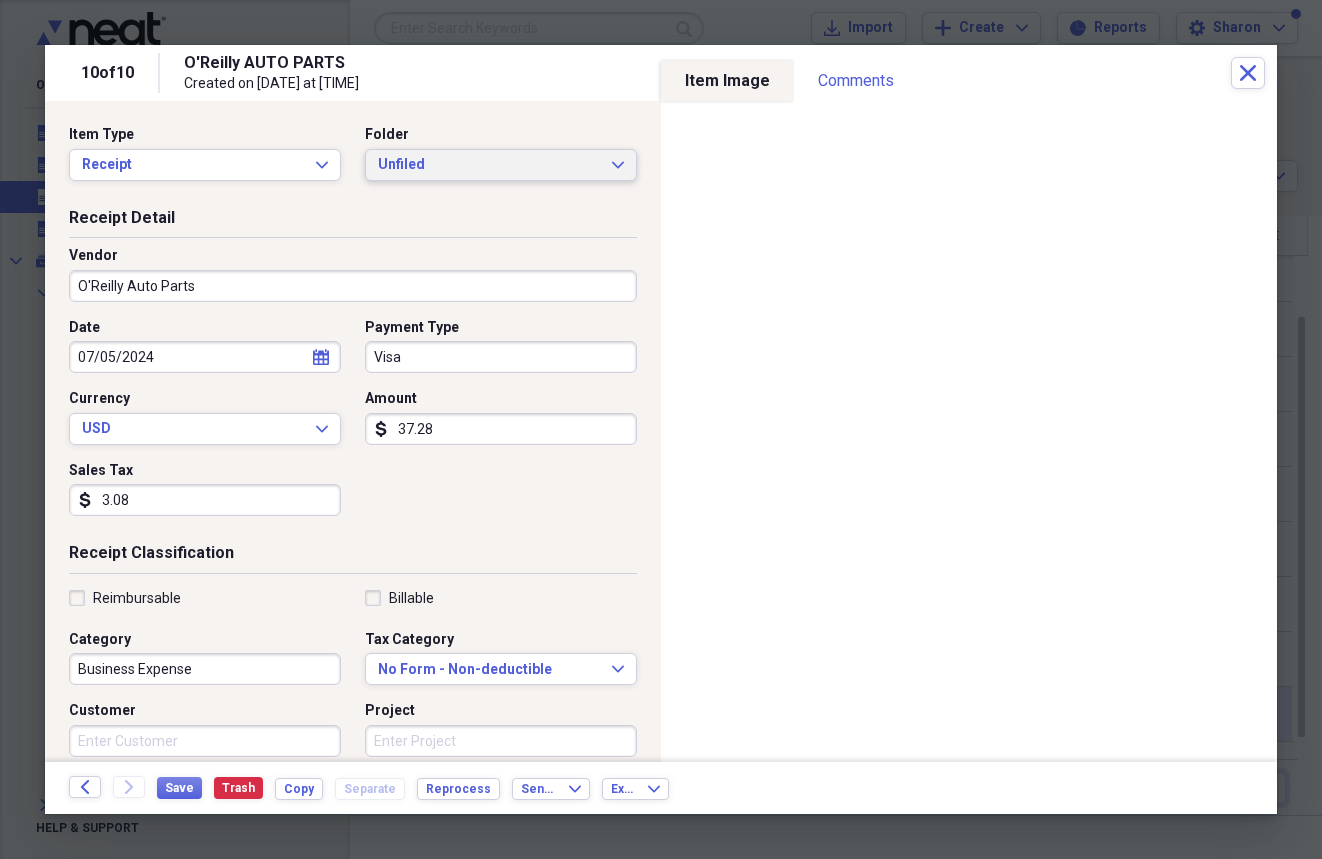 click on "Expand" 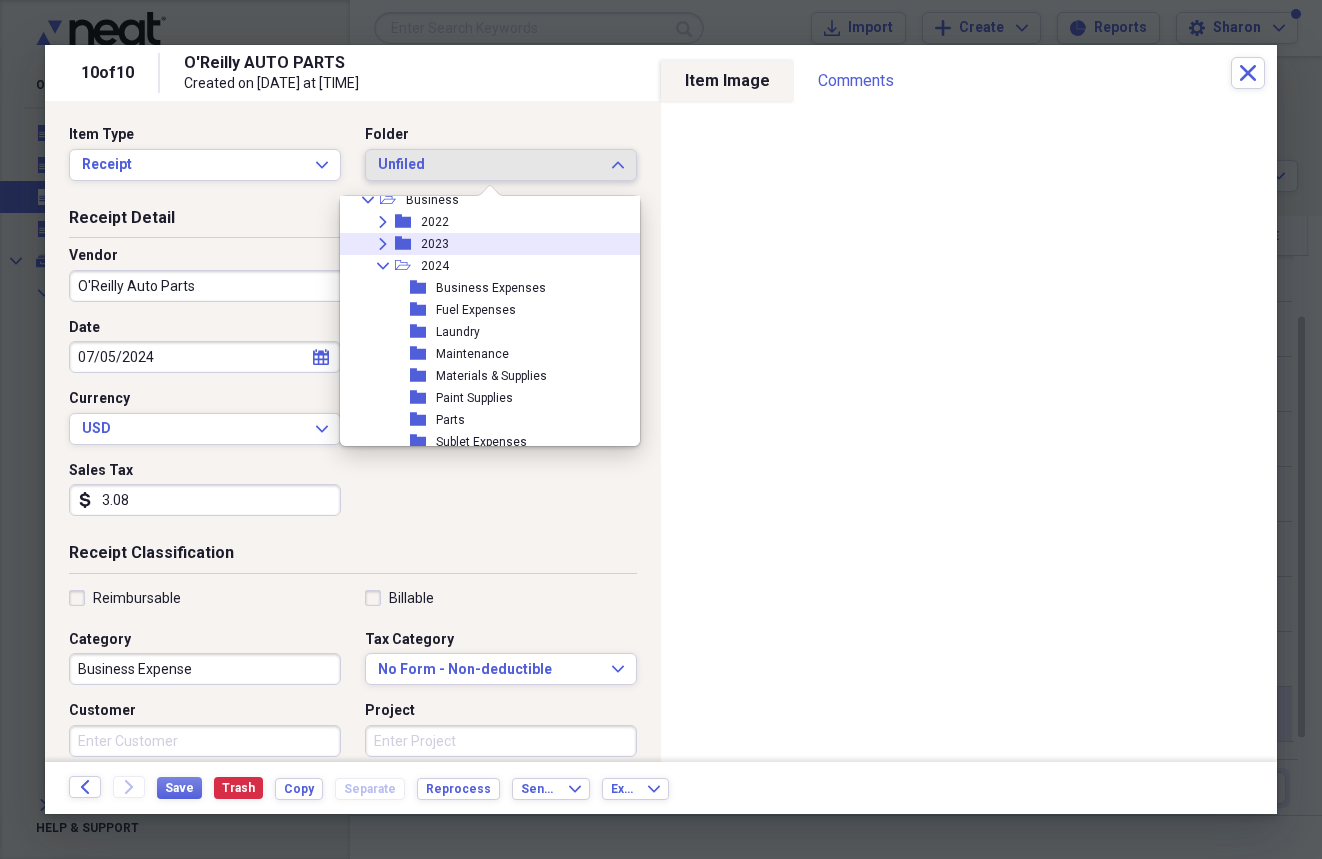 scroll, scrollTop: 92, scrollLeft: 0, axis: vertical 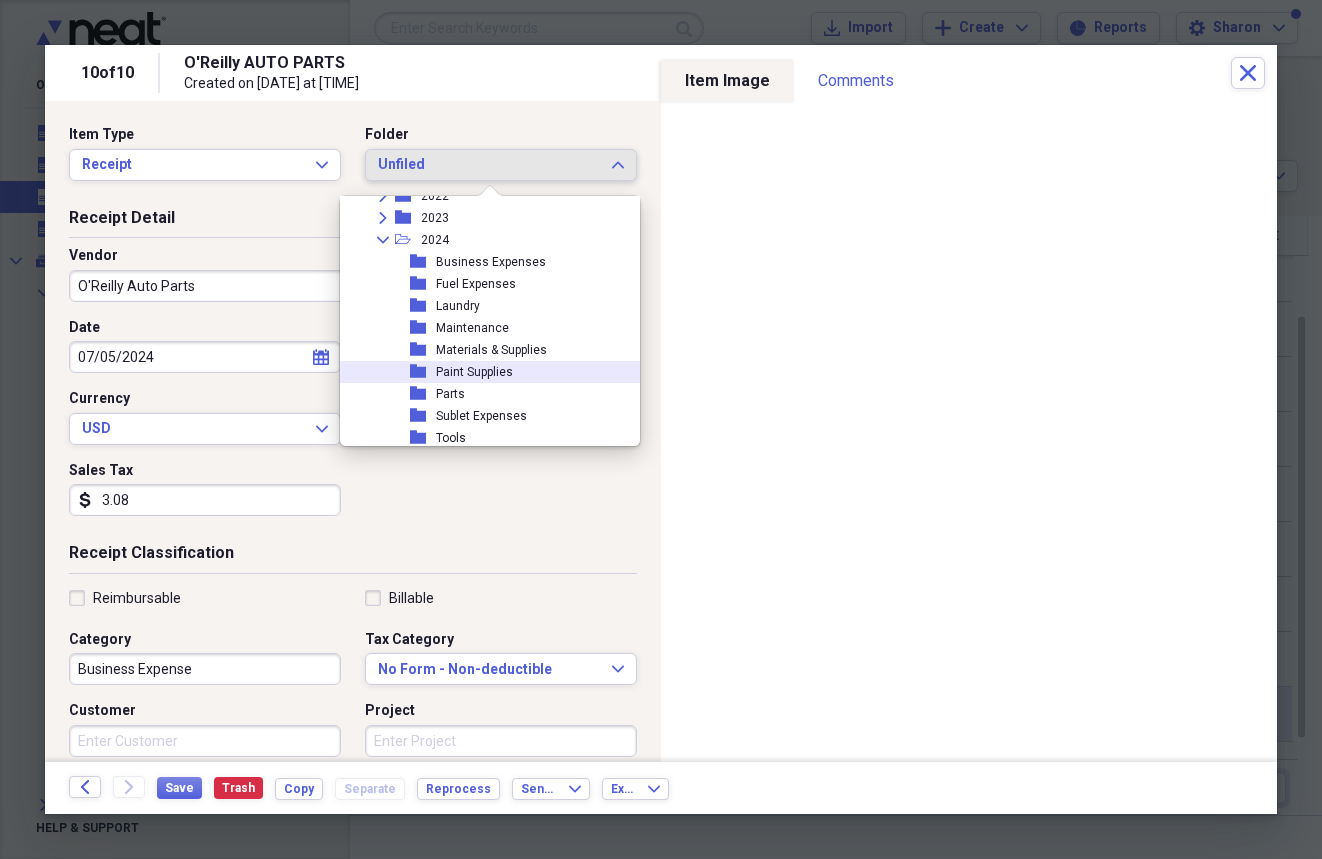 click on "Paint Supplies" at bounding box center [474, 372] 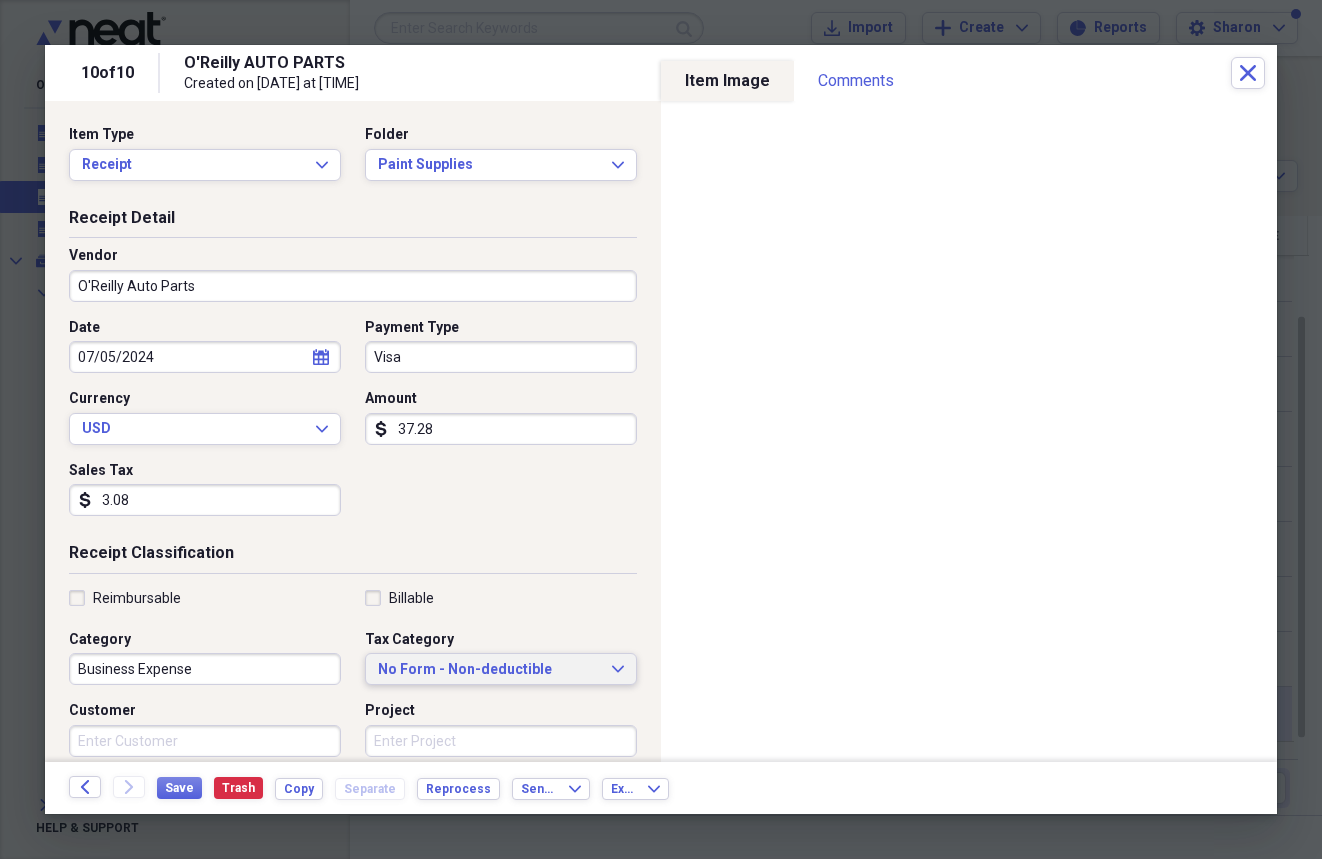 click on "No Form - Non-deductible" at bounding box center [489, 670] 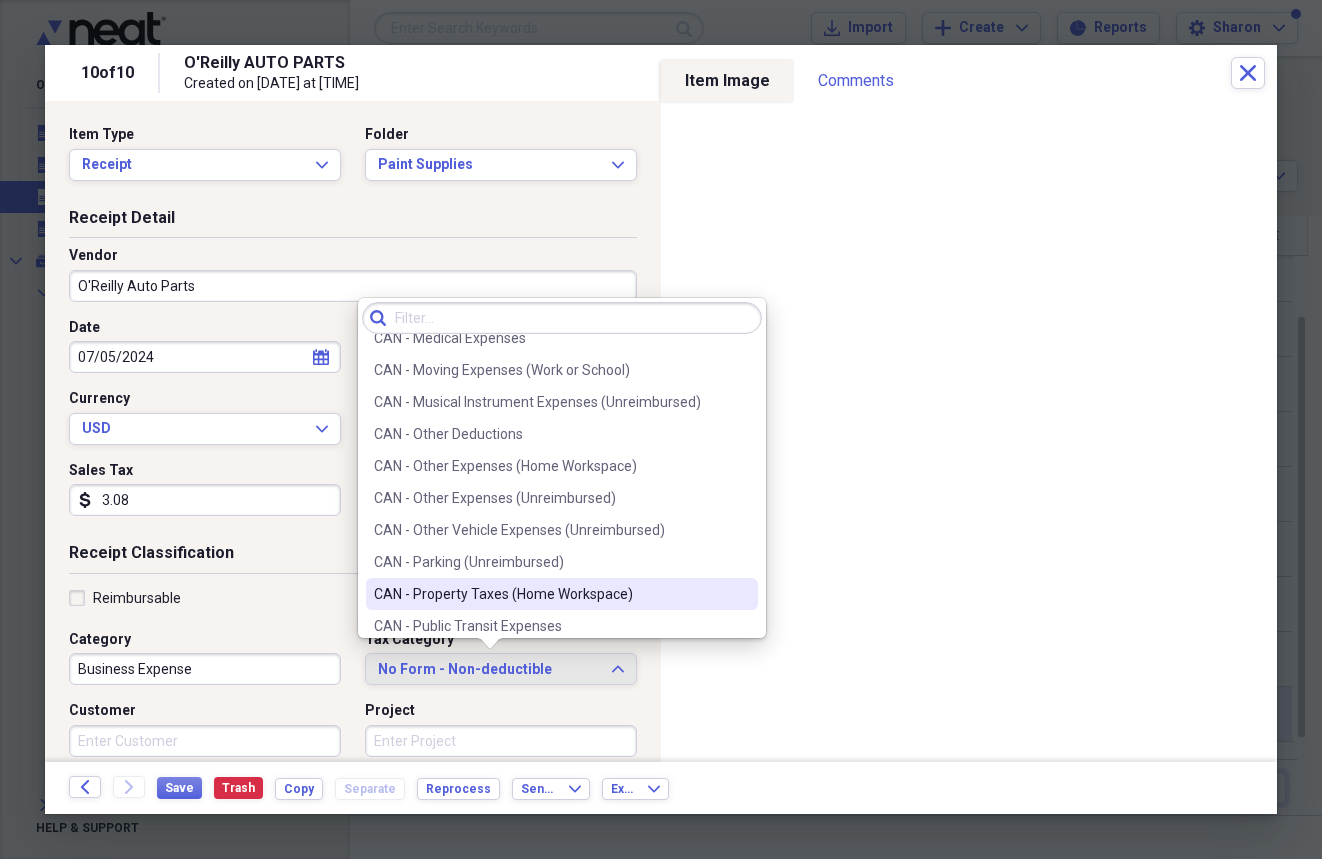 scroll, scrollTop: 1000, scrollLeft: 0, axis: vertical 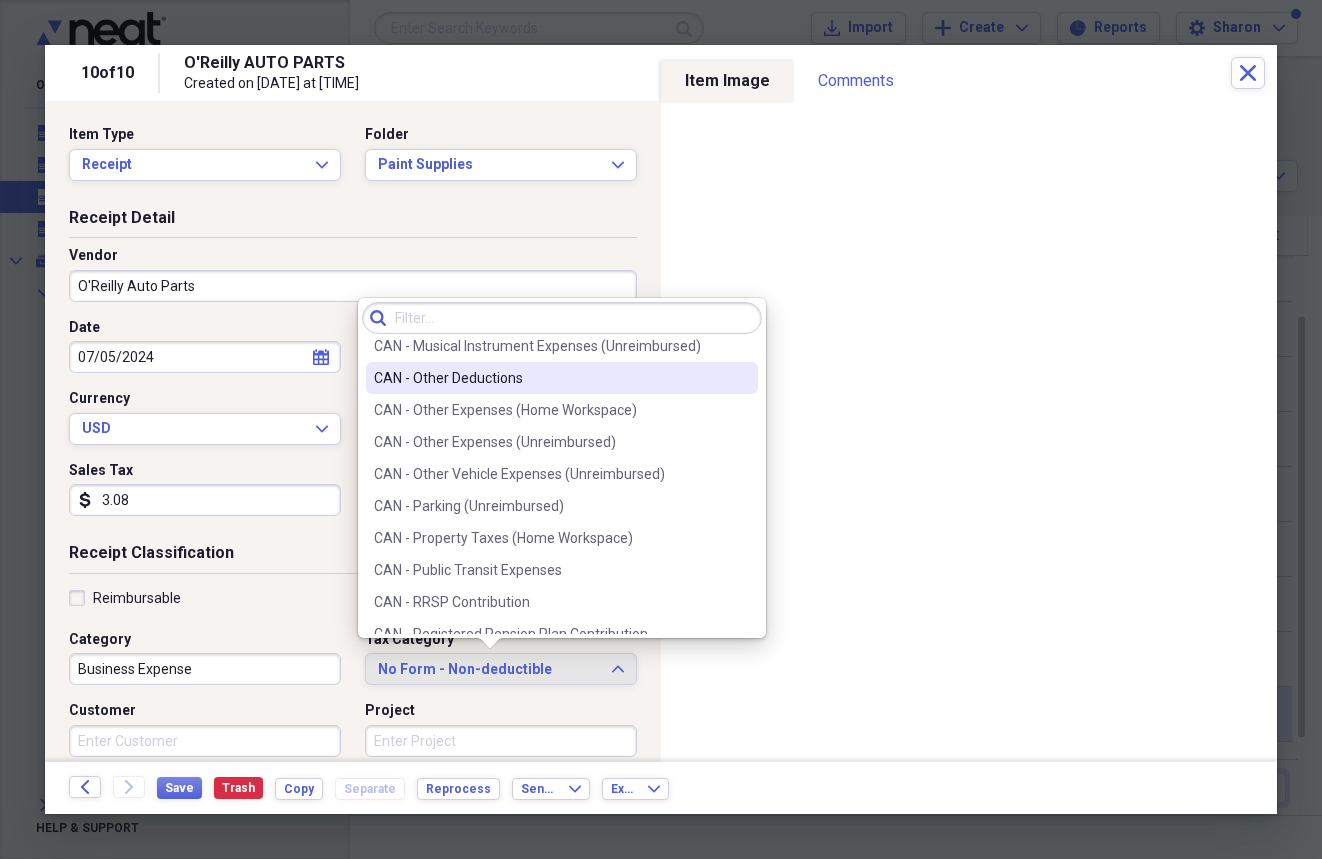 click on "CAN - Other Deductions" at bounding box center [550, 378] 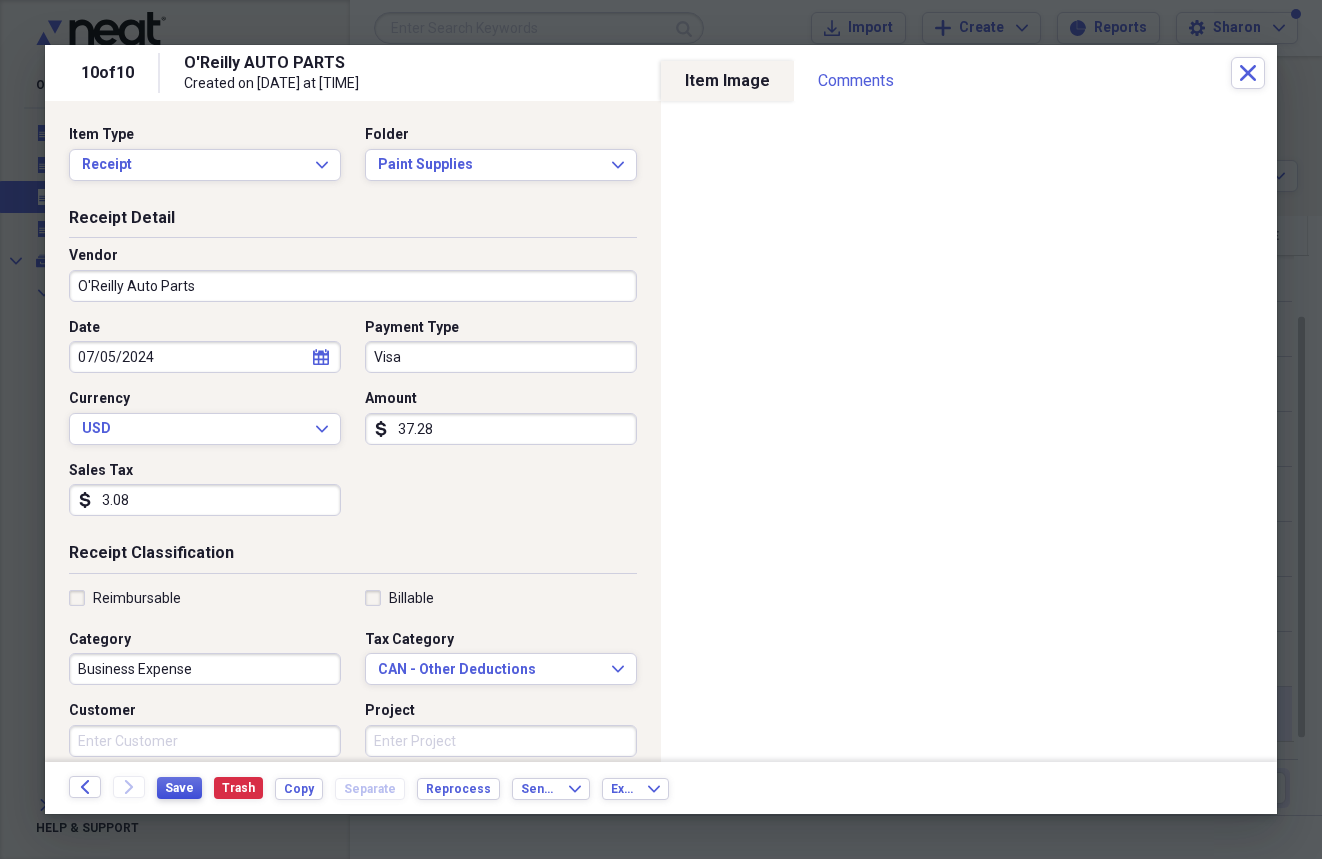 click on "Save" at bounding box center (179, 788) 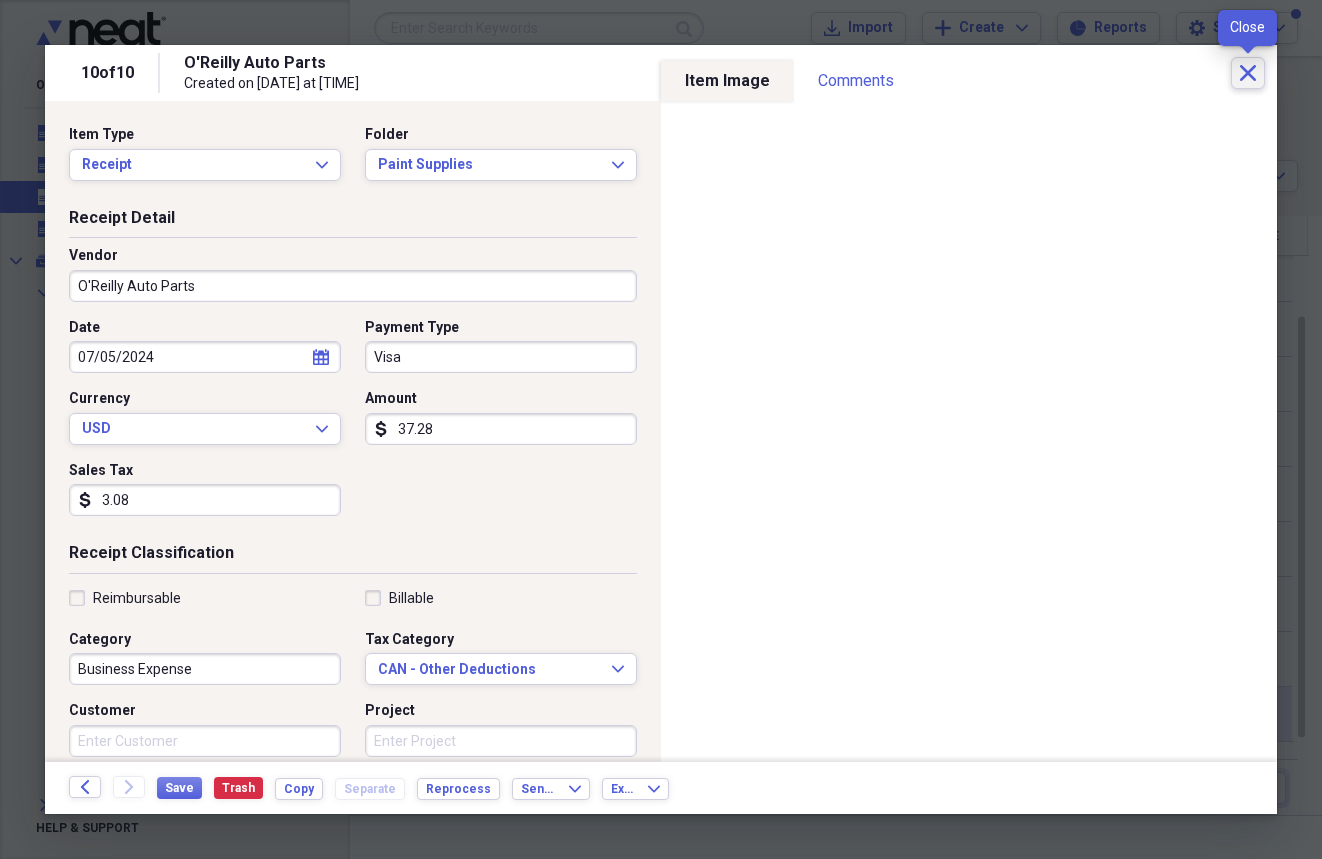 click on "Close" 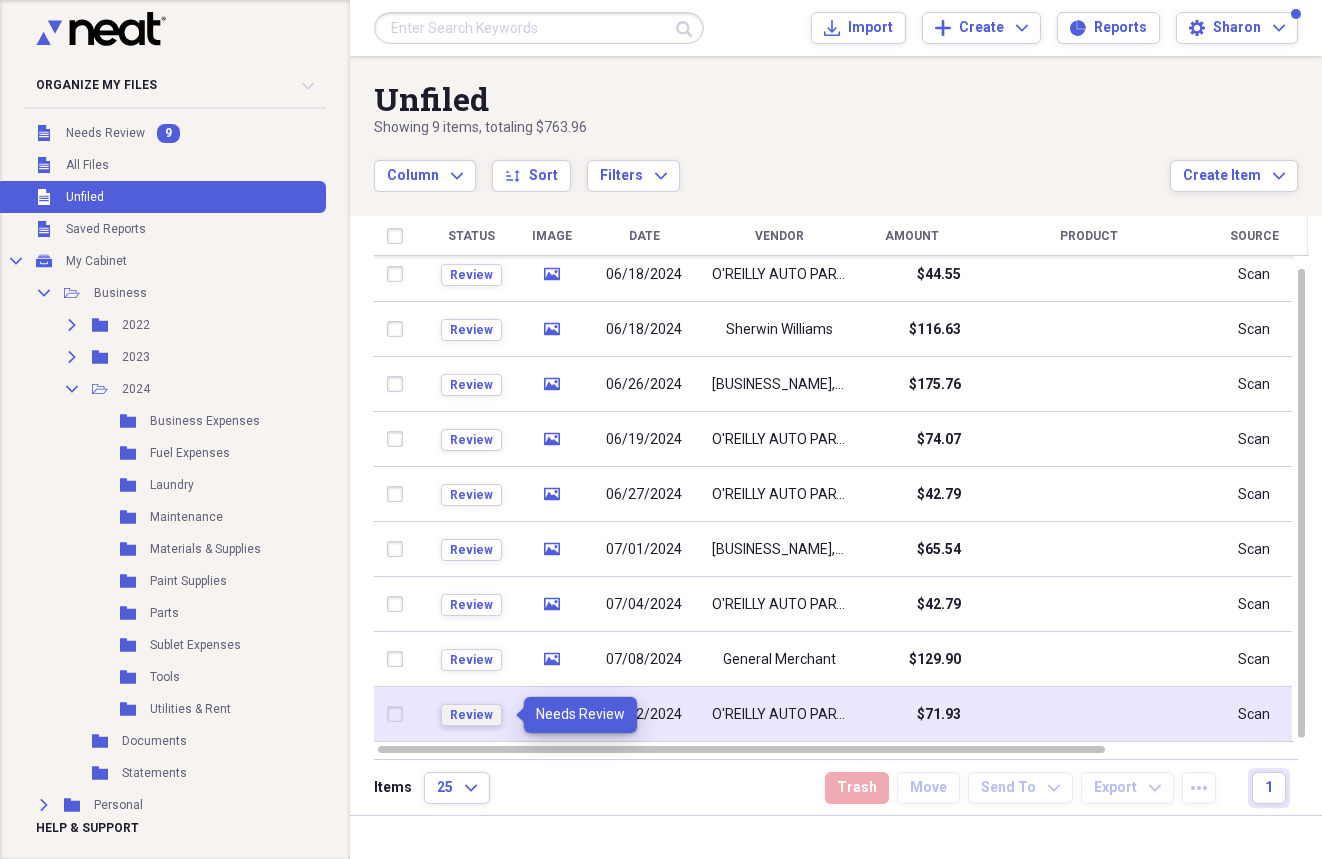 click on "Review" at bounding box center (471, 715) 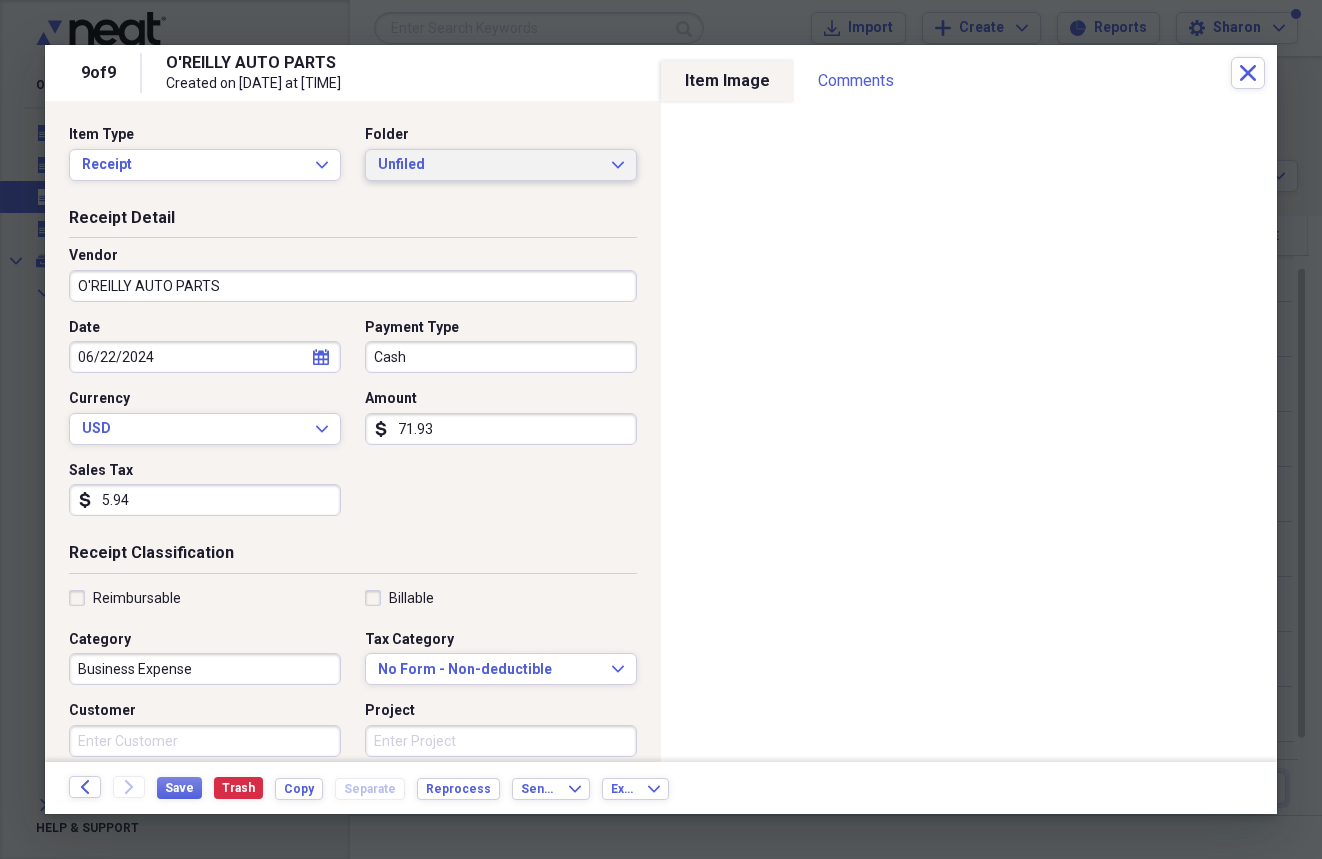 click on "Expand" 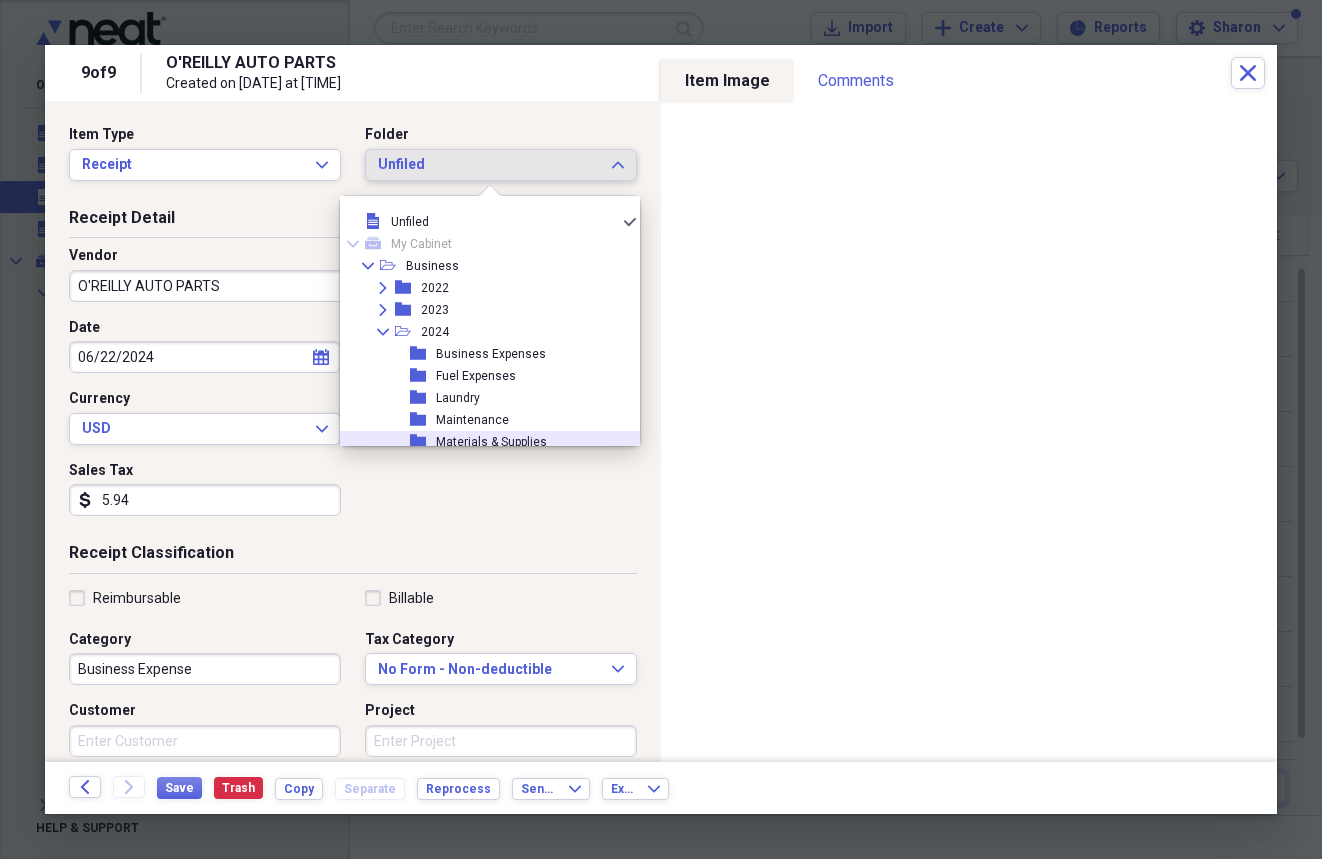 click on "Materials & Supplies" at bounding box center [491, 442] 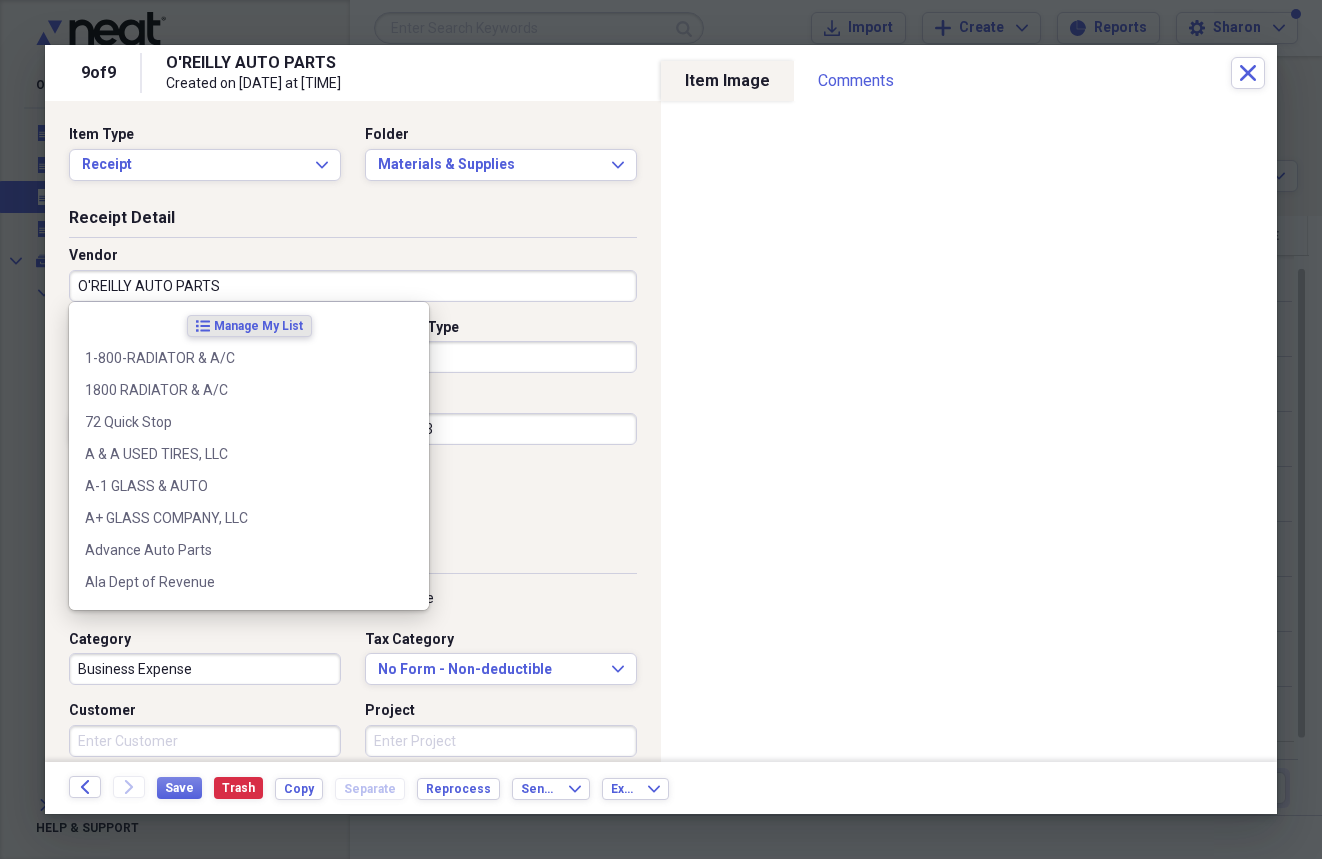 click on "O'REILLY AUTO PARTS" at bounding box center (353, 286) 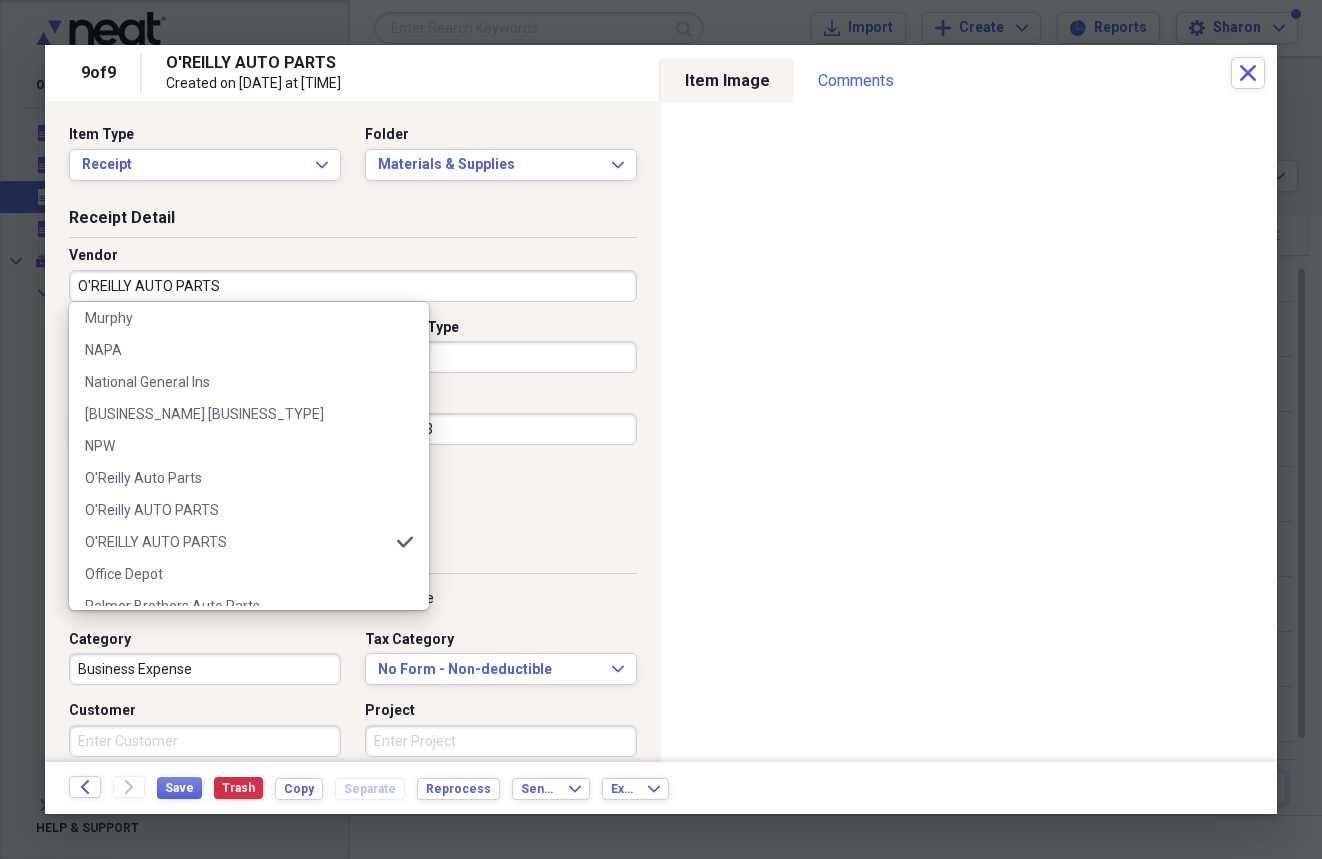 scroll, scrollTop: 2456, scrollLeft: 0, axis: vertical 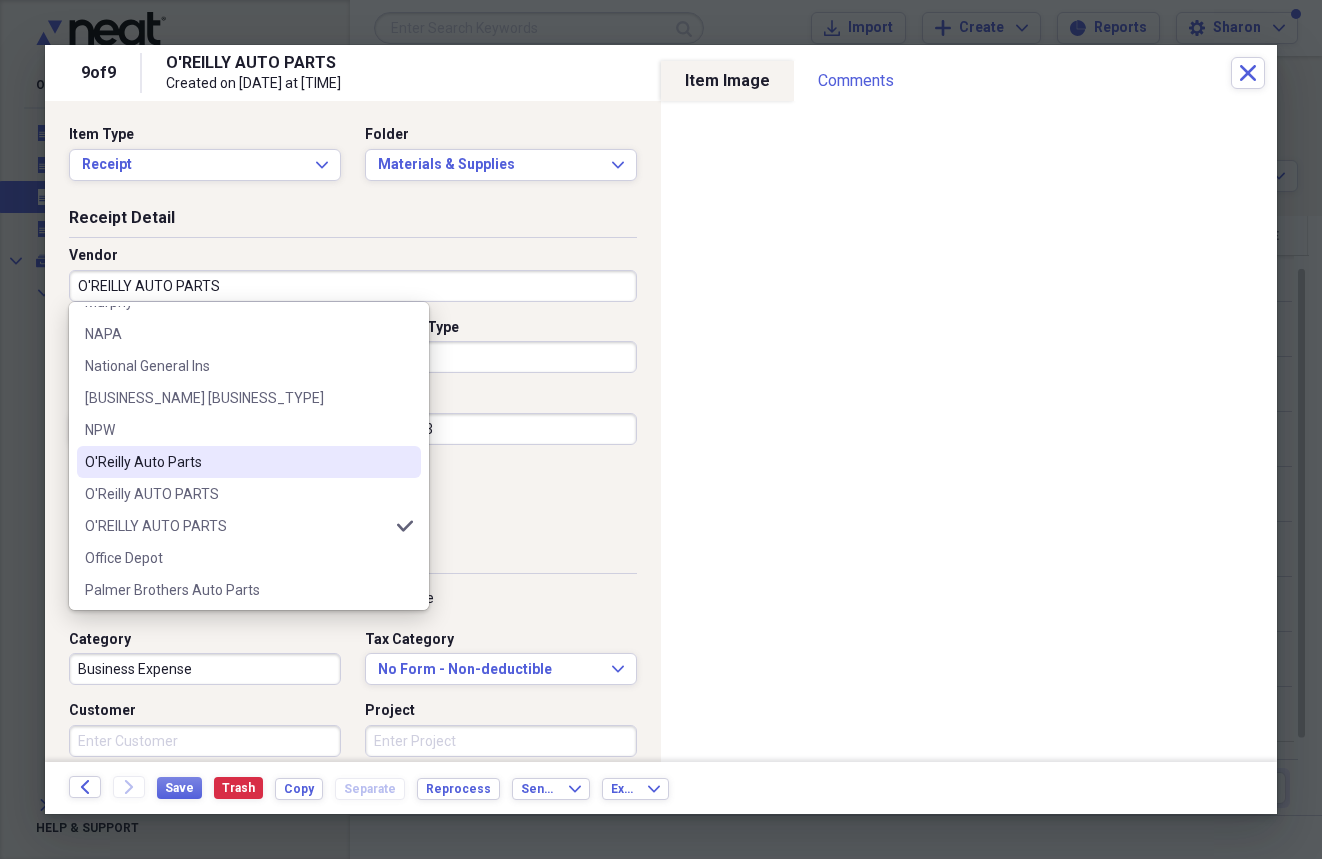 click on "O'Reilly Auto Parts" at bounding box center [237, 462] 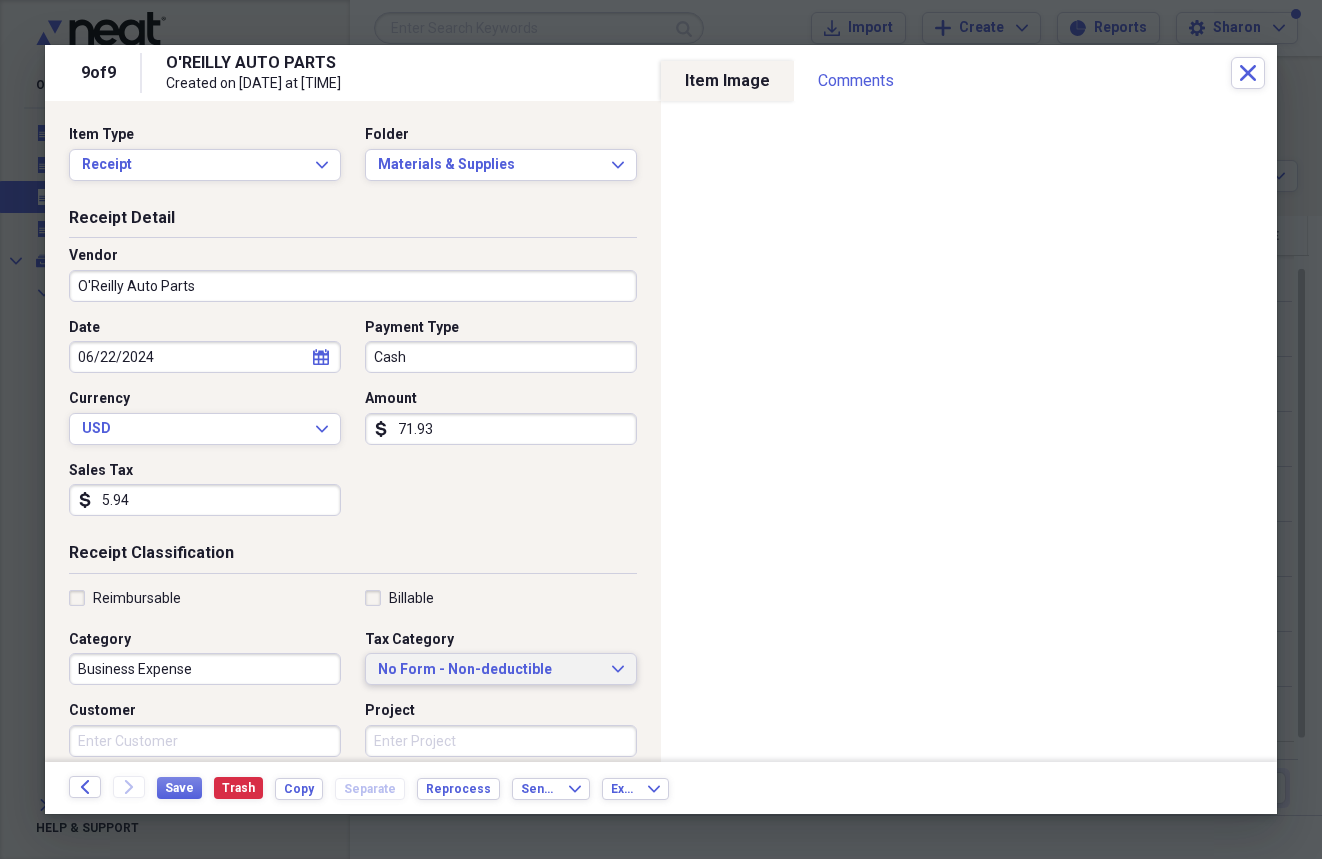 click on "No Form - Non-deductible" at bounding box center (489, 670) 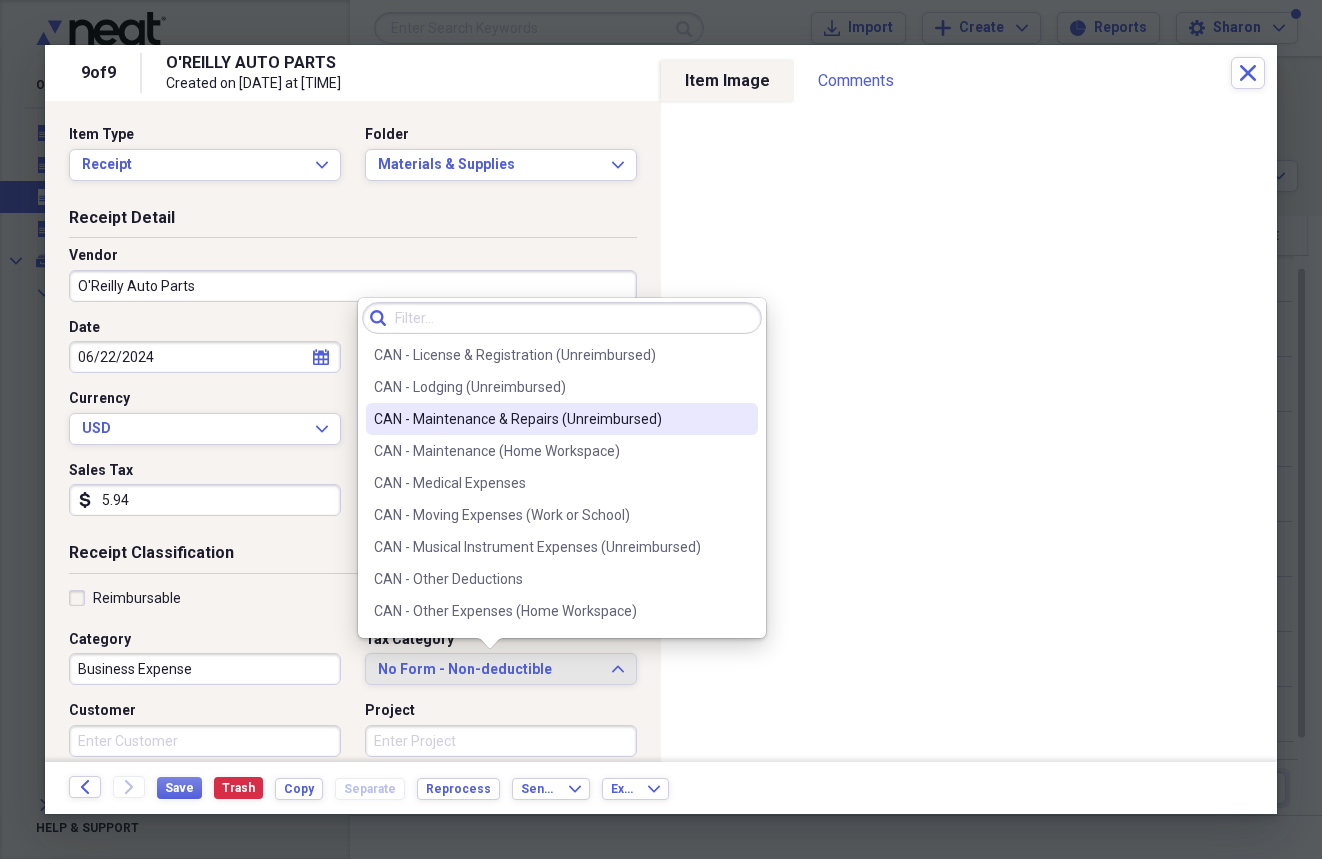 scroll, scrollTop: 800, scrollLeft: 0, axis: vertical 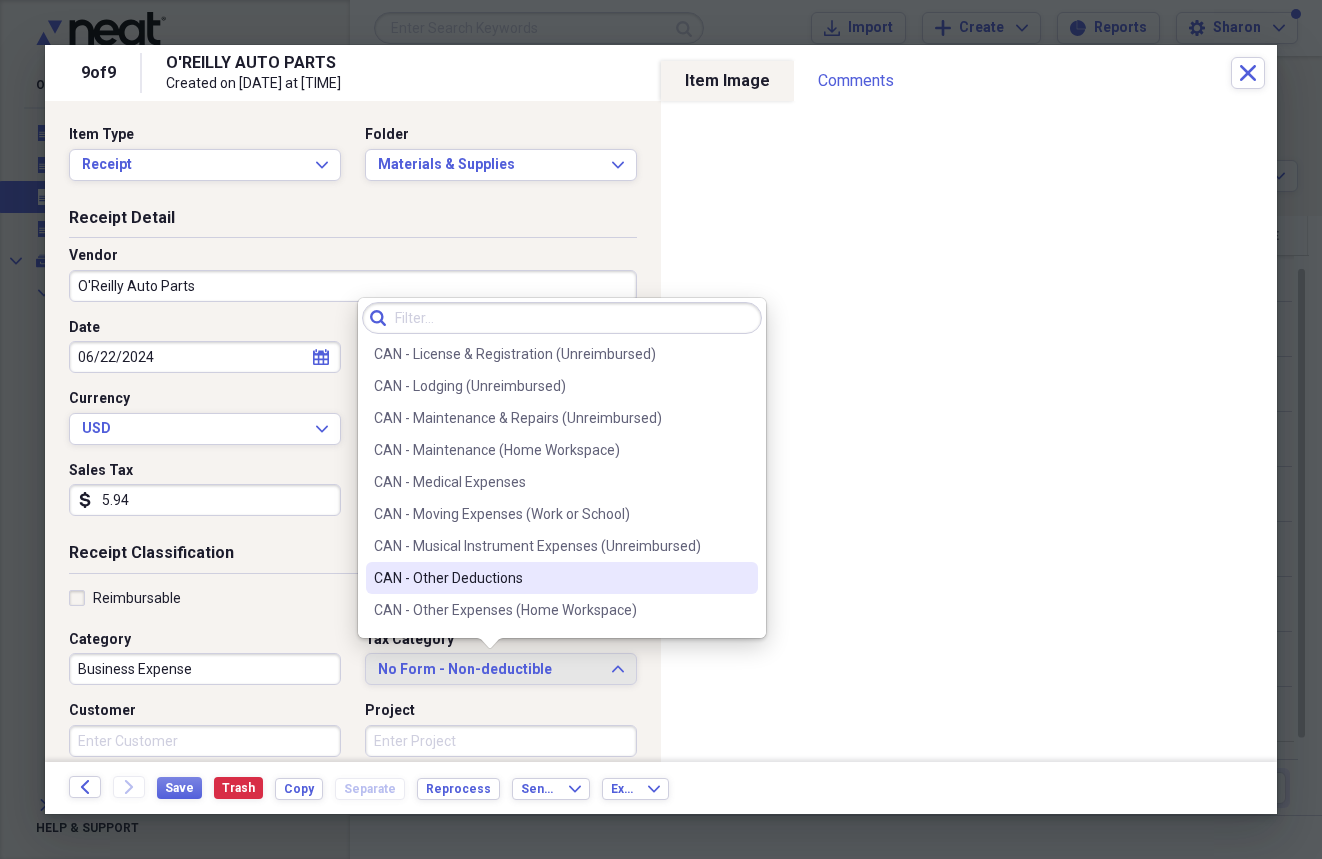 click on "CAN - Other Deductions" at bounding box center (550, 578) 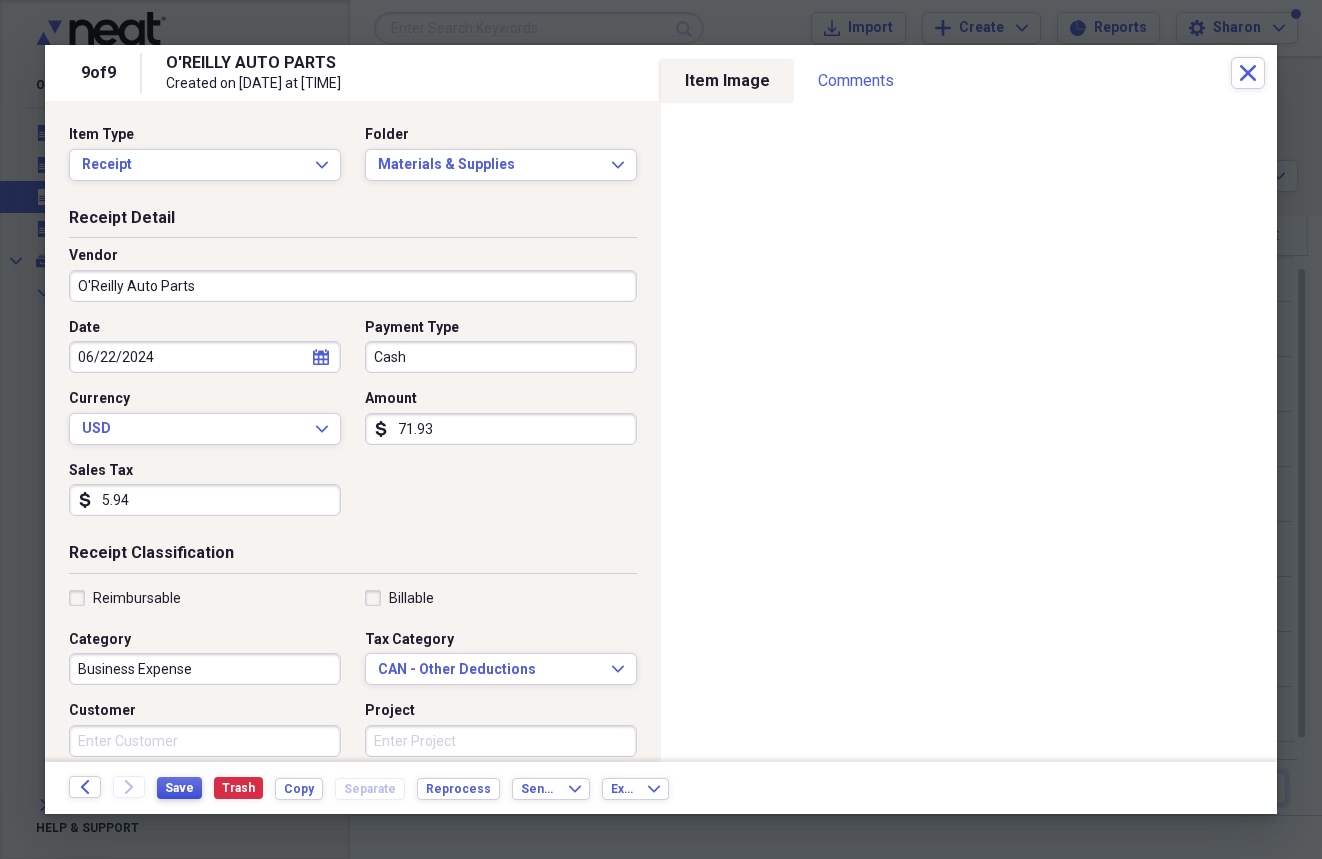 click on "Save" at bounding box center [179, 788] 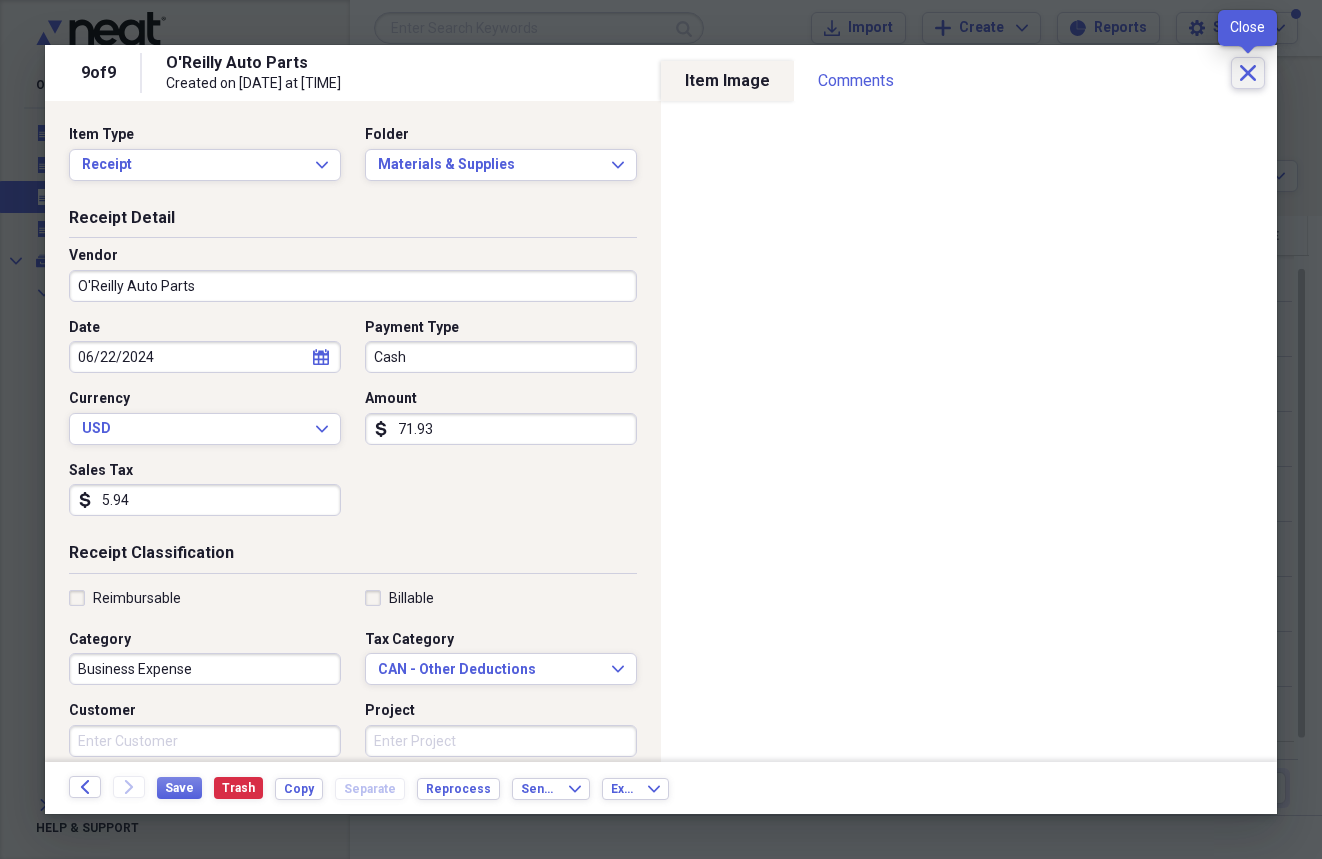 click on "Close" 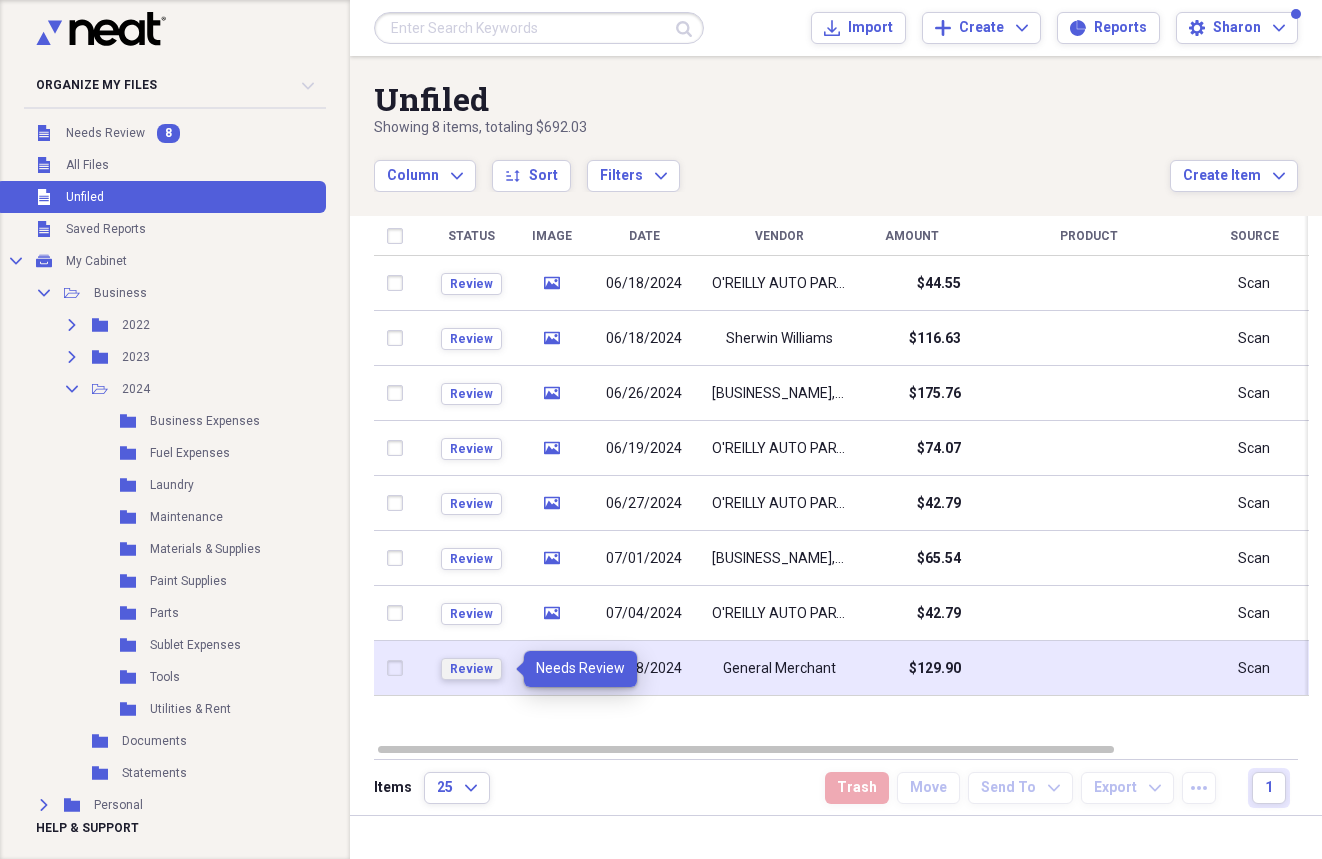 click on "Review" at bounding box center [471, 669] 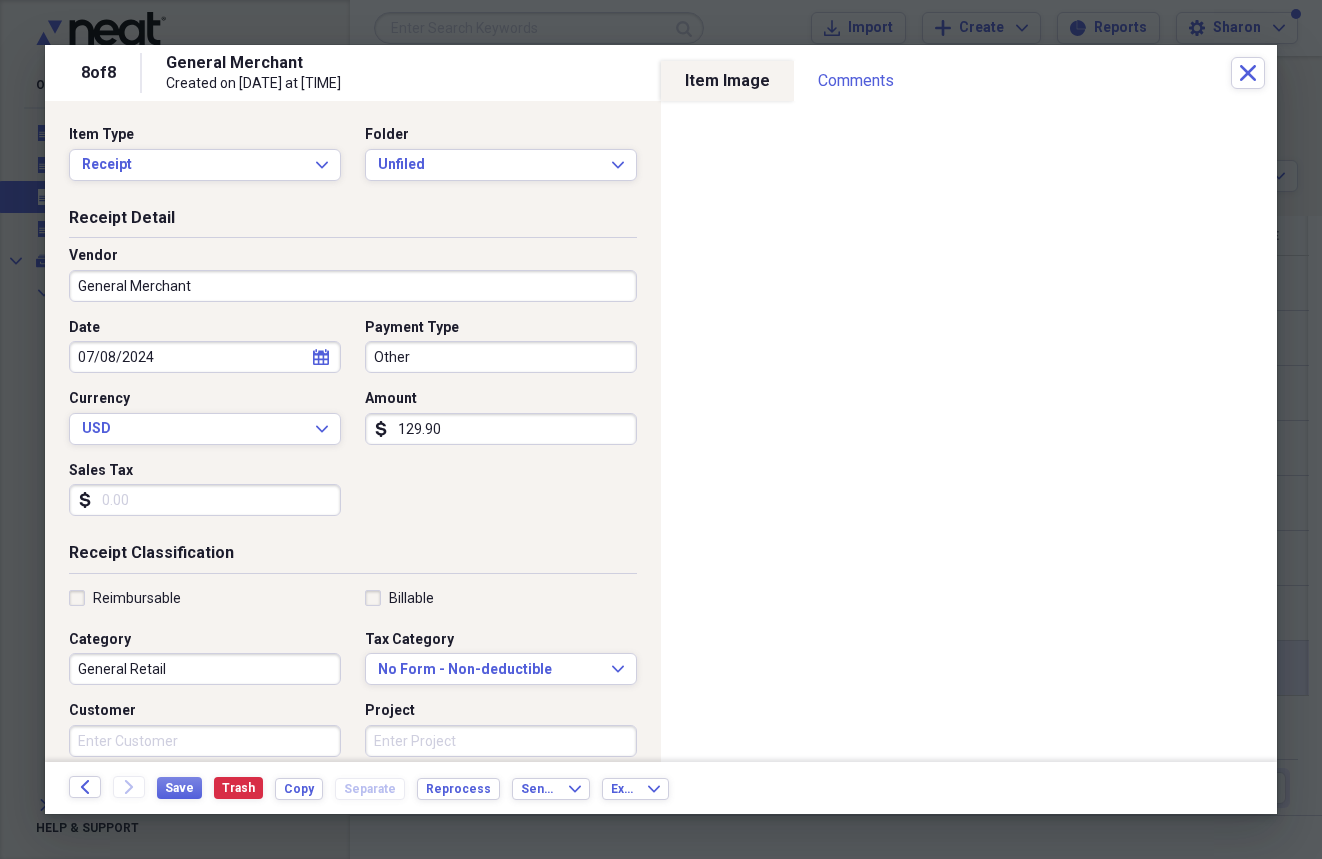 click on "General Merchant" at bounding box center (353, 286) 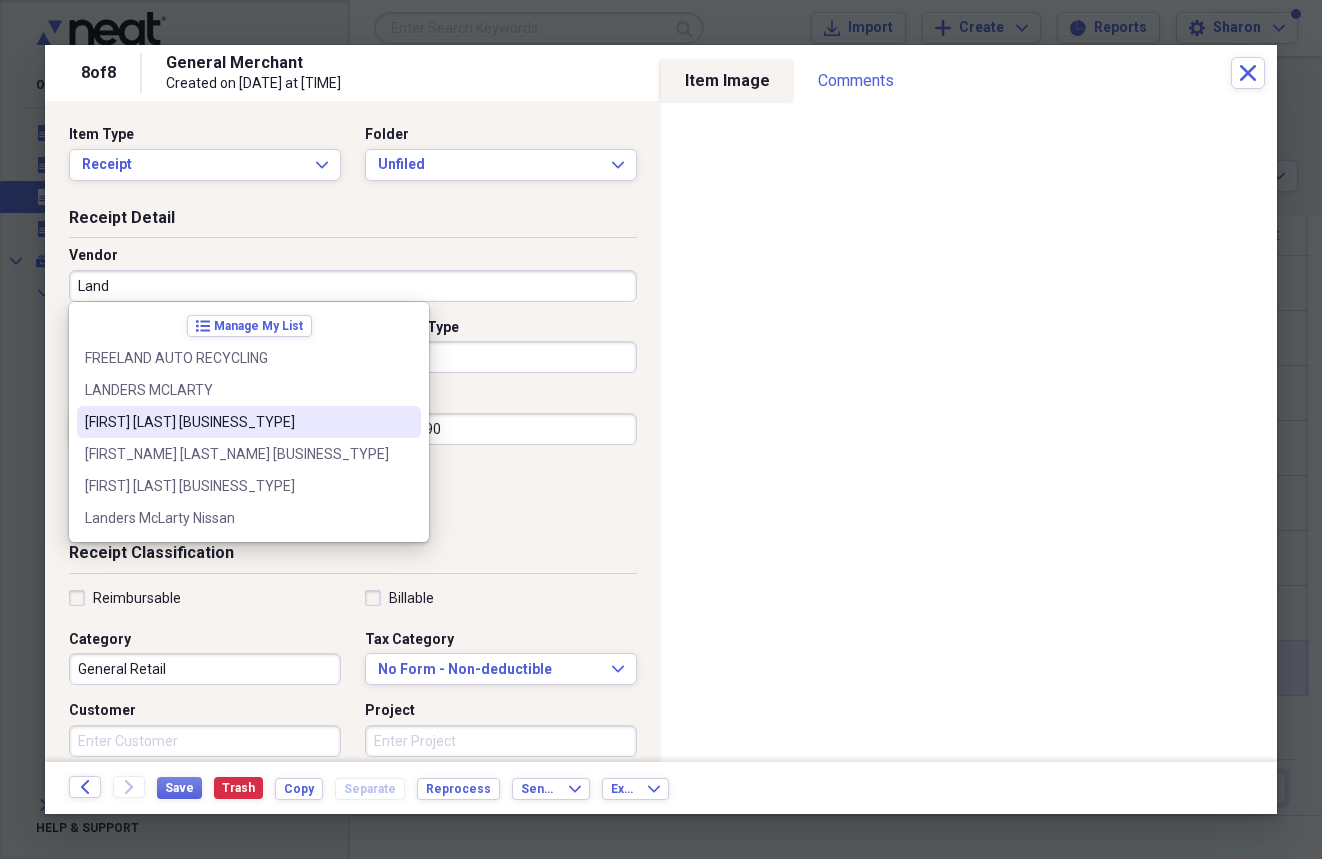 click on "Landers McLarty Chev" at bounding box center [237, 422] 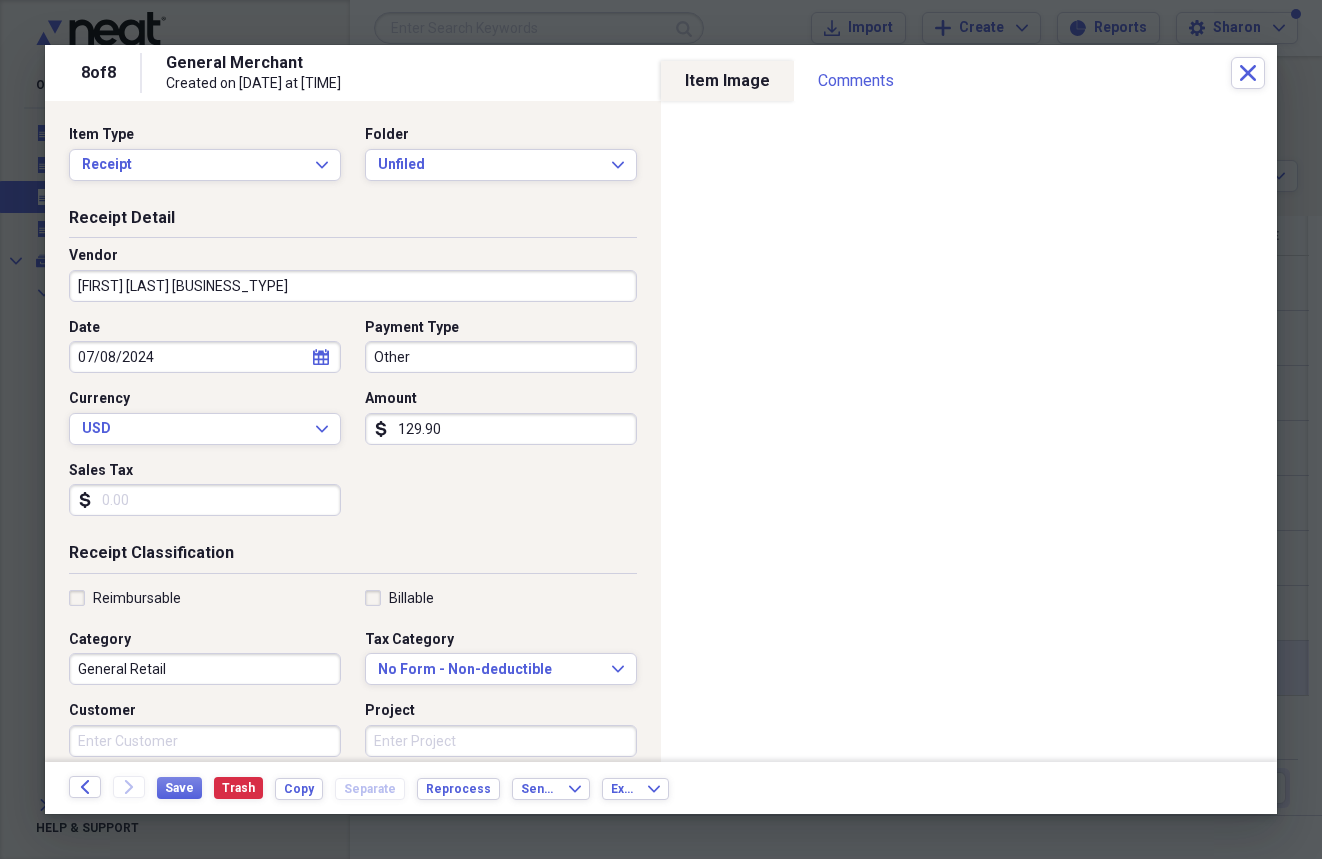 type on "Business Expense" 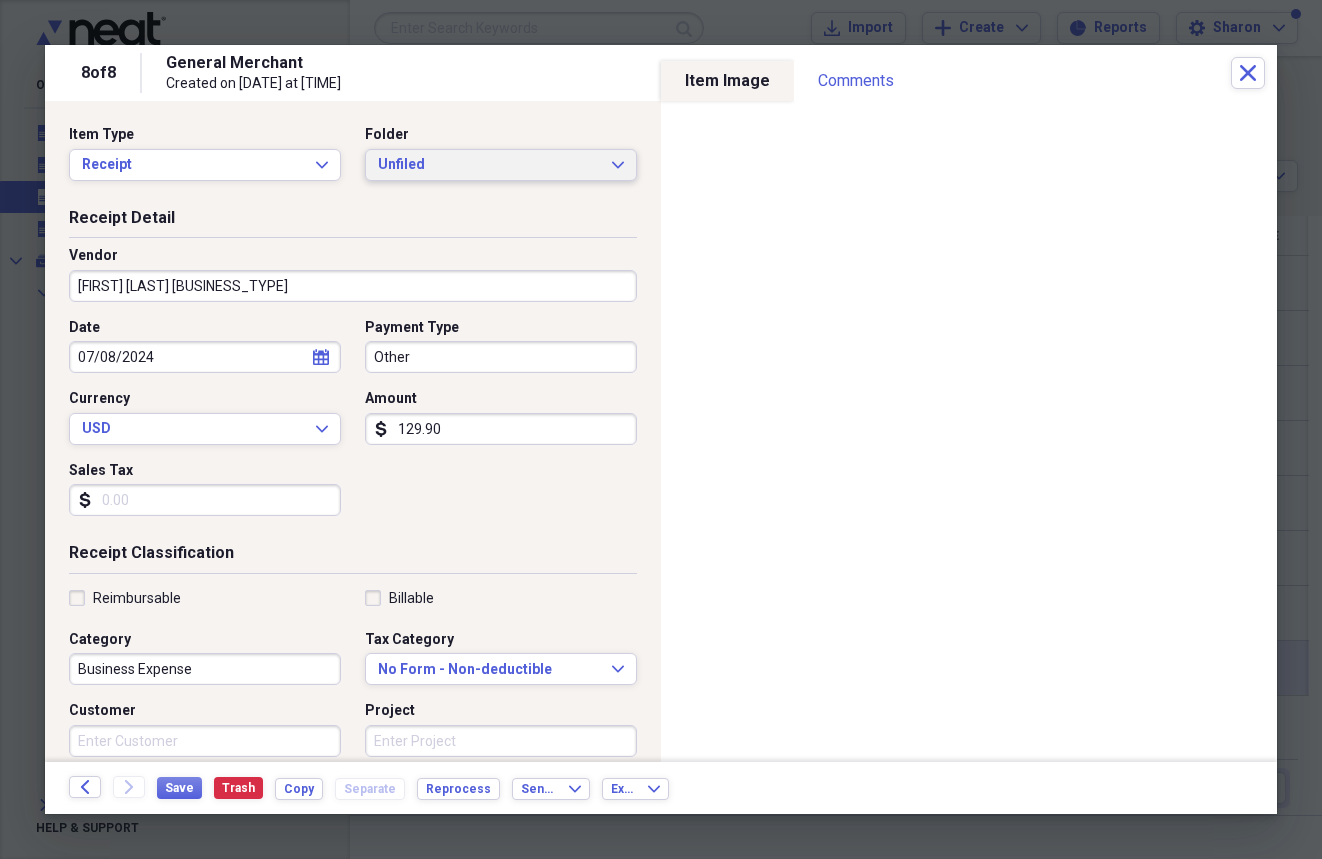 click on "Expand" 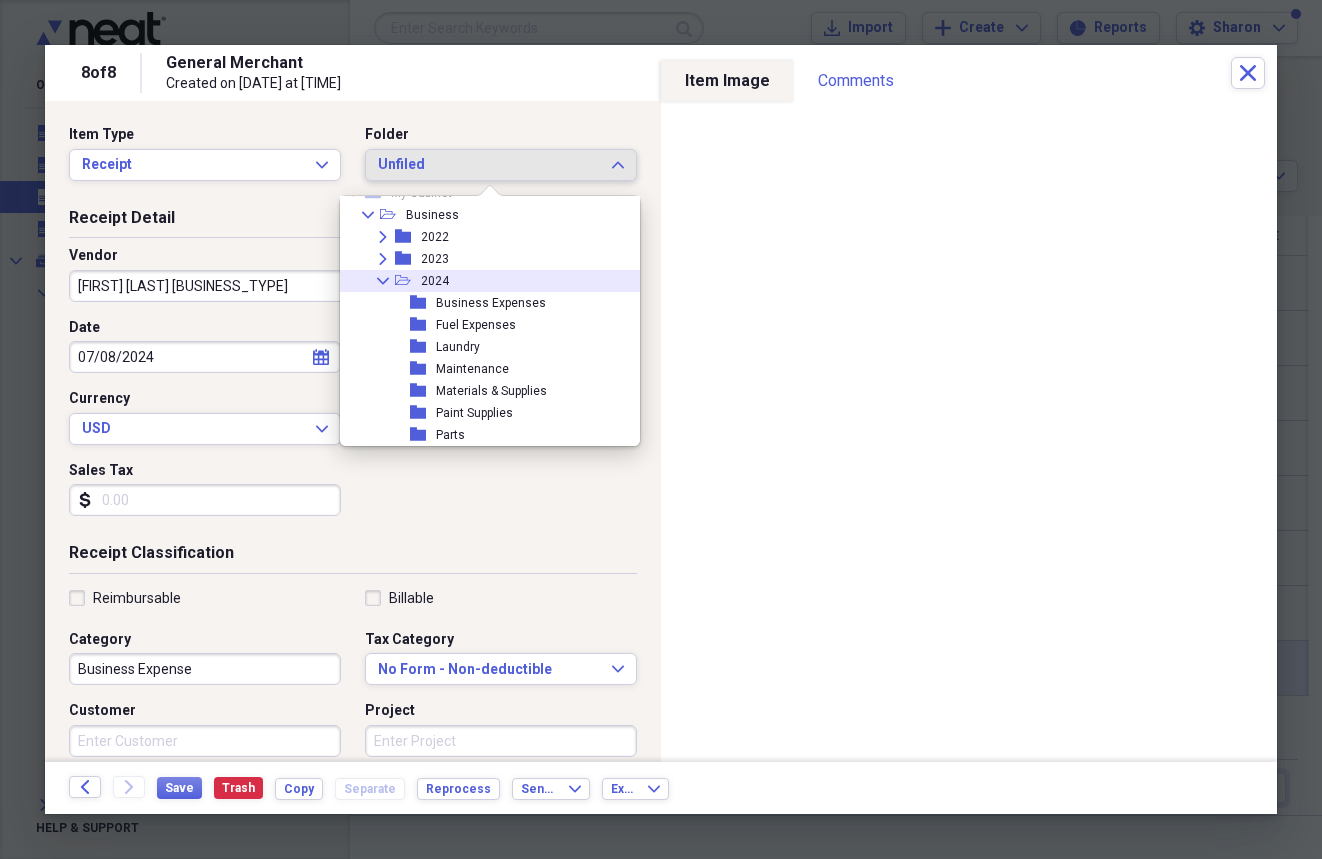 scroll, scrollTop: 56, scrollLeft: 0, axis: vertical 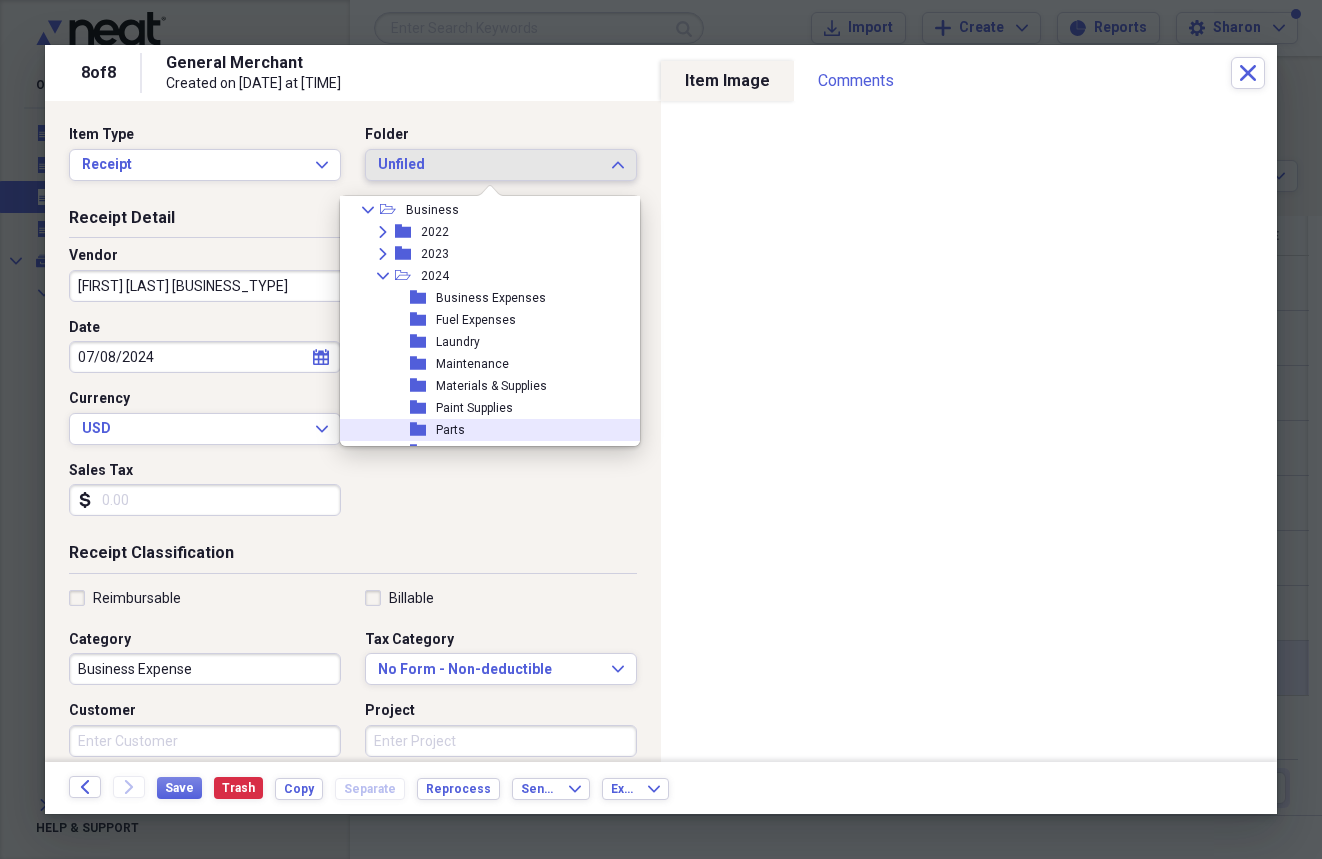 click on "Parts" at bounding box center [450, 430] 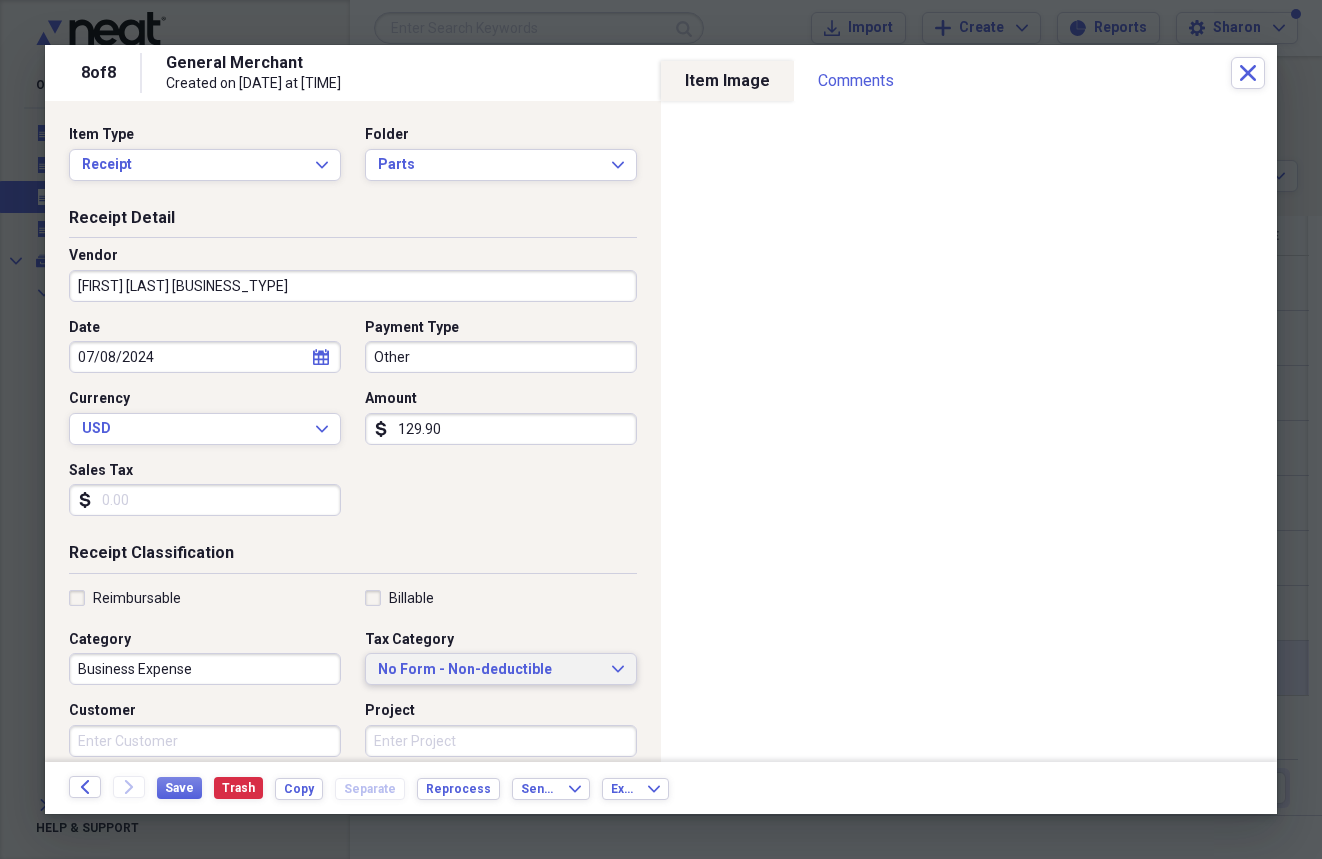 click on "No Form - Non-deductible" at bounding box center (489, 670) 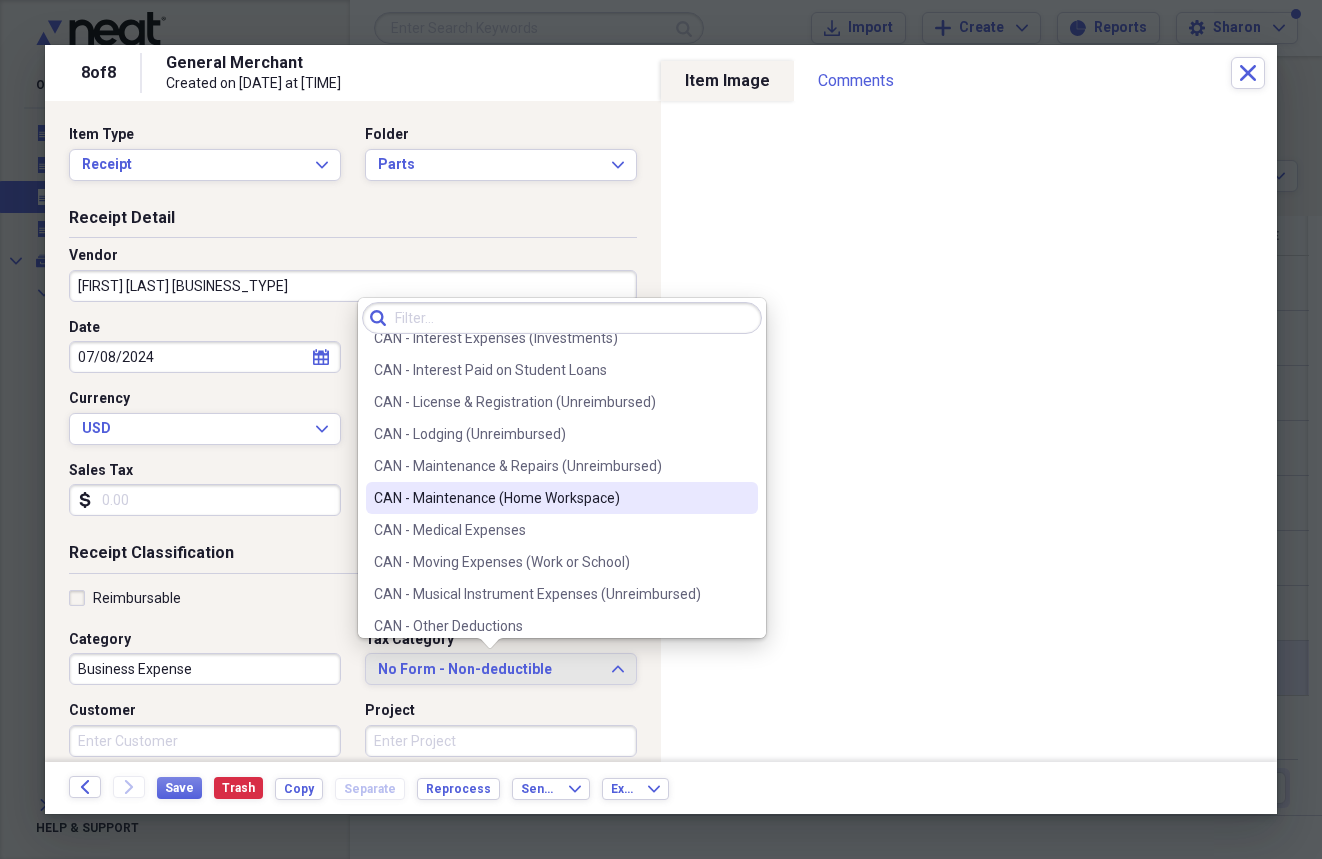scroll, scrollTop: 800, scrollLeft: 0, axis: vertical 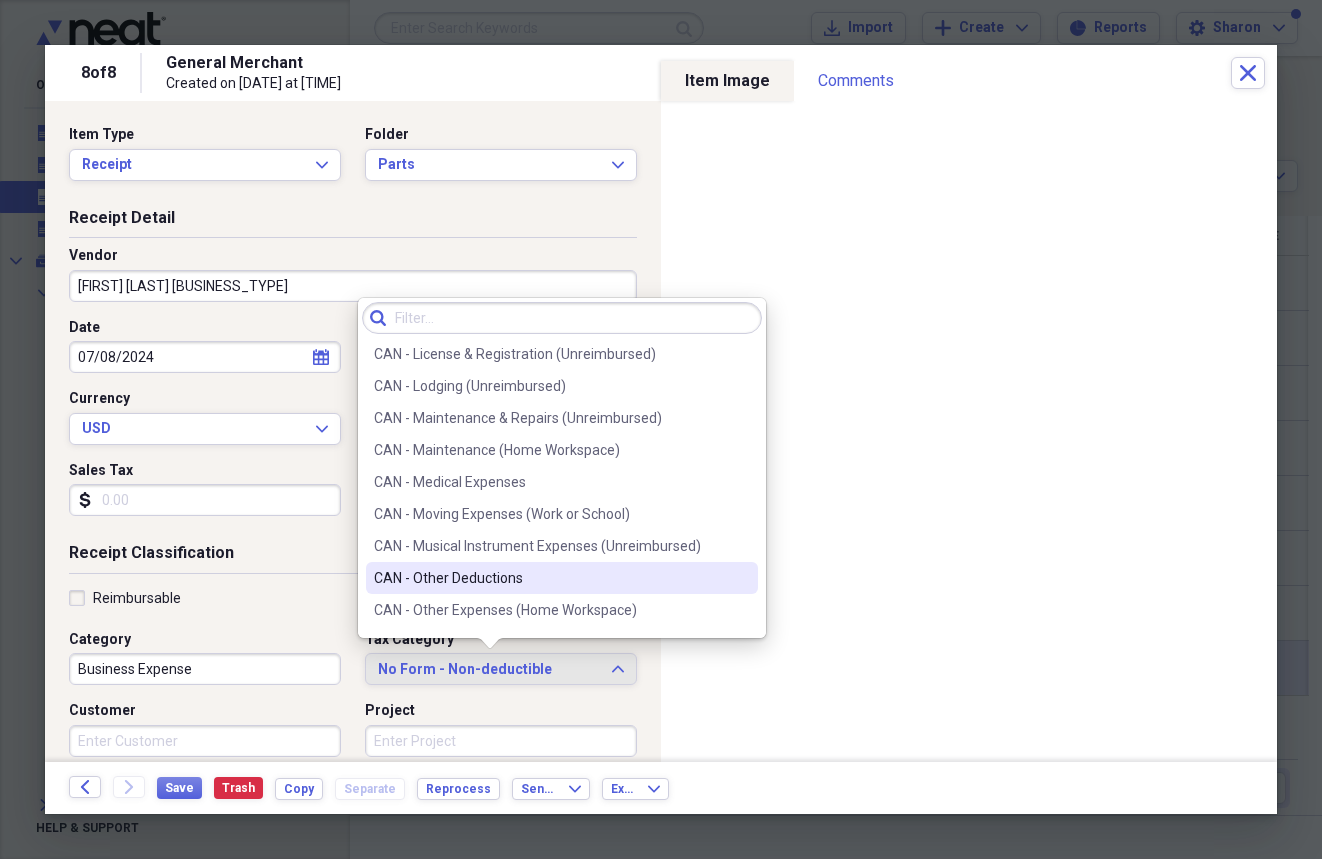 click on "CAN - Other Deductions" at bounding box center [550, 578] 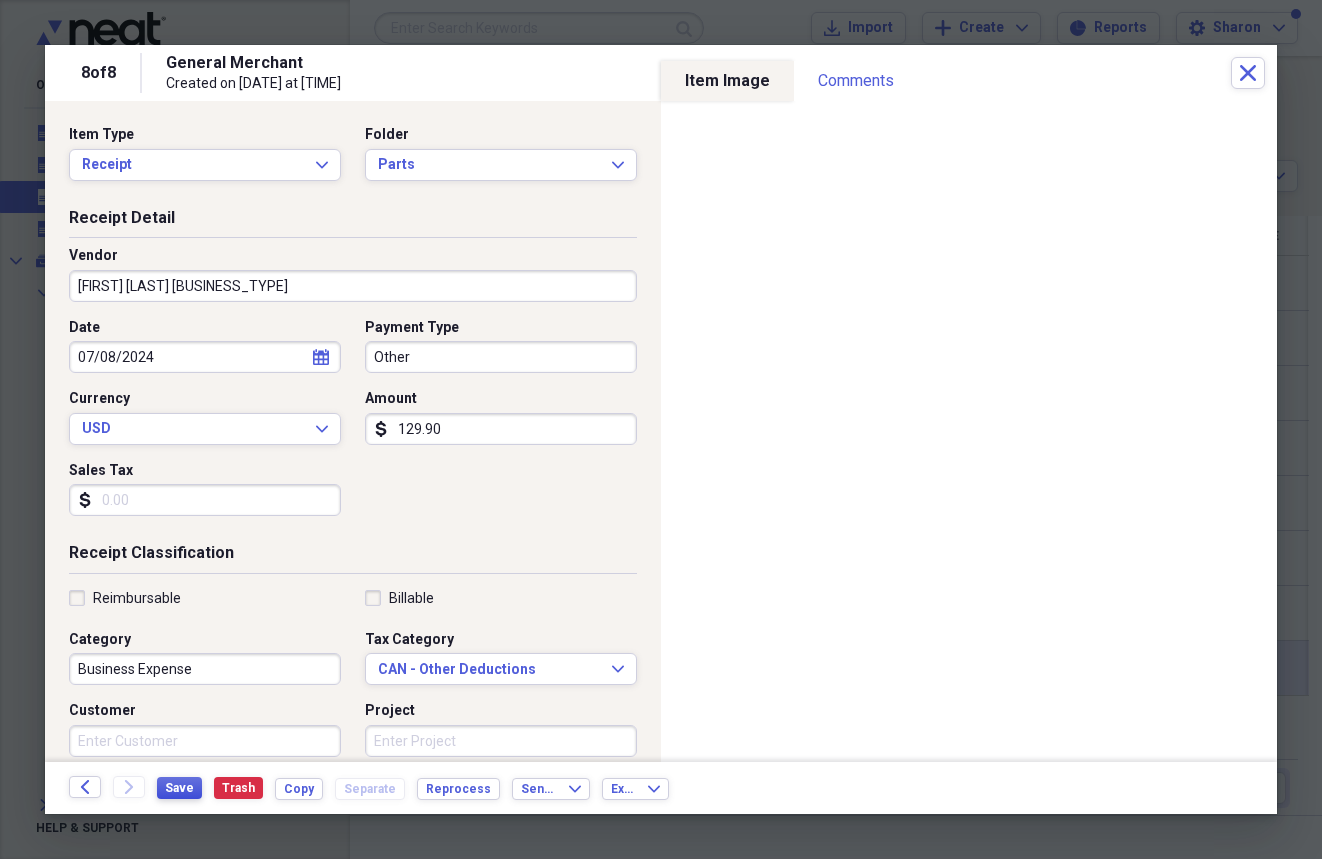 click on "Save" at bounding box center [179, 788] 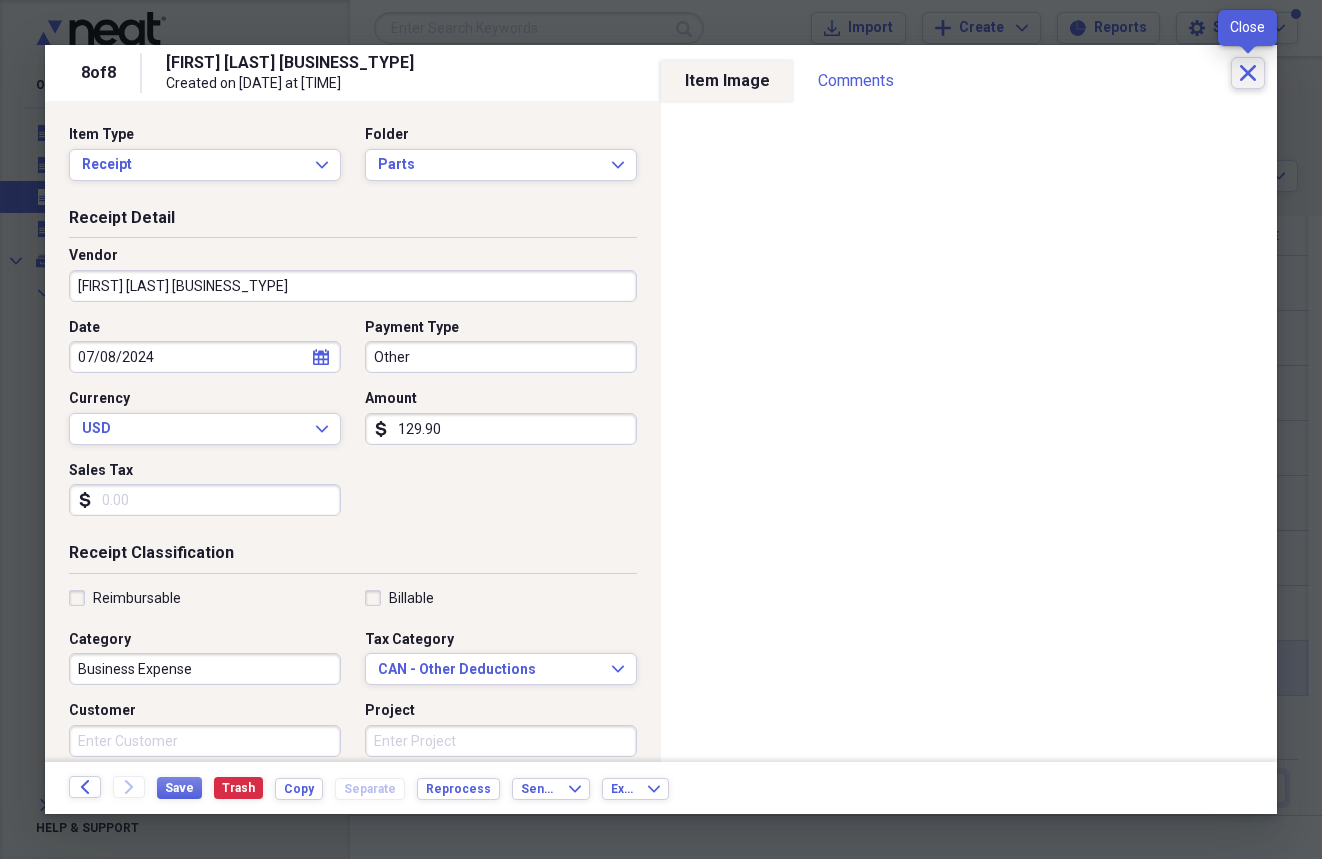 click 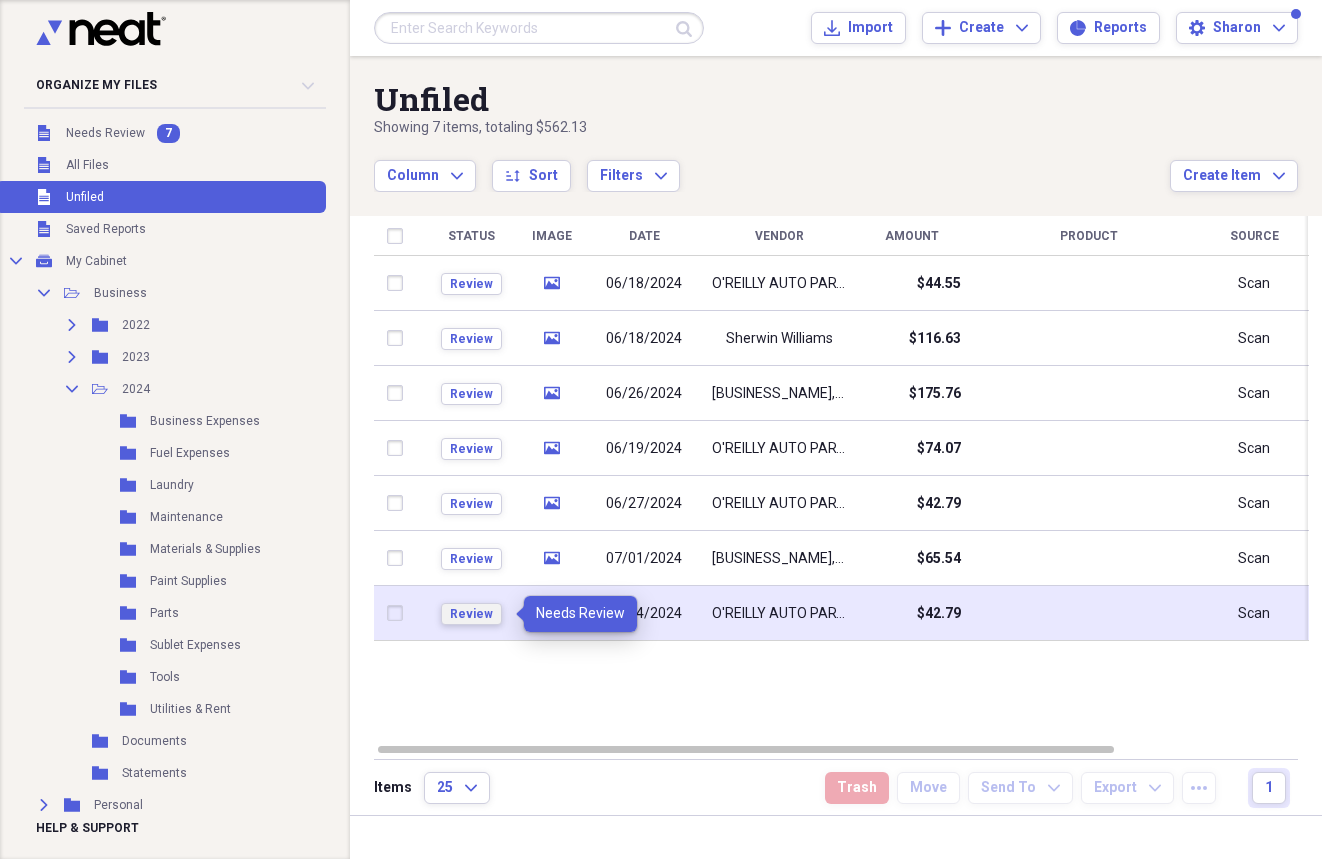 click on "Review" at bounding box center (471, 614) 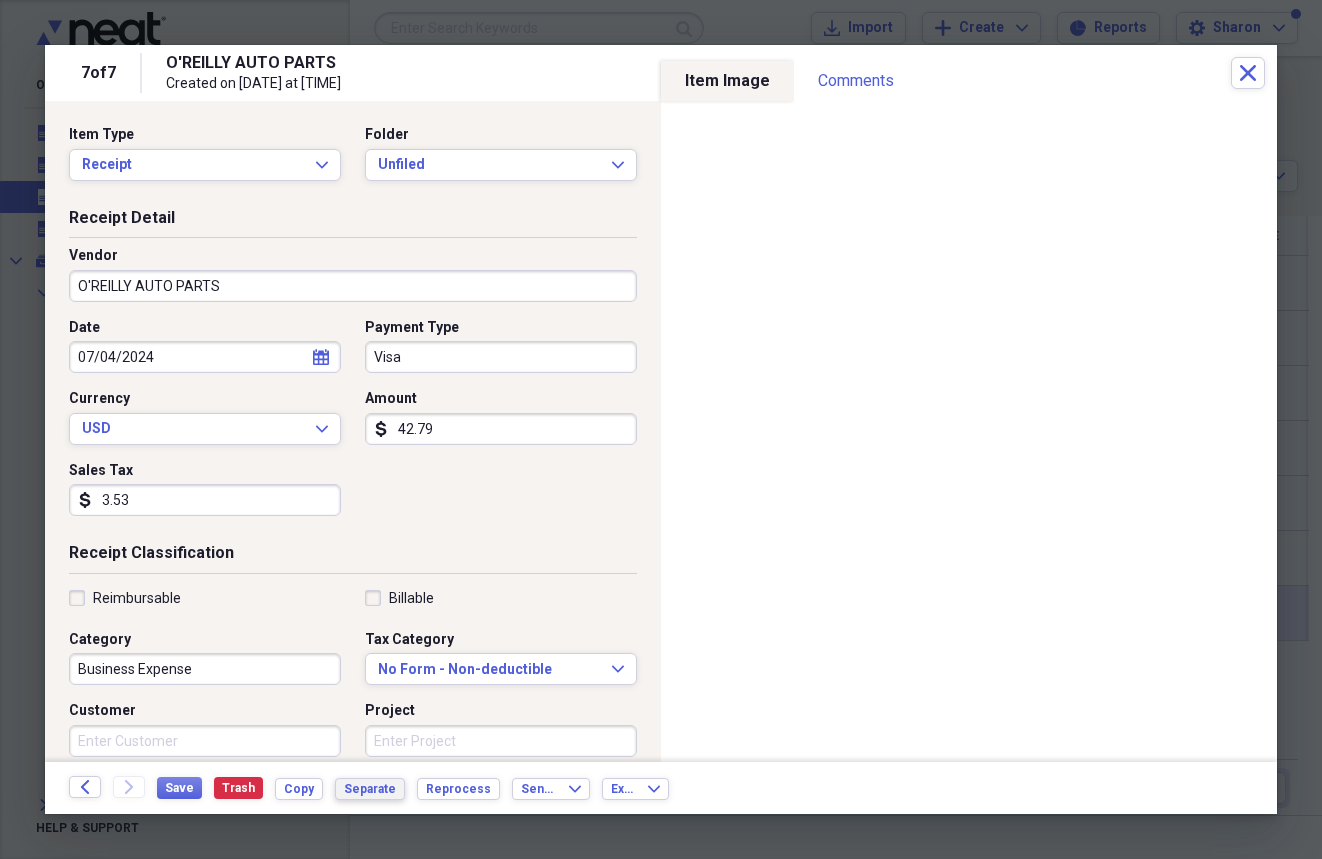 click on "Separate" at bounding box center (370, 789) 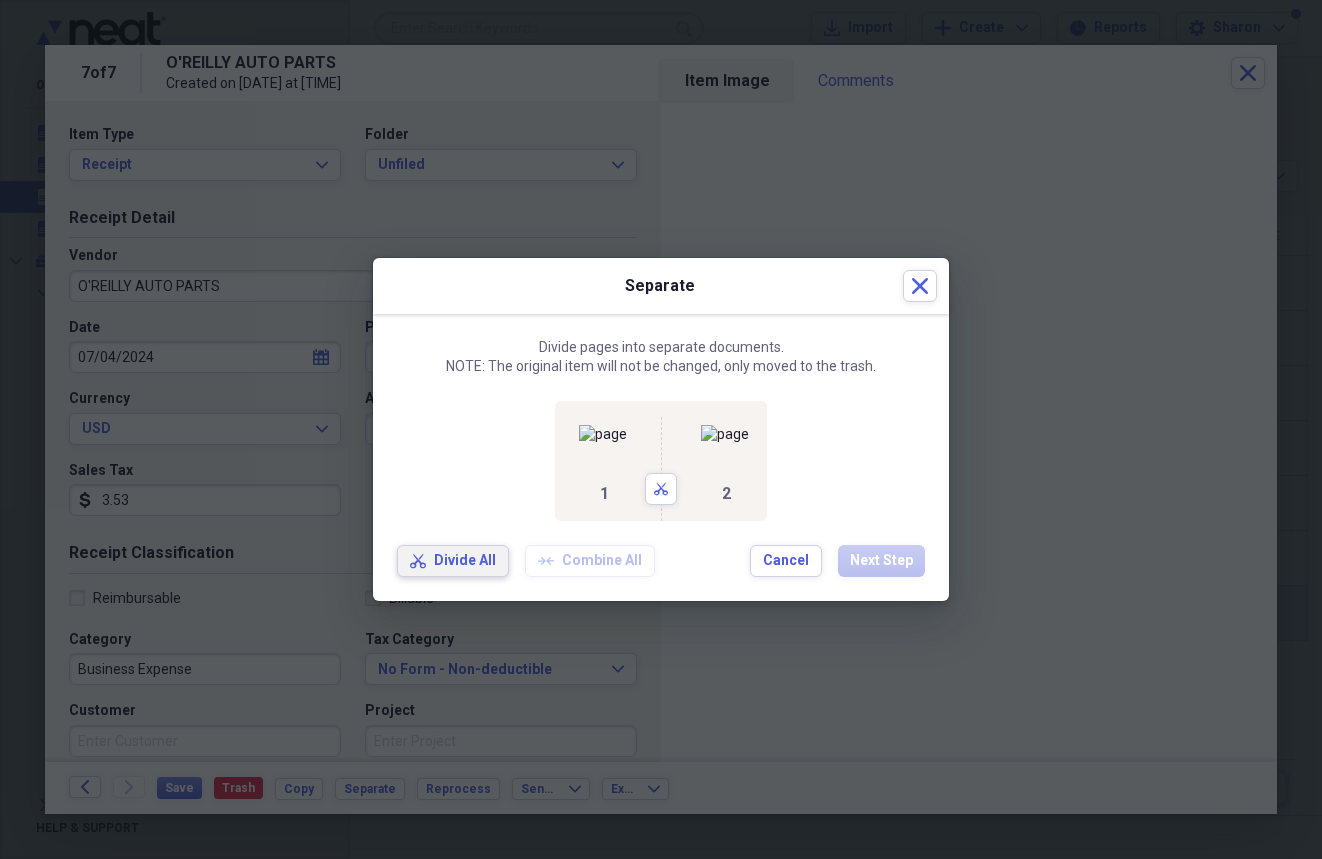 click on "Divide All" at bounding box center (465, 561) 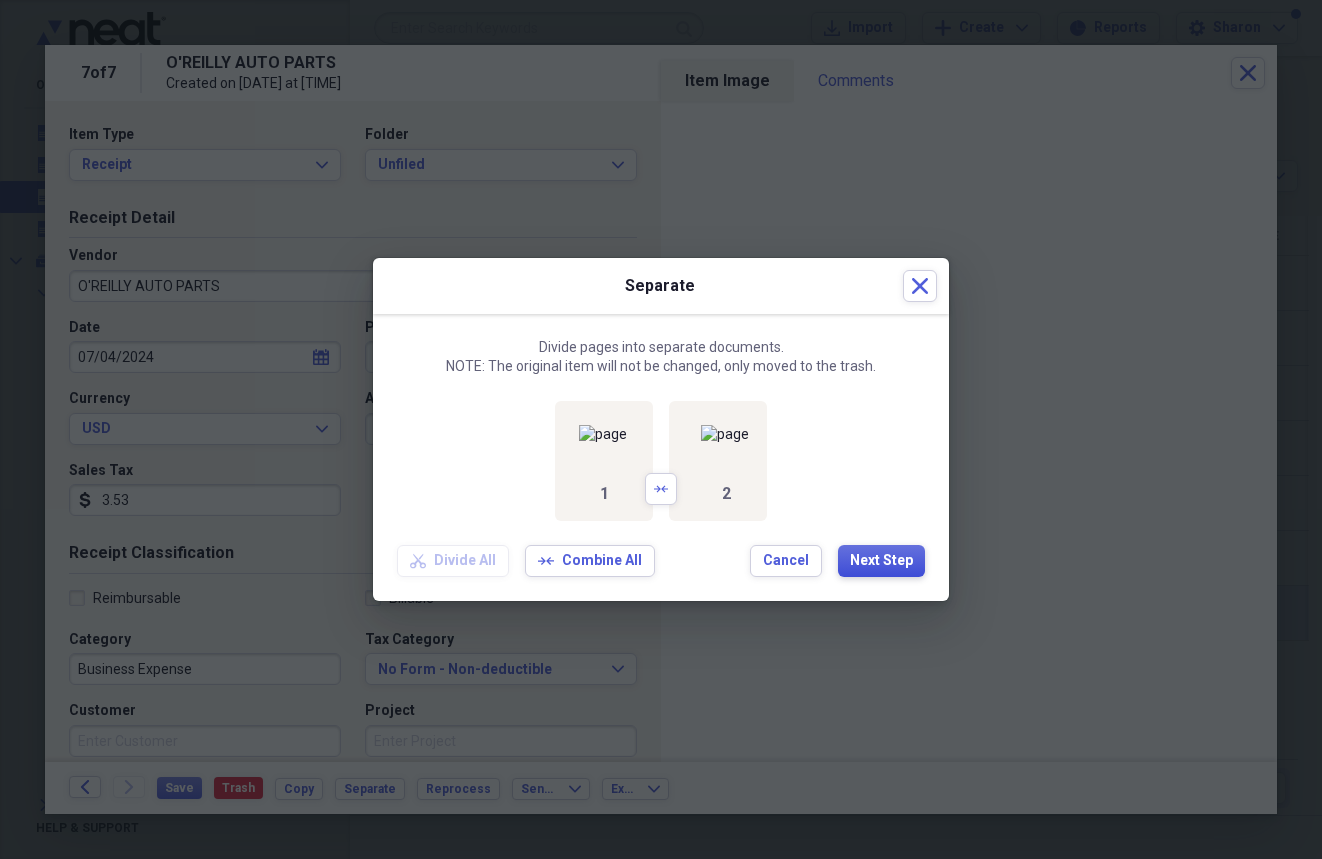 click on "Next Step" at bounding box center [881, 561] 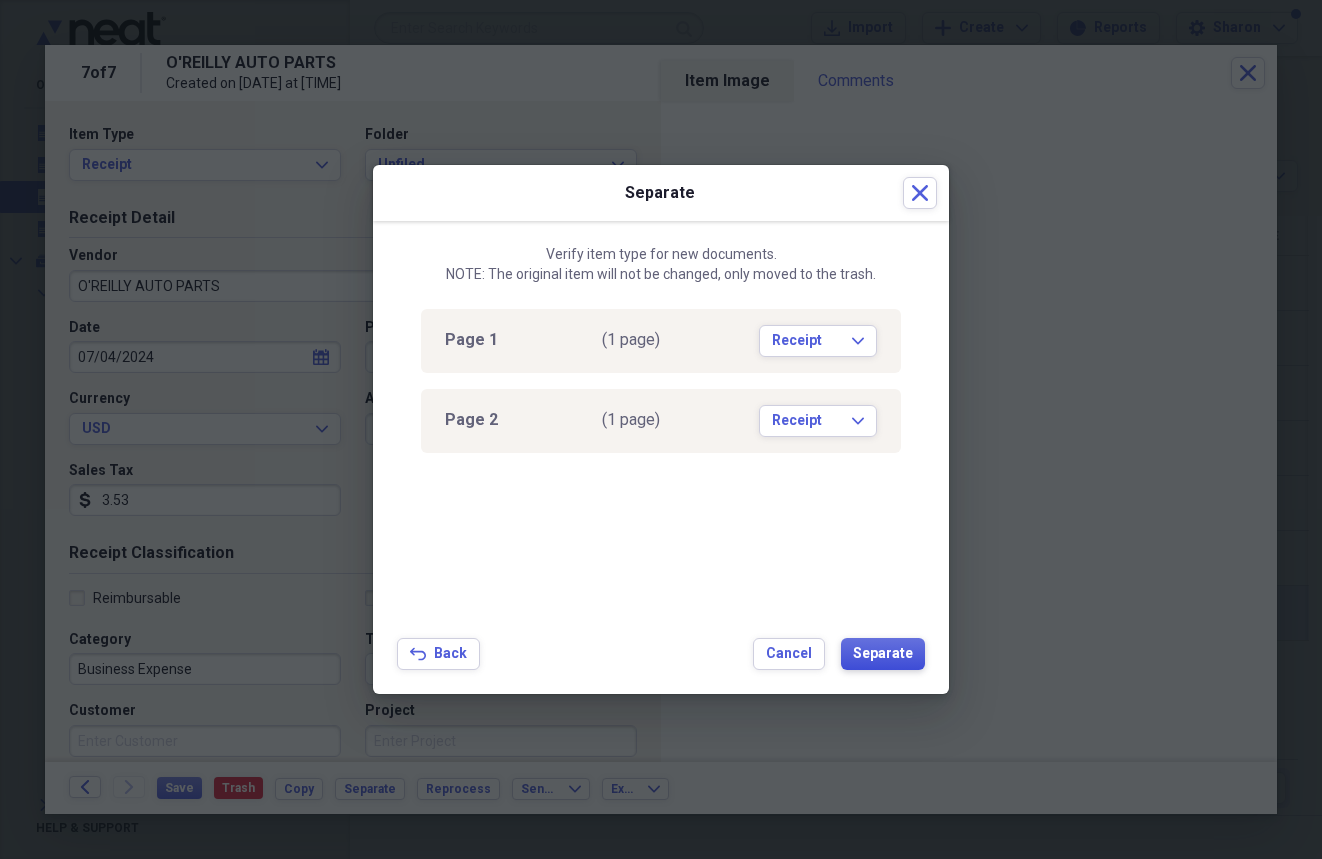 click on "Separate" at bounding box center [883, 654] 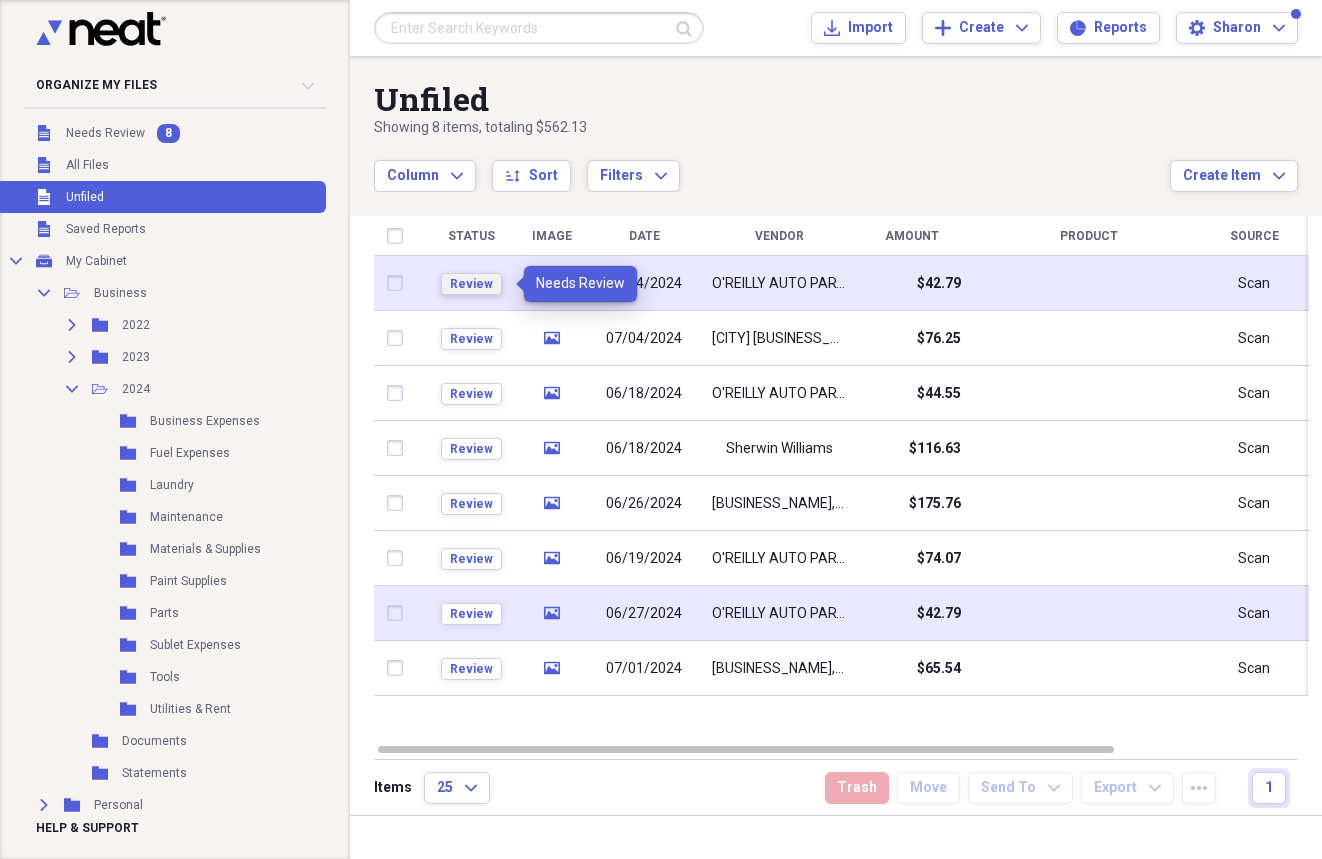 click on "Review" at bounding box center (471, 284) 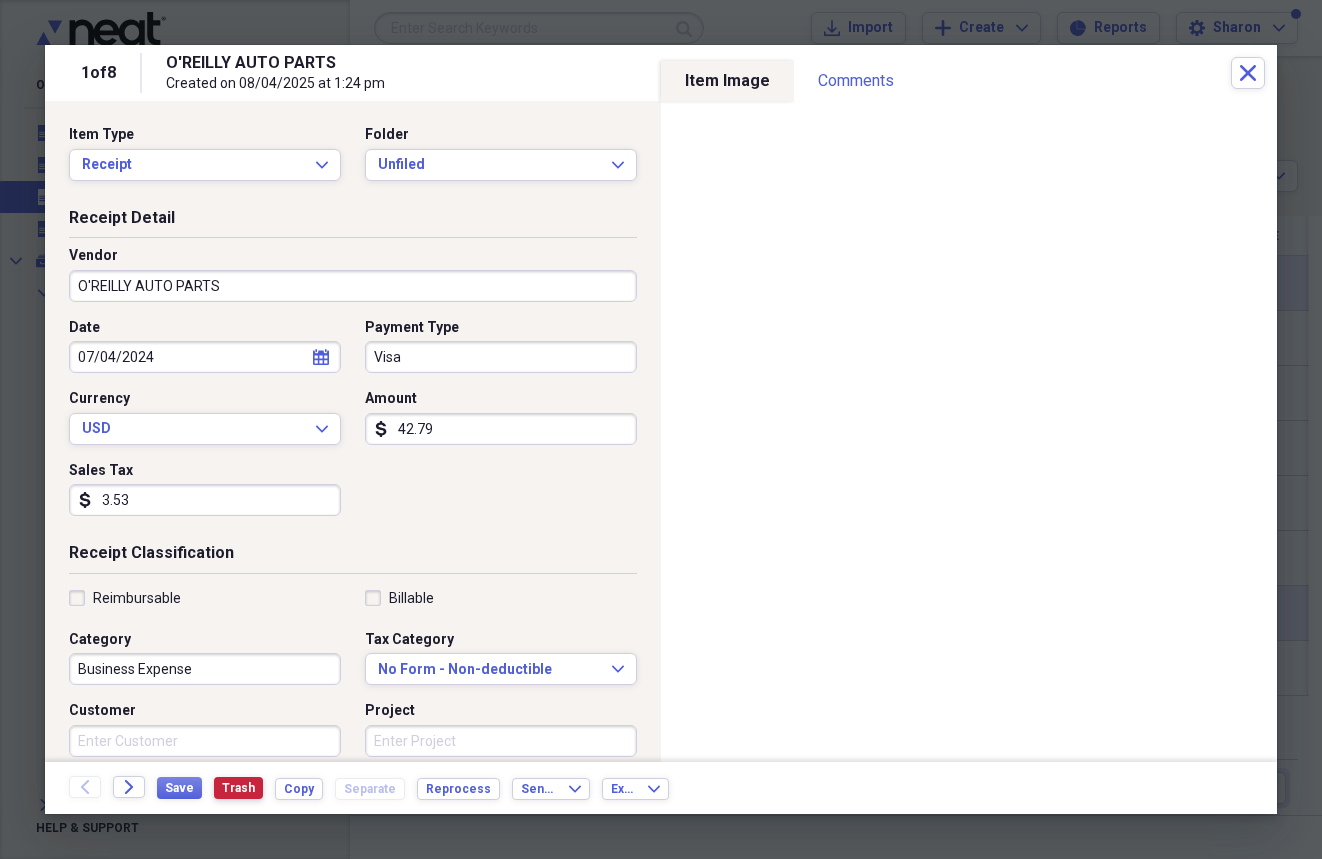 click on "Trash" at bounding box center (238, 788) 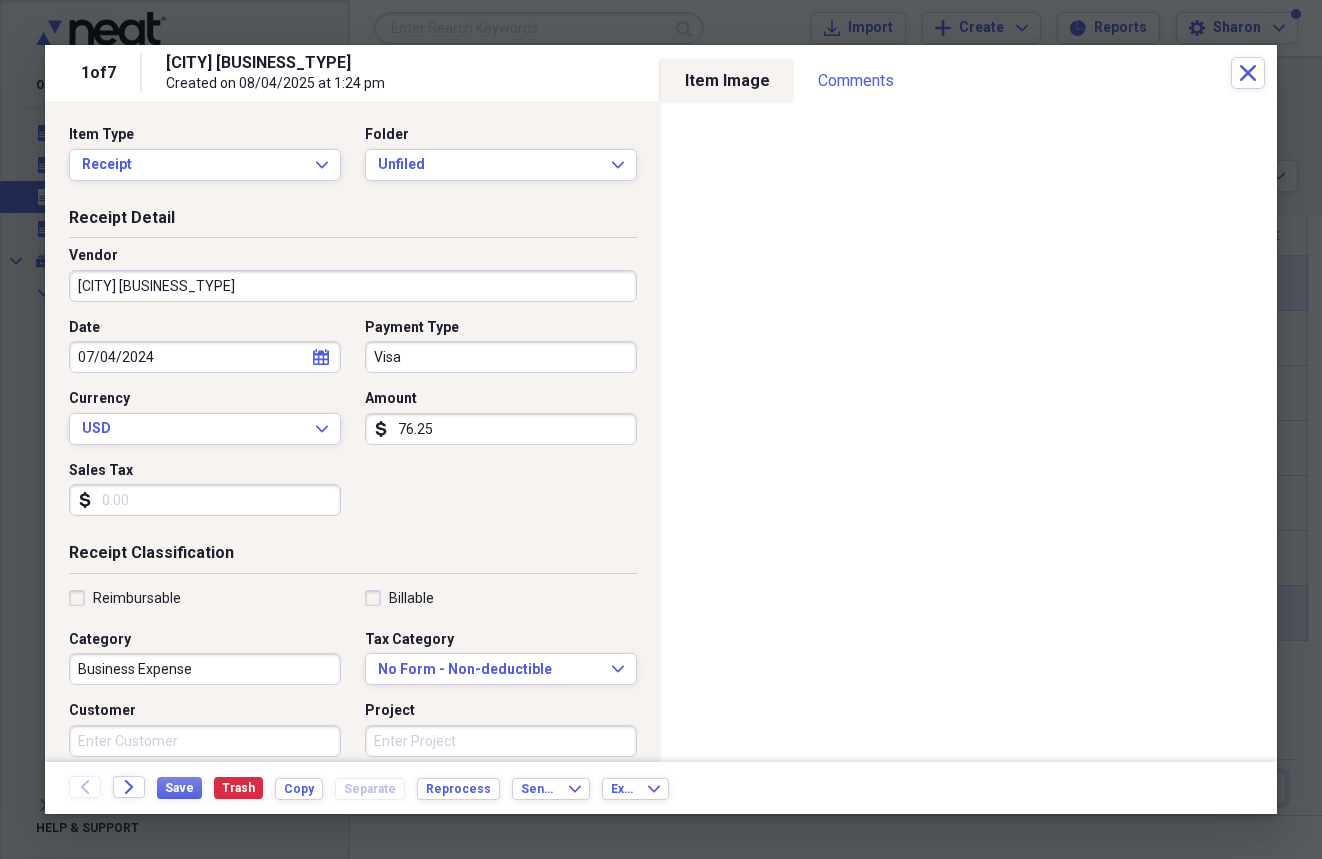 click on "76.25" at bounding box center (501, 429) 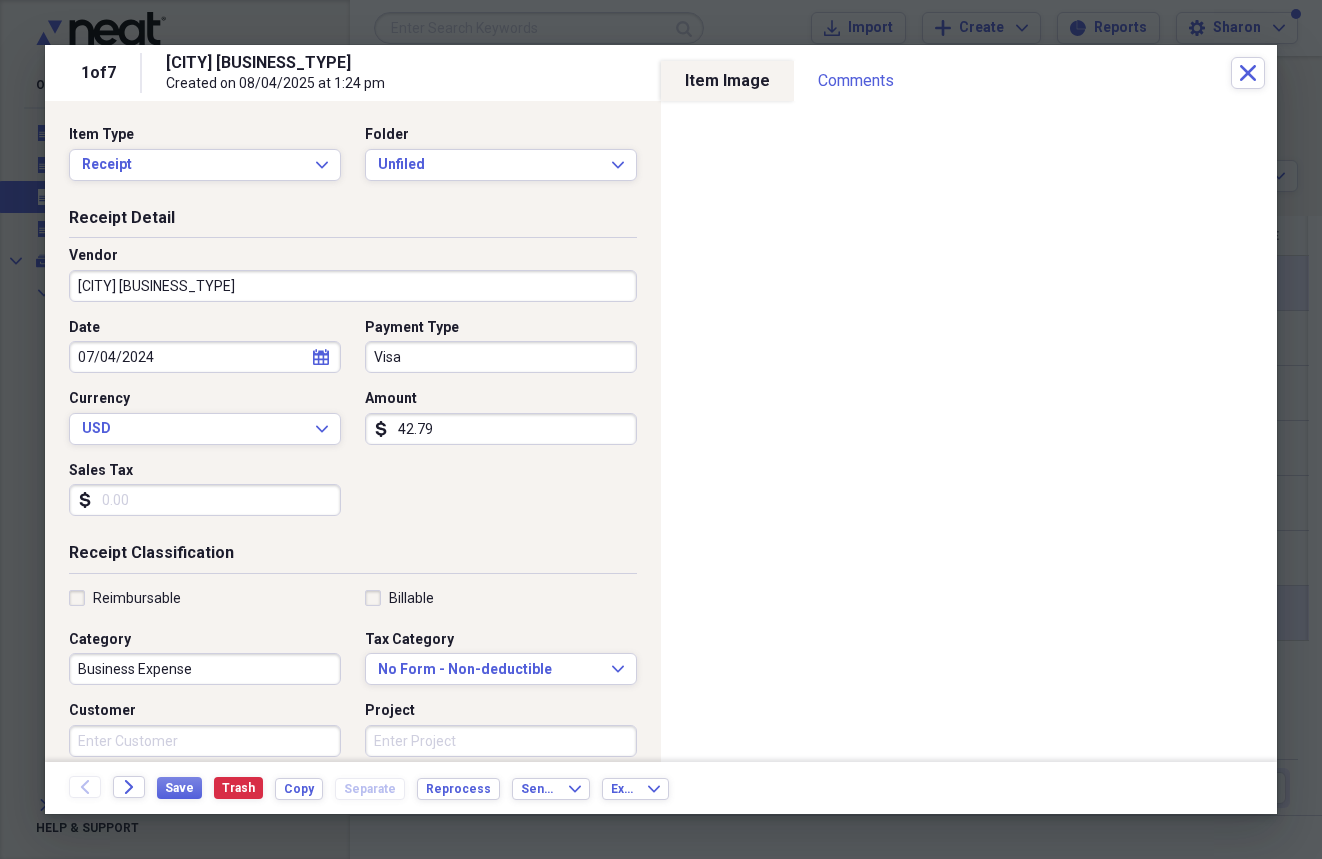 type on "42.79" 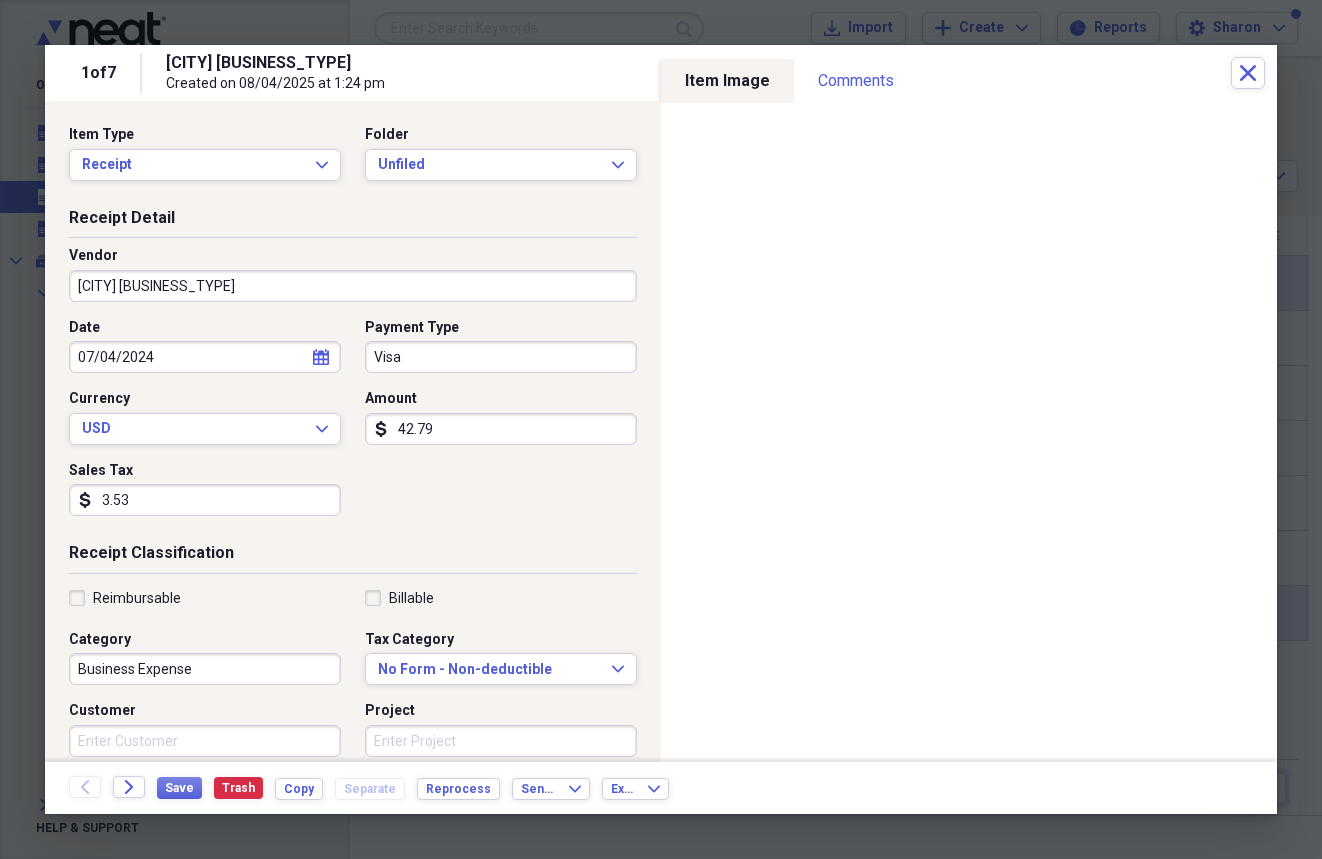 type on "3.53" 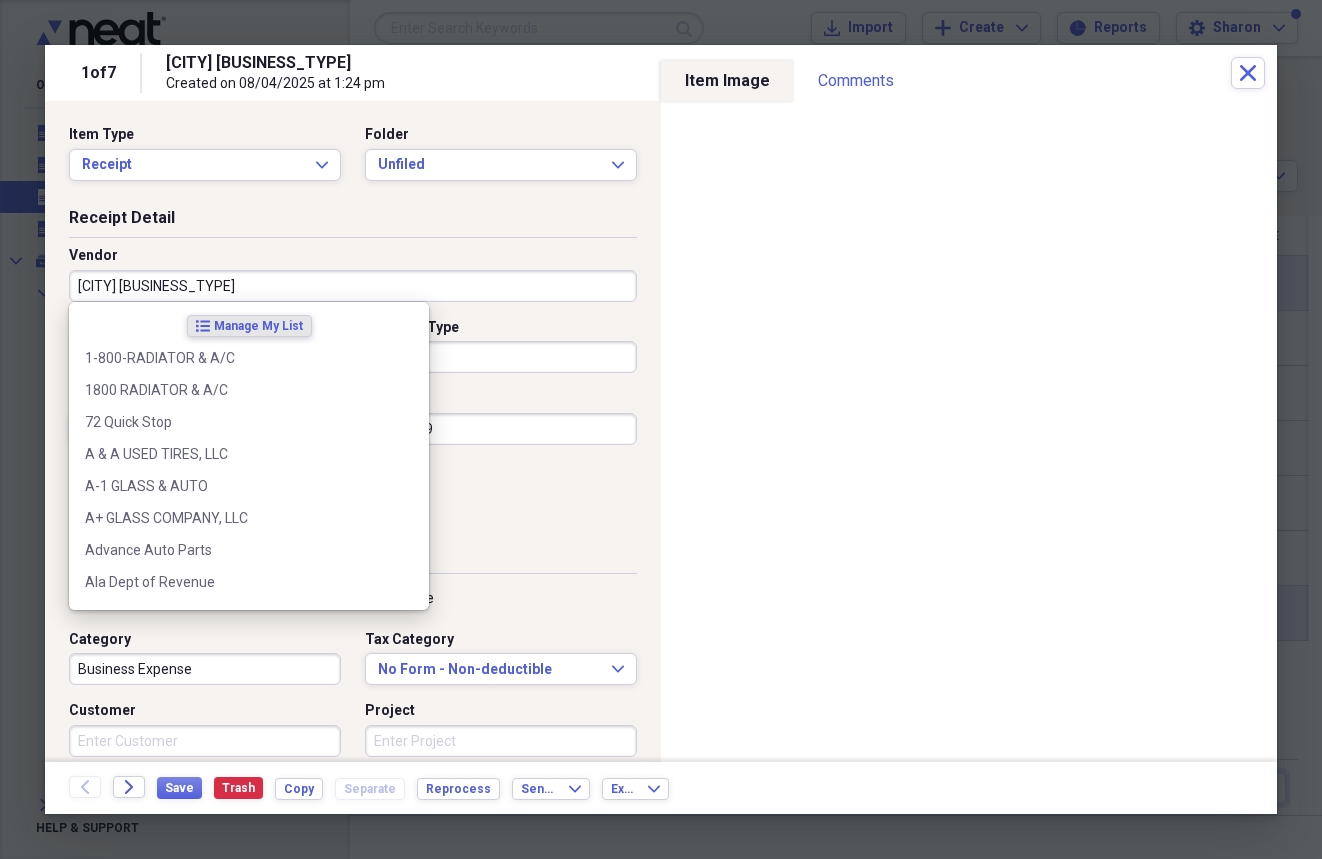 click on "HUNTSVILLE AUTO MEDICS" at bounding box center [353, 286] 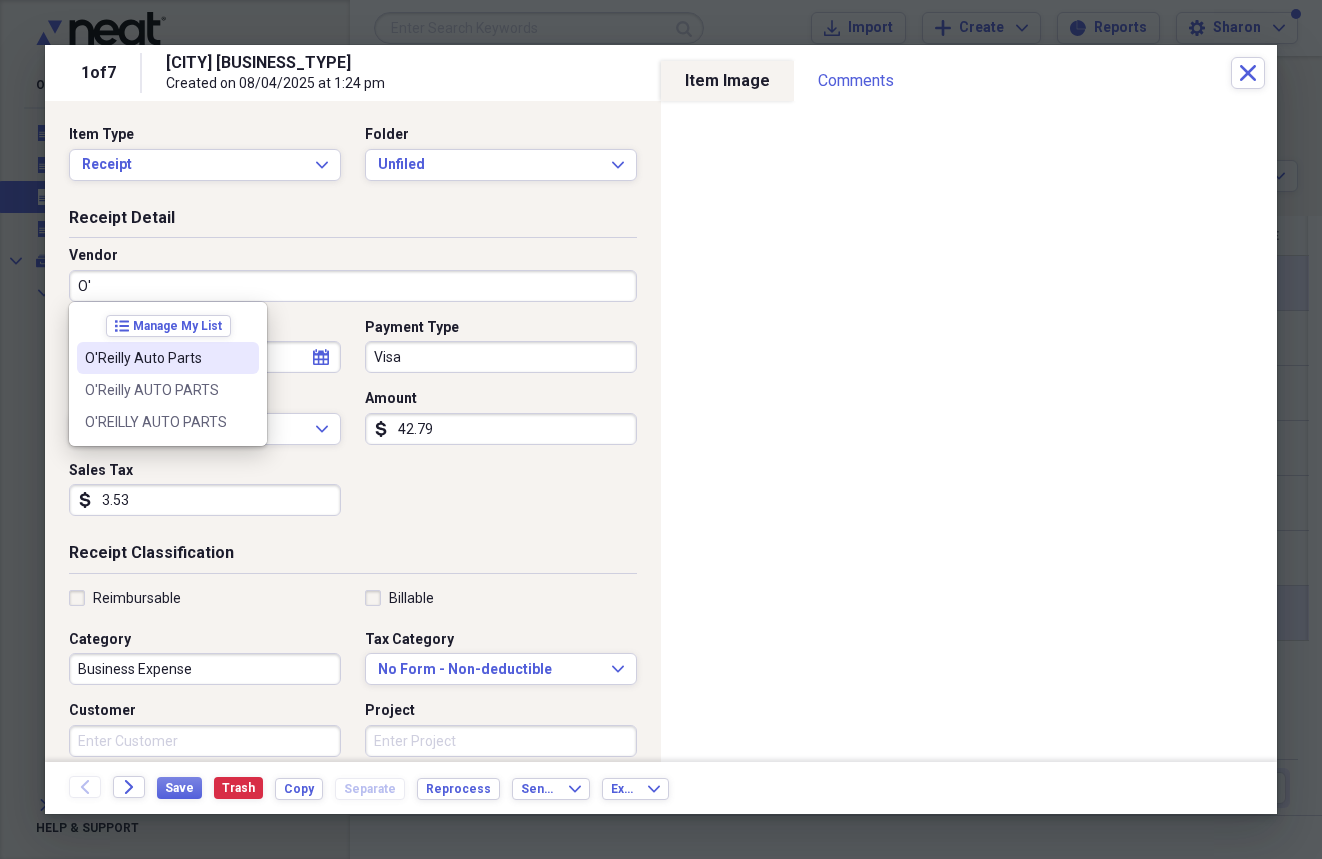 click on "O'Reilly Auto Parts" at bounding box center [156, 358] 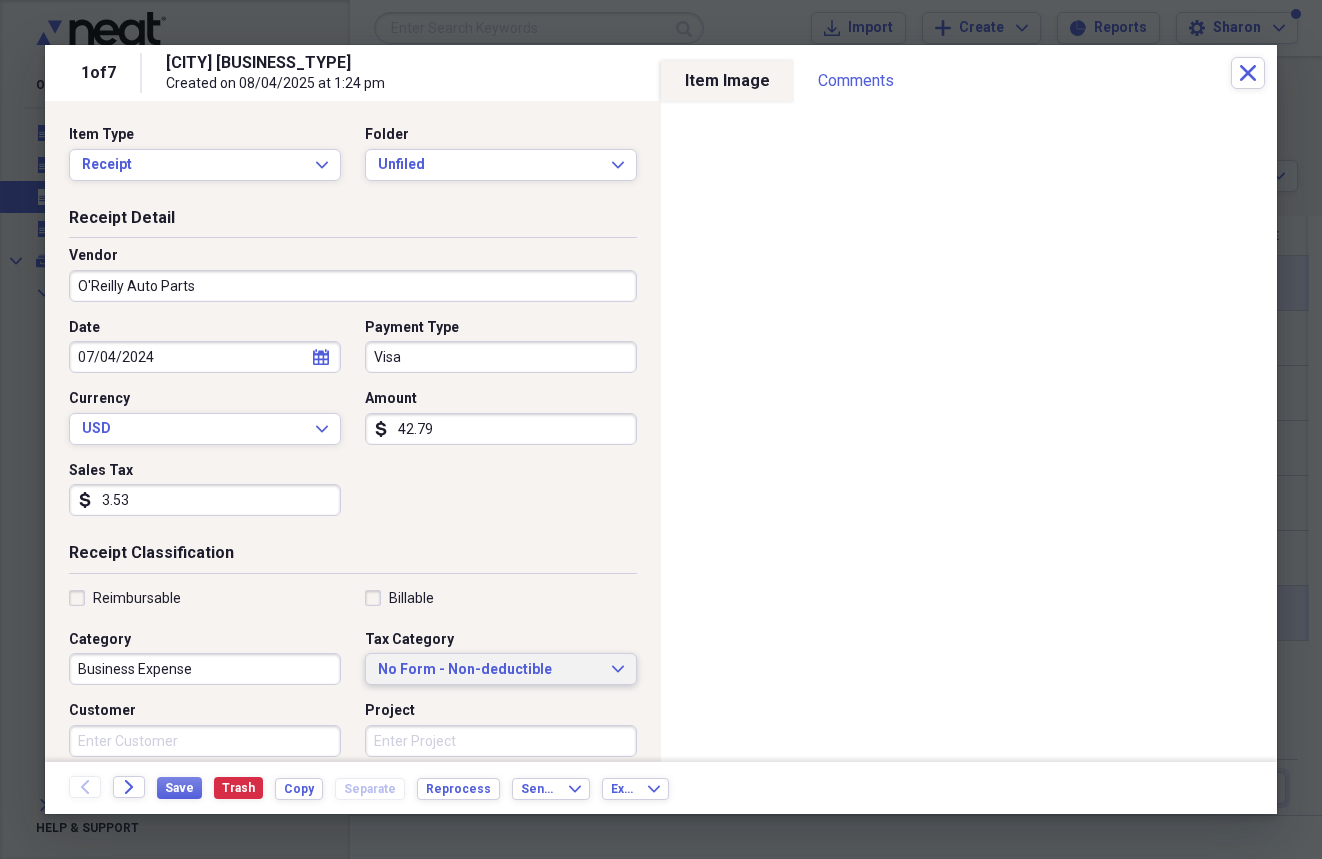click on "No Form - Non-deductible" at bounding box center [489, 670] 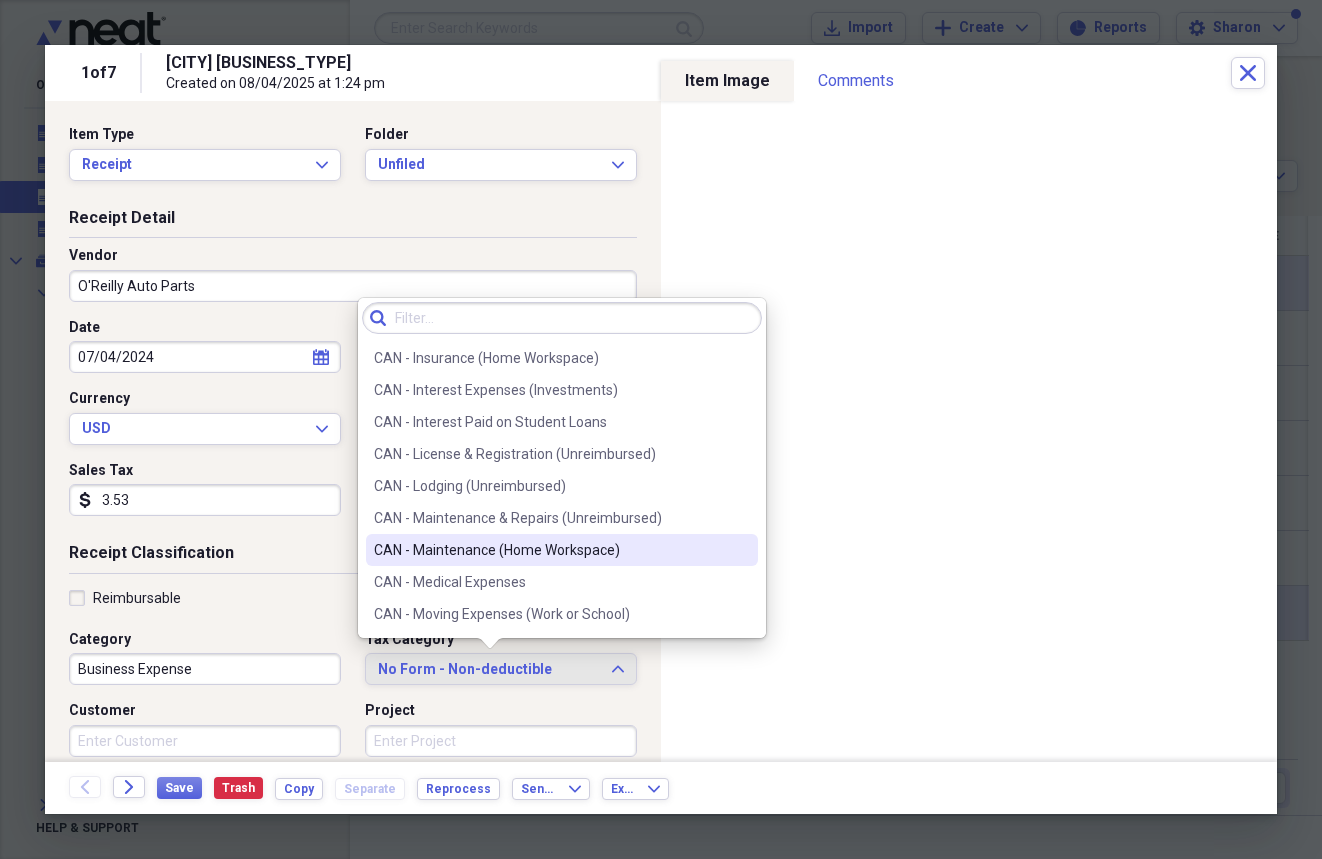 scroll, scrollTop: 800, scrollLeft: 0, axis: vertical 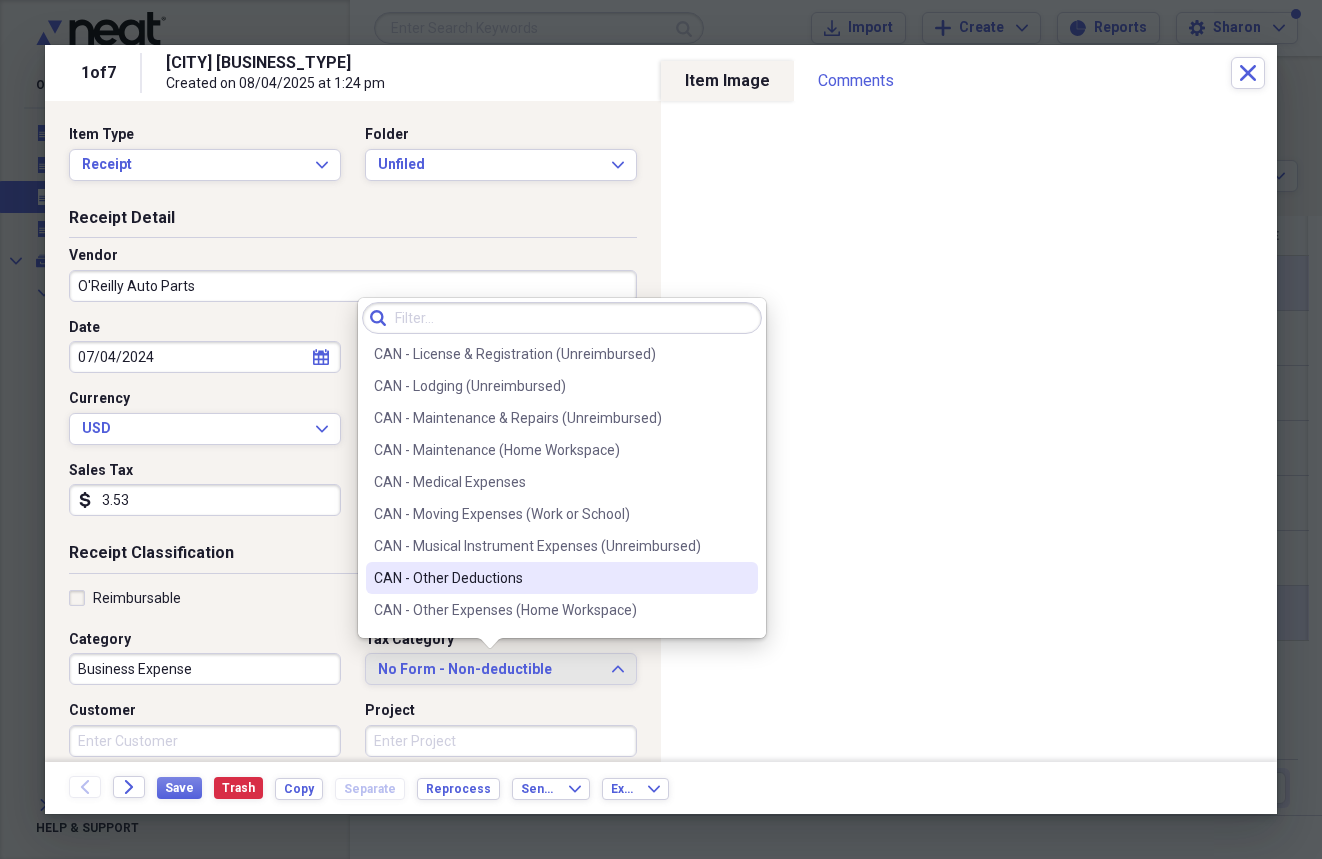 click on "CAN - Other Deductions" at bounding box center [550, 578] 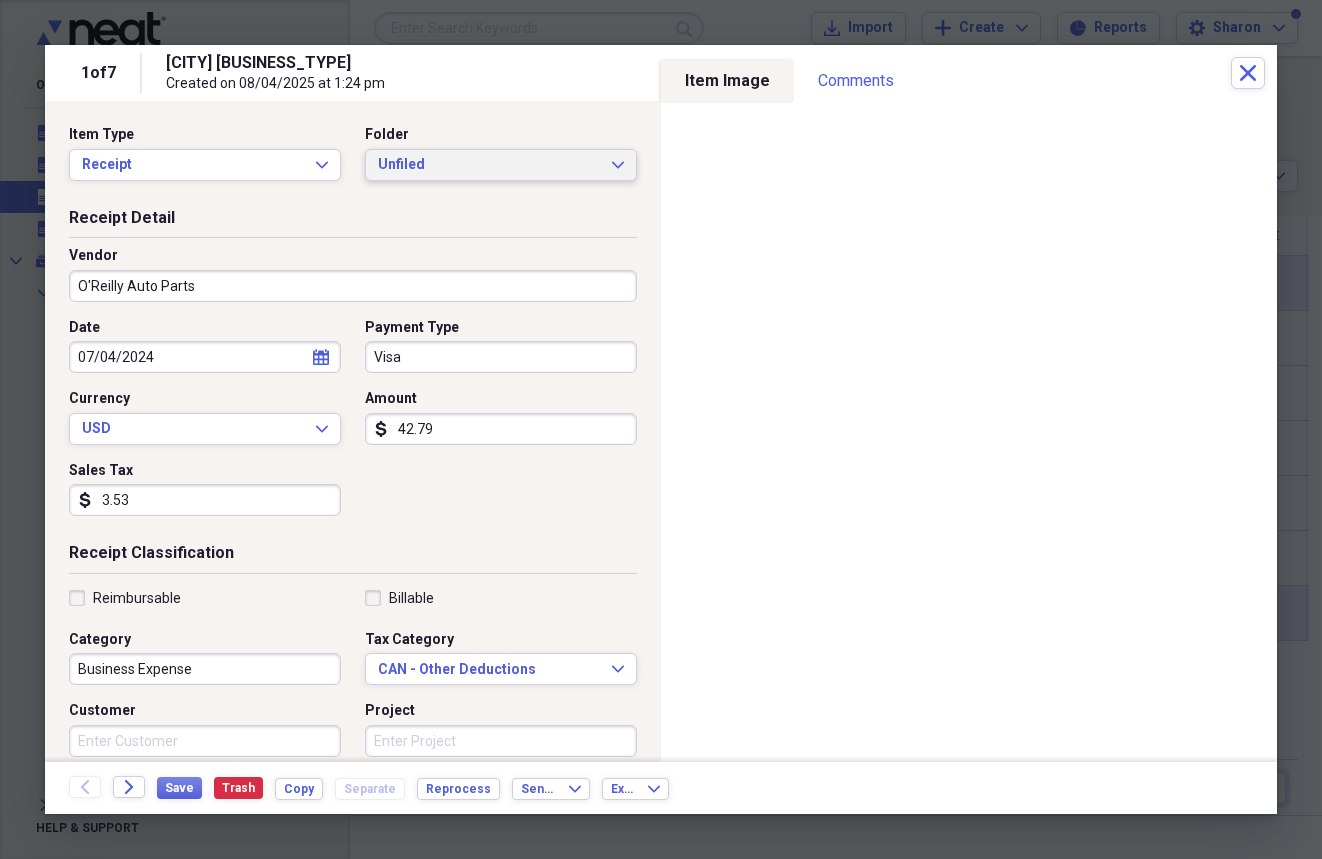 click on "Expand" 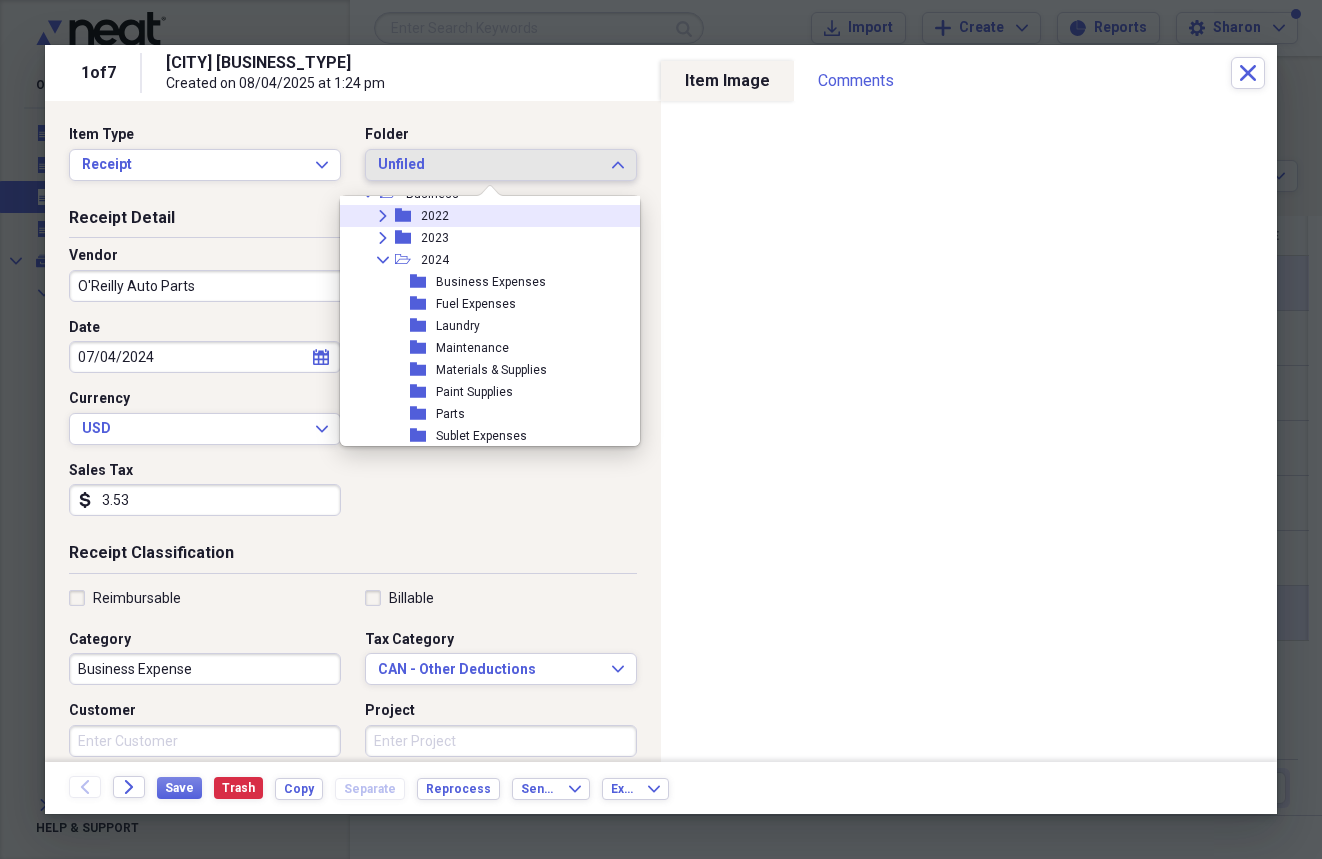 scroll, scrollTop: 79, scrollLeft: 0, axis: vertical 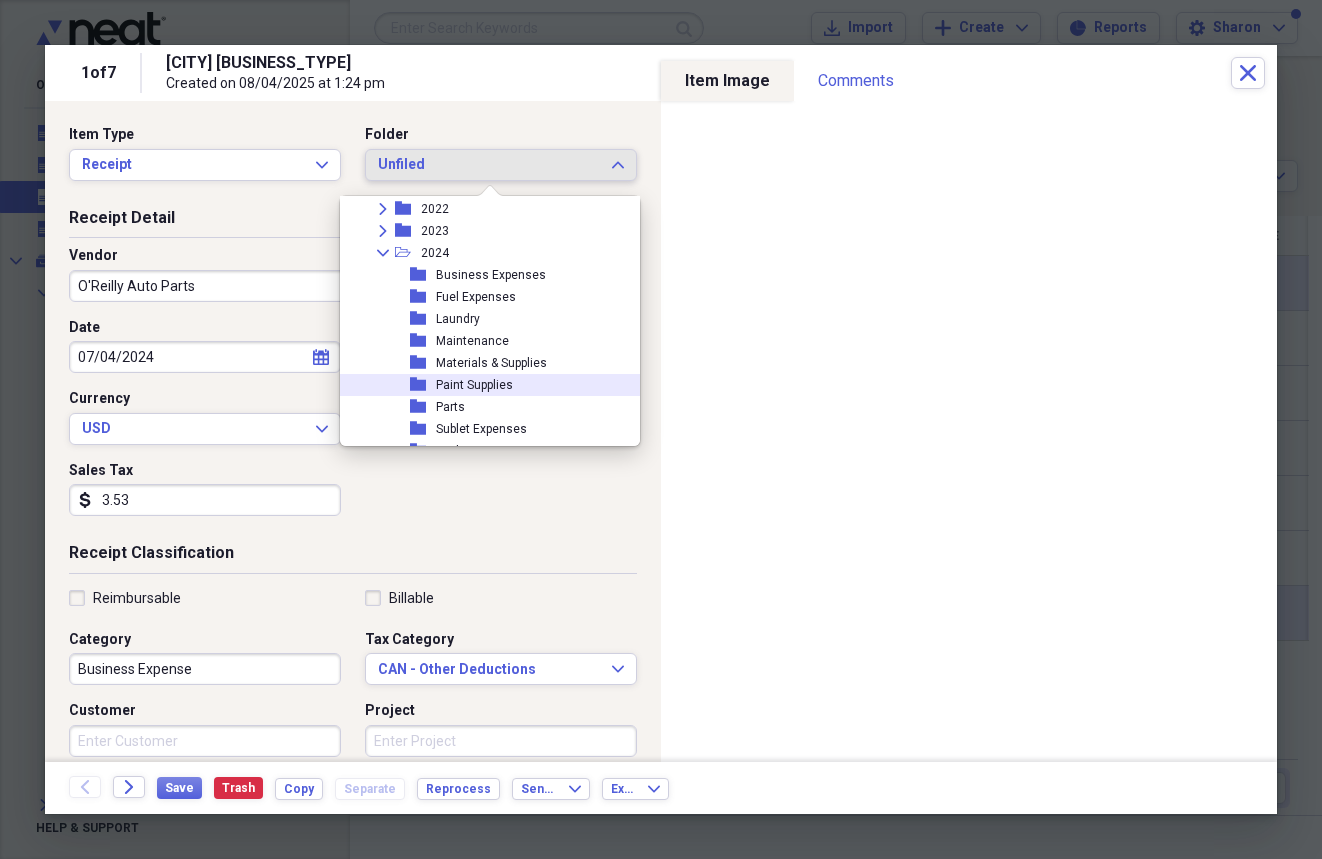 click on "Paint Supplies" at bounding box center (474, 385) 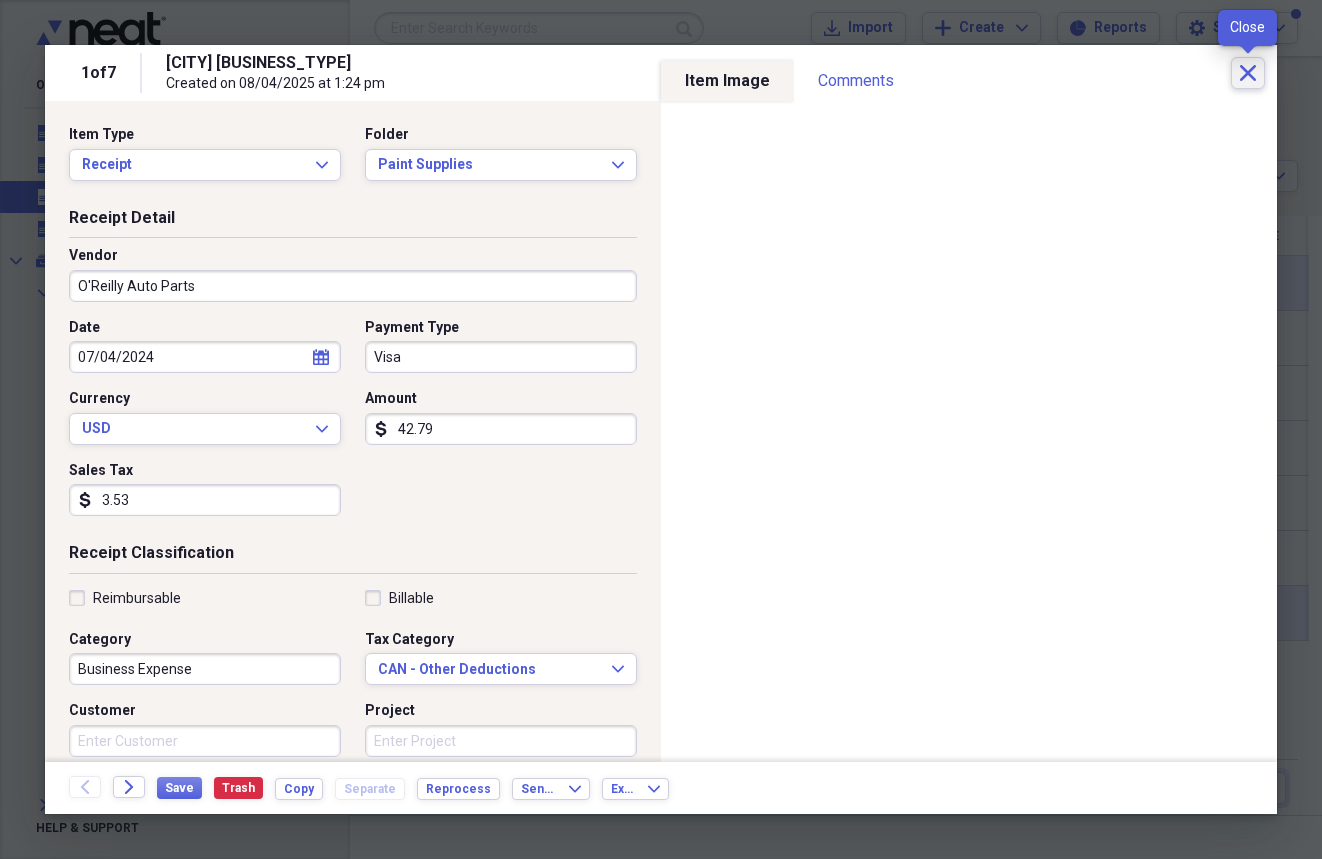 click on "Close" 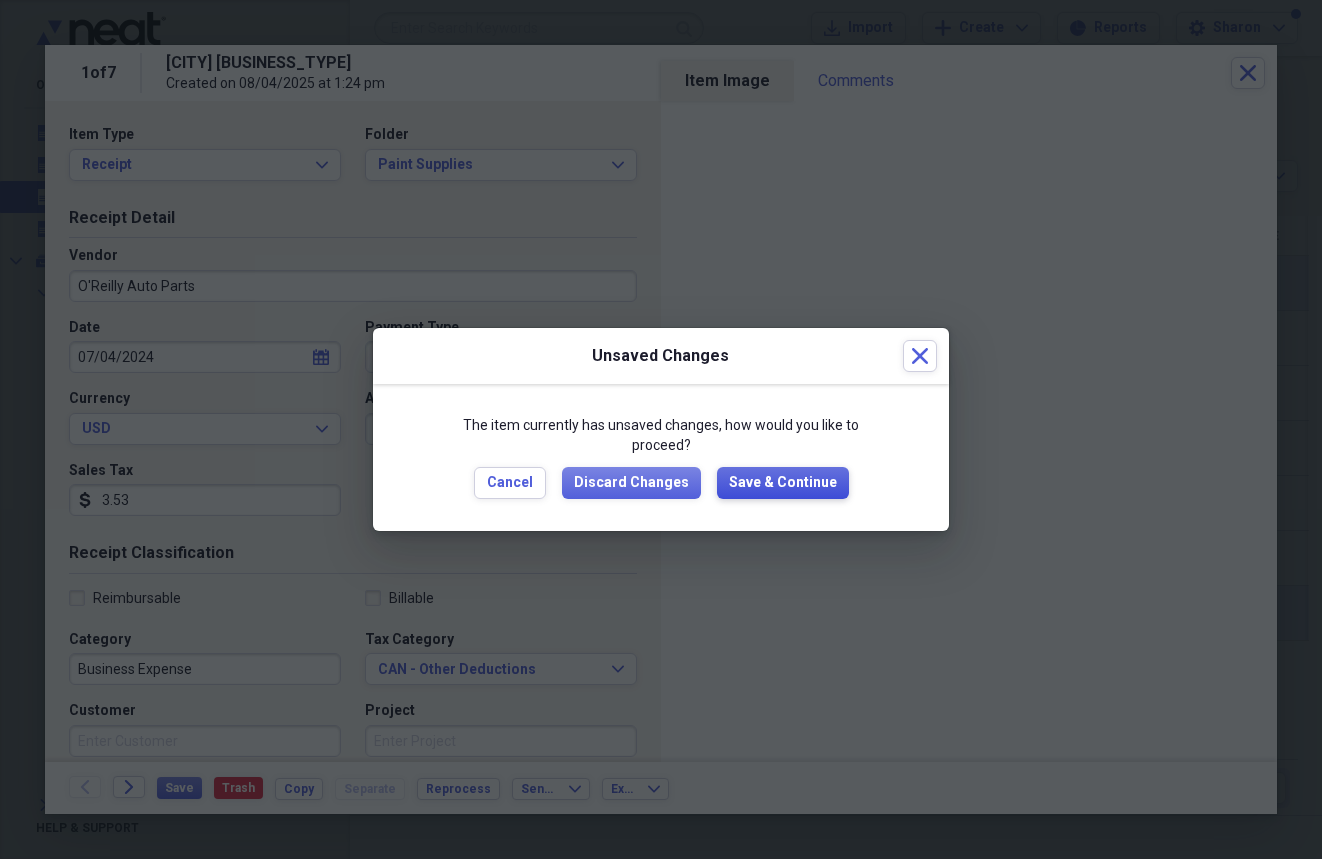 click on "Save & Continue" at bounding box center [783, 483] 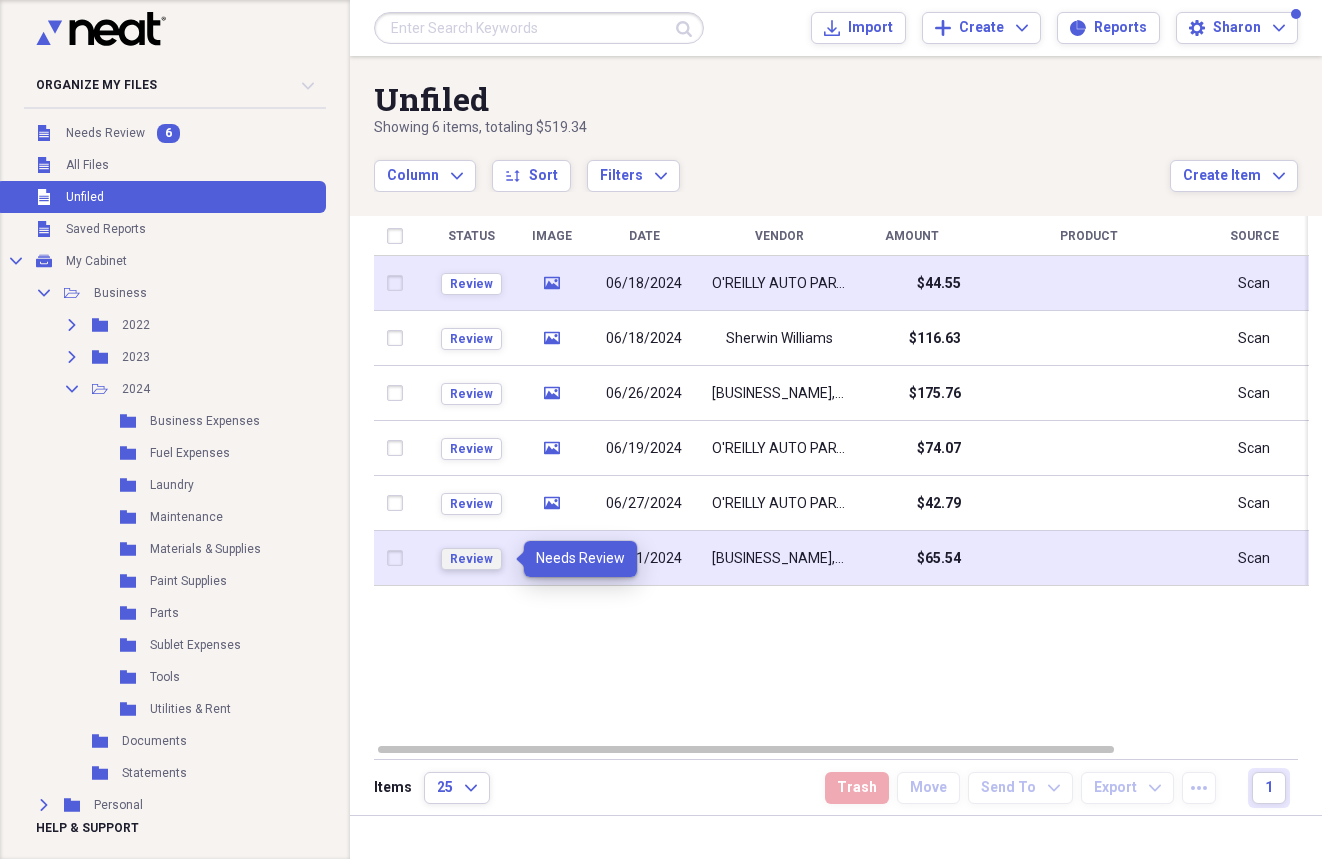 click on "Review" at bounding box center [471, 559] 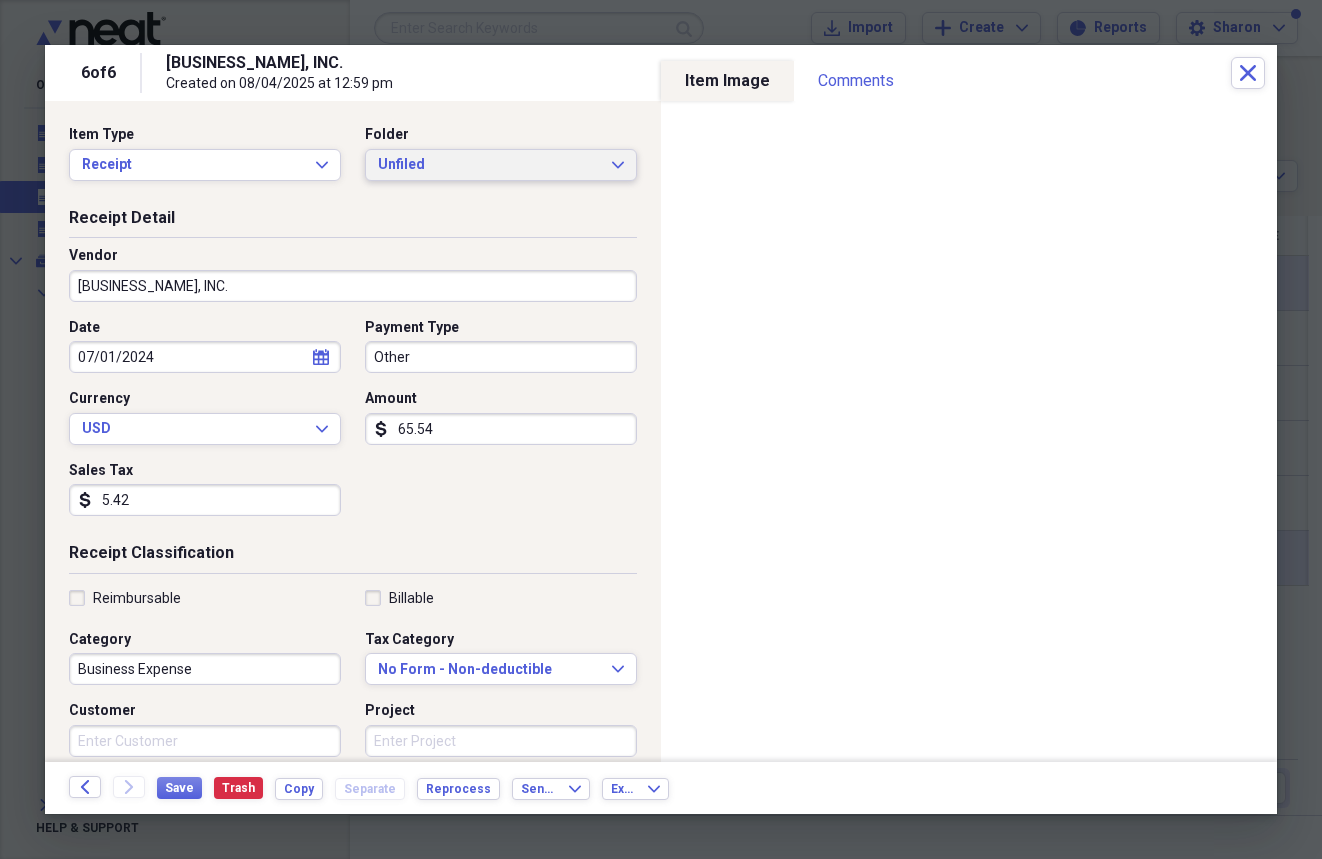 click on "Expand" 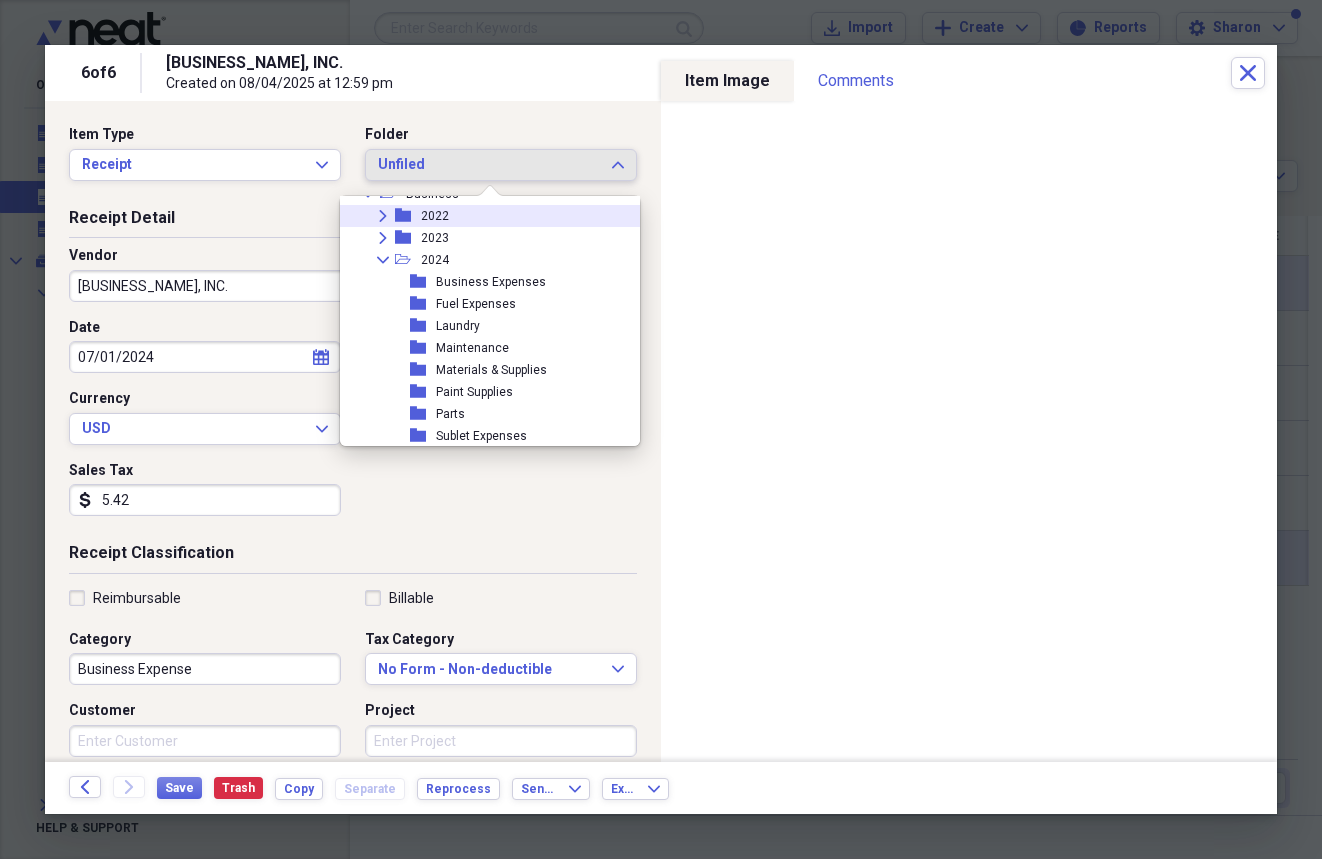 scroll, scrollTop: 87, scrollLeft: 0, axis: vertical 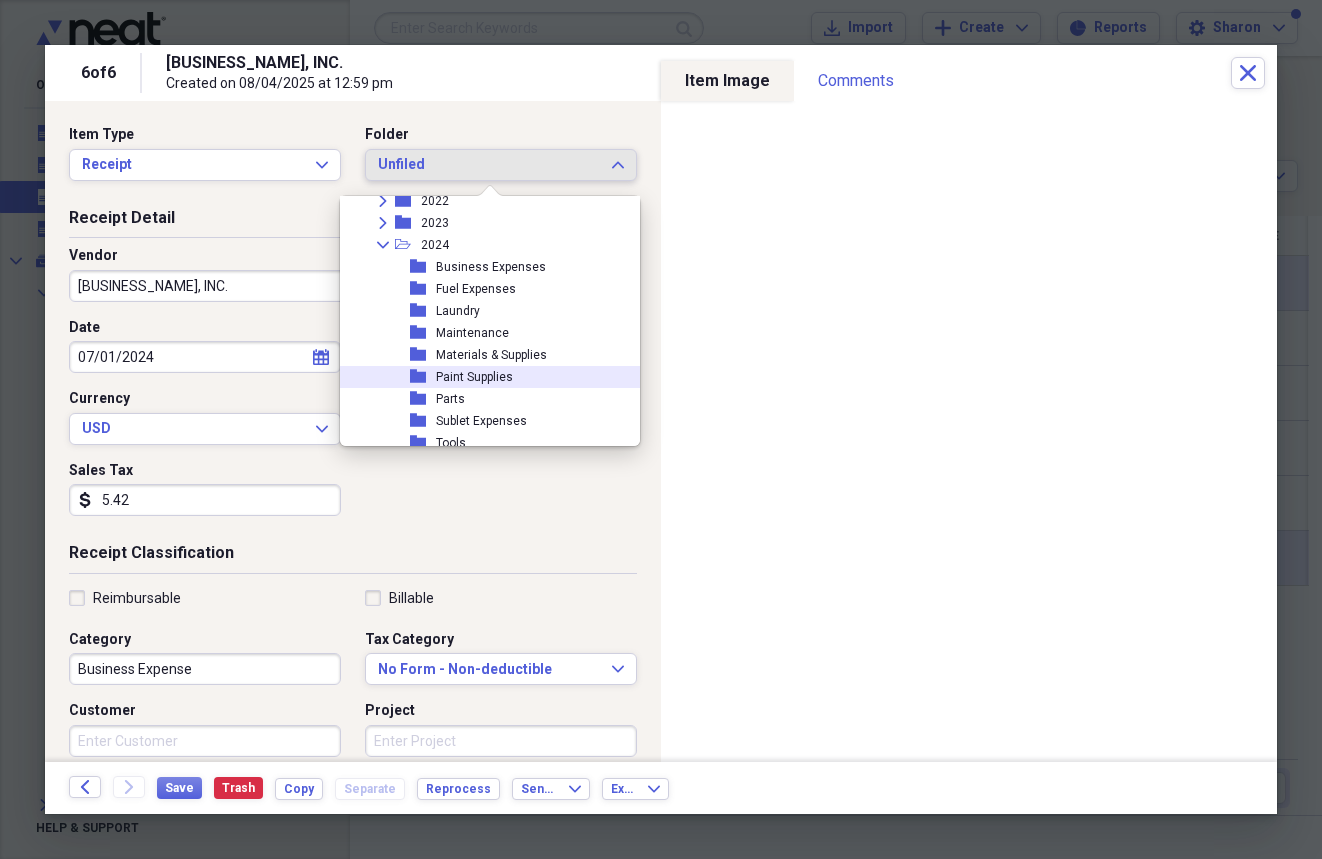 click on "Paint Supplies" at bounding box center (474, 377) 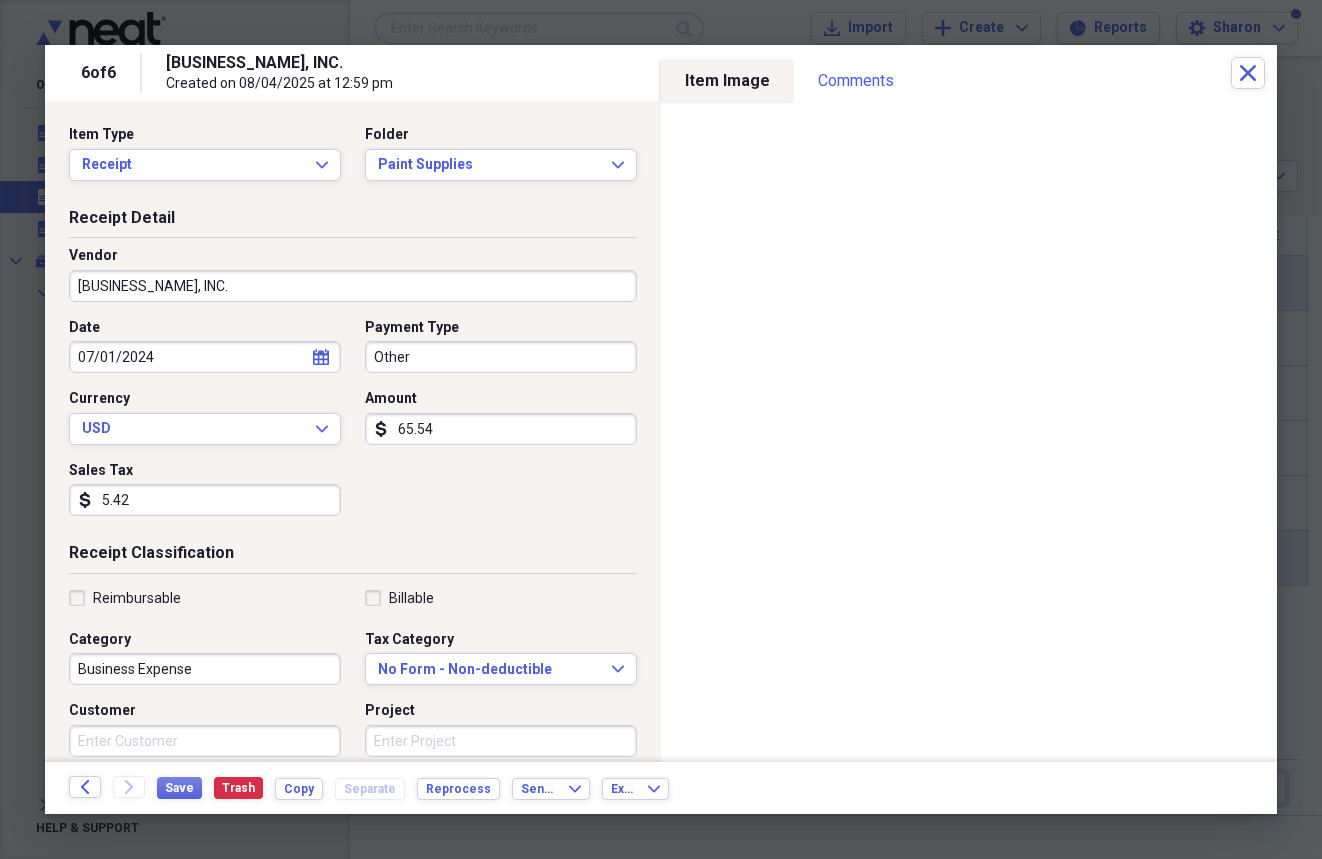 click on "Business Expense" at bounding box center [205, 669] 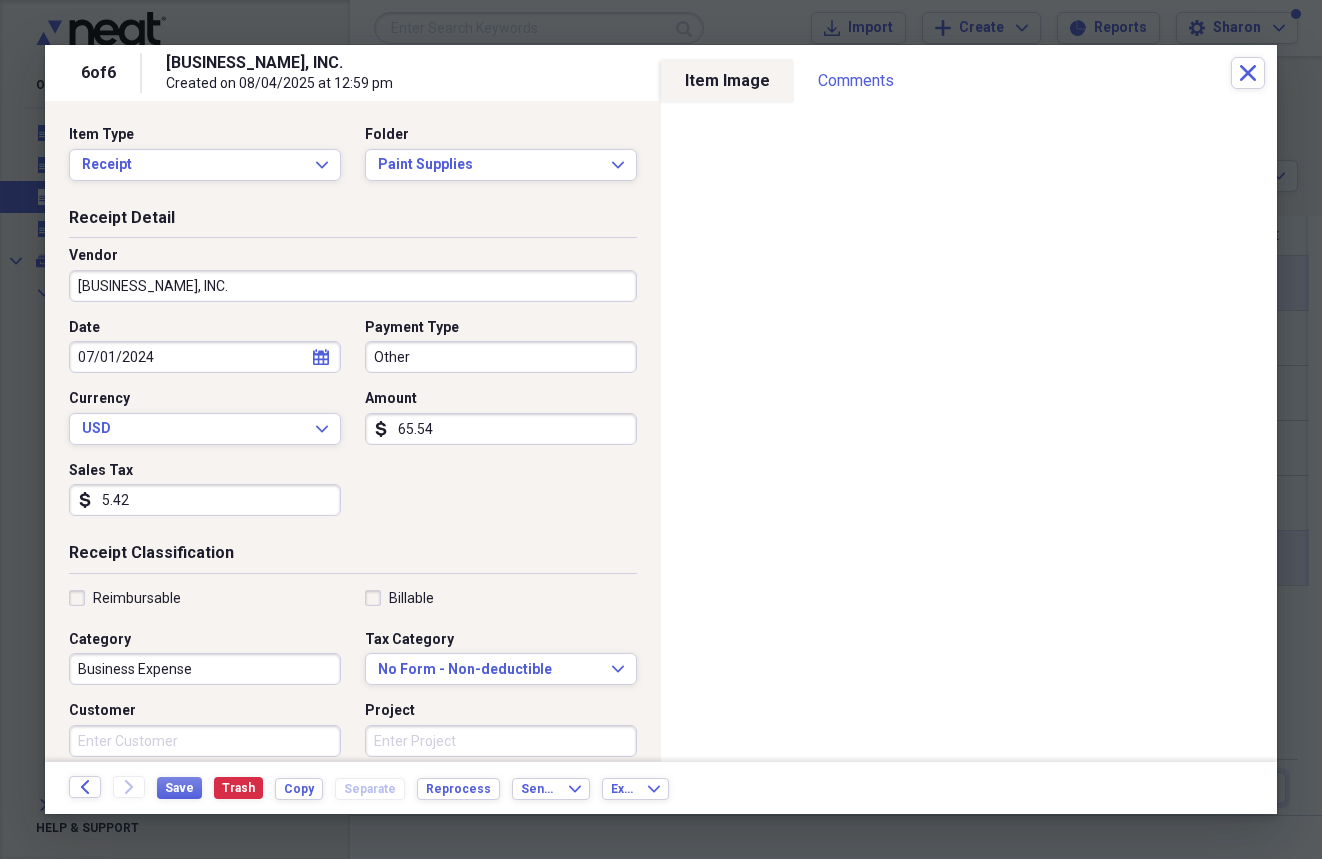 click on "Date 07/01/2024 calendar Calendar Payment Type Other Currency USD Expand Amount dollar-sign 65.54 Sales Tax dollar-sign 5.42" at bounding box center (353, 425) 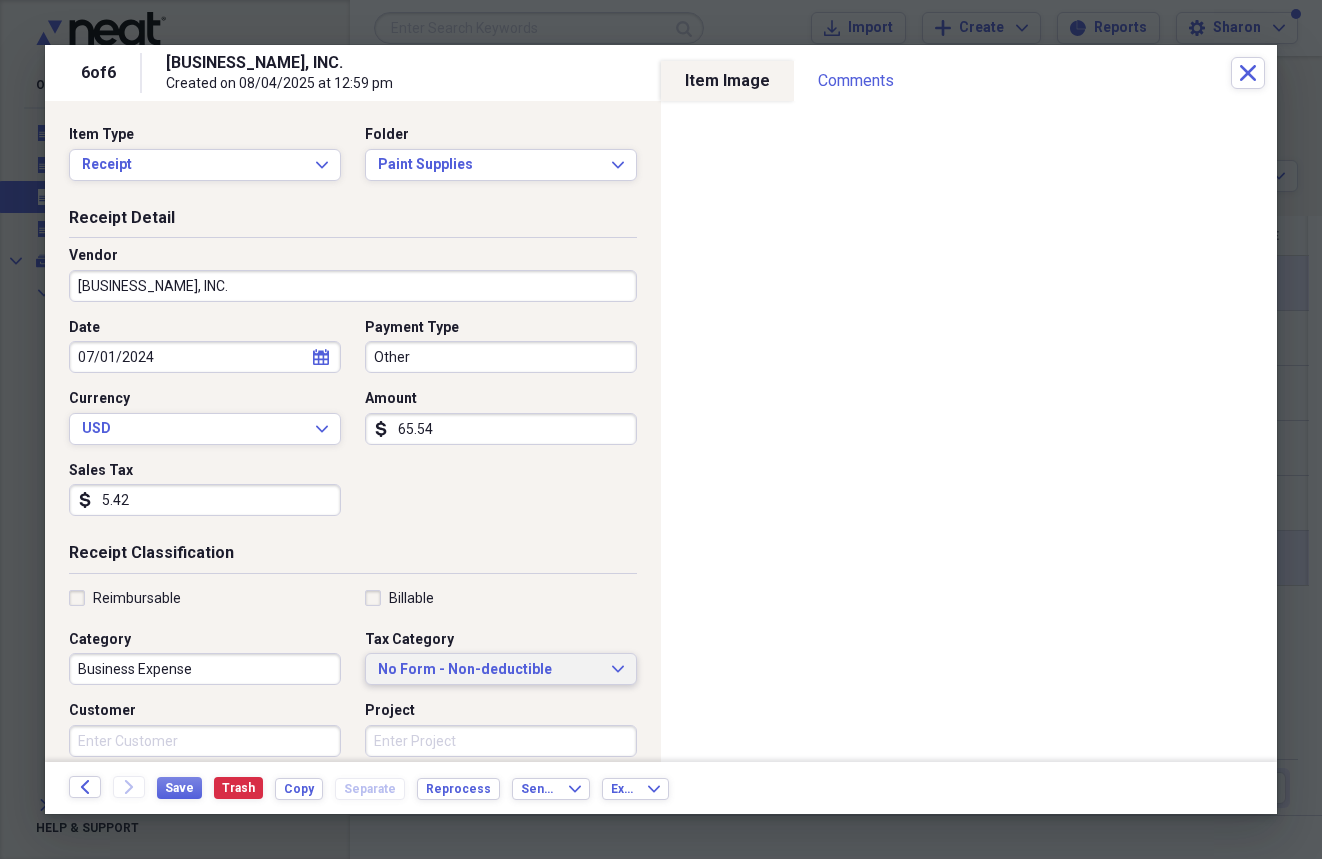 click on "No Form - Non-deductible" at bounding box center [489, 670] 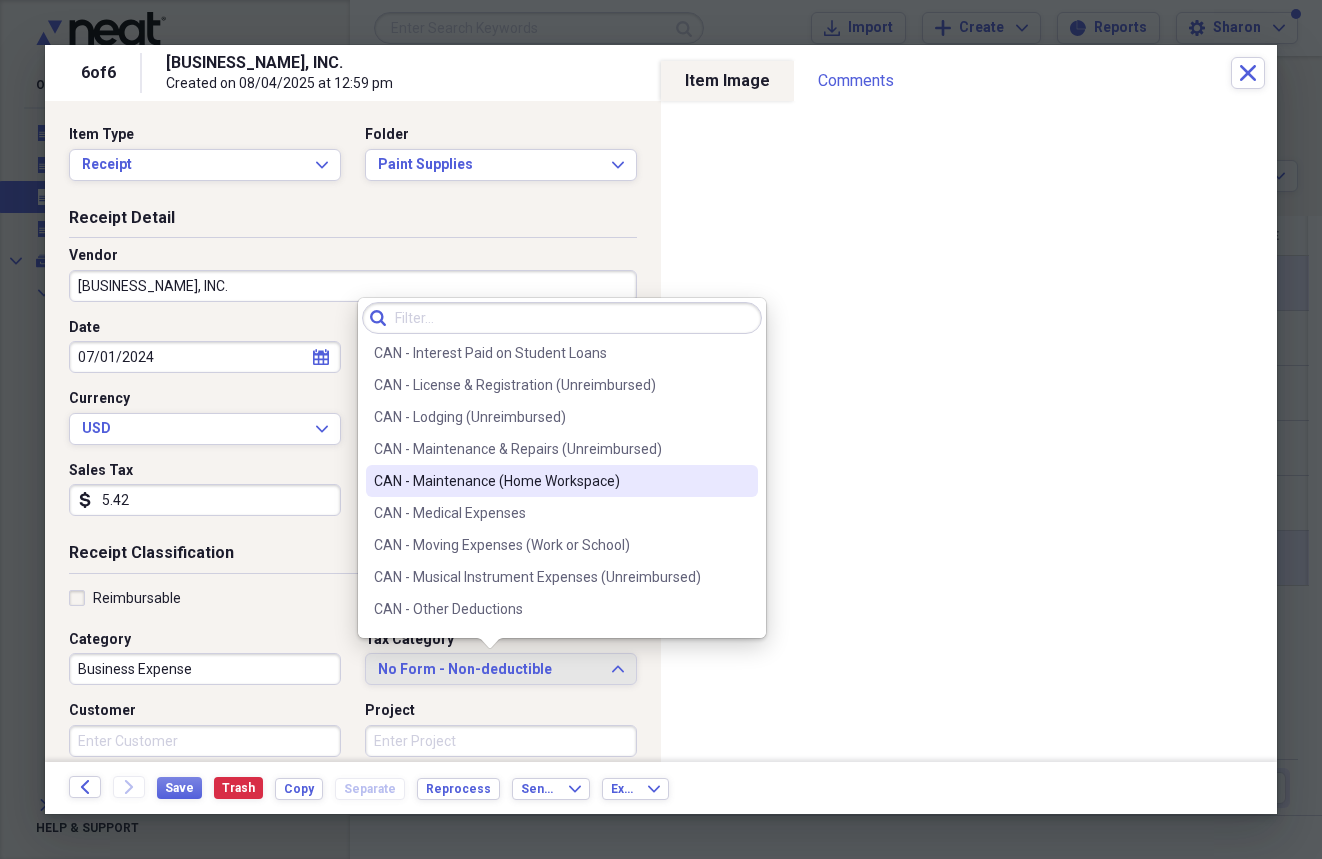scroll, scrollTop: 900, scrollLeft: 0, axis: vertical 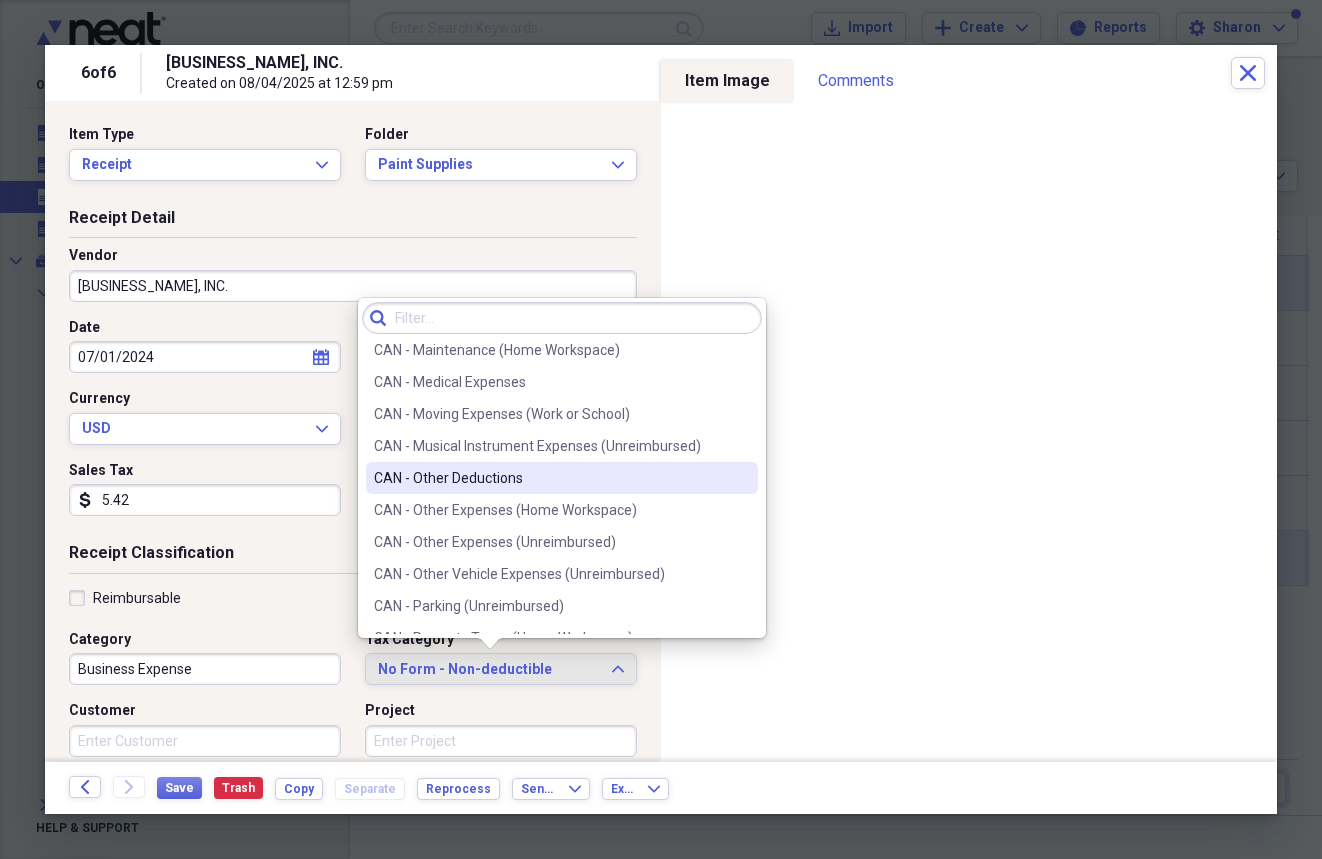 click on "CAN - Other Deductions" at bounding box center (550, 478) 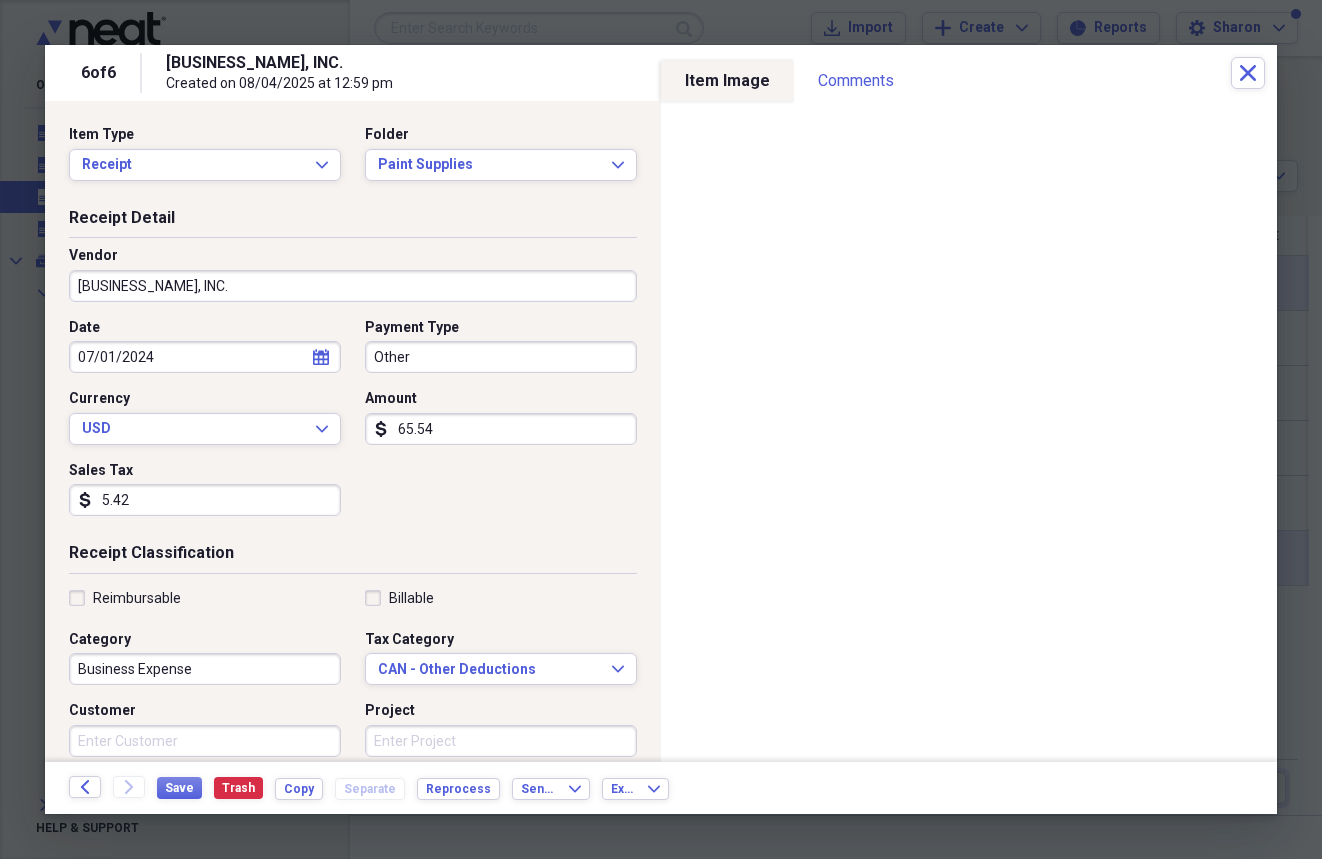 click on "Other" at bounding box center (501, 357) 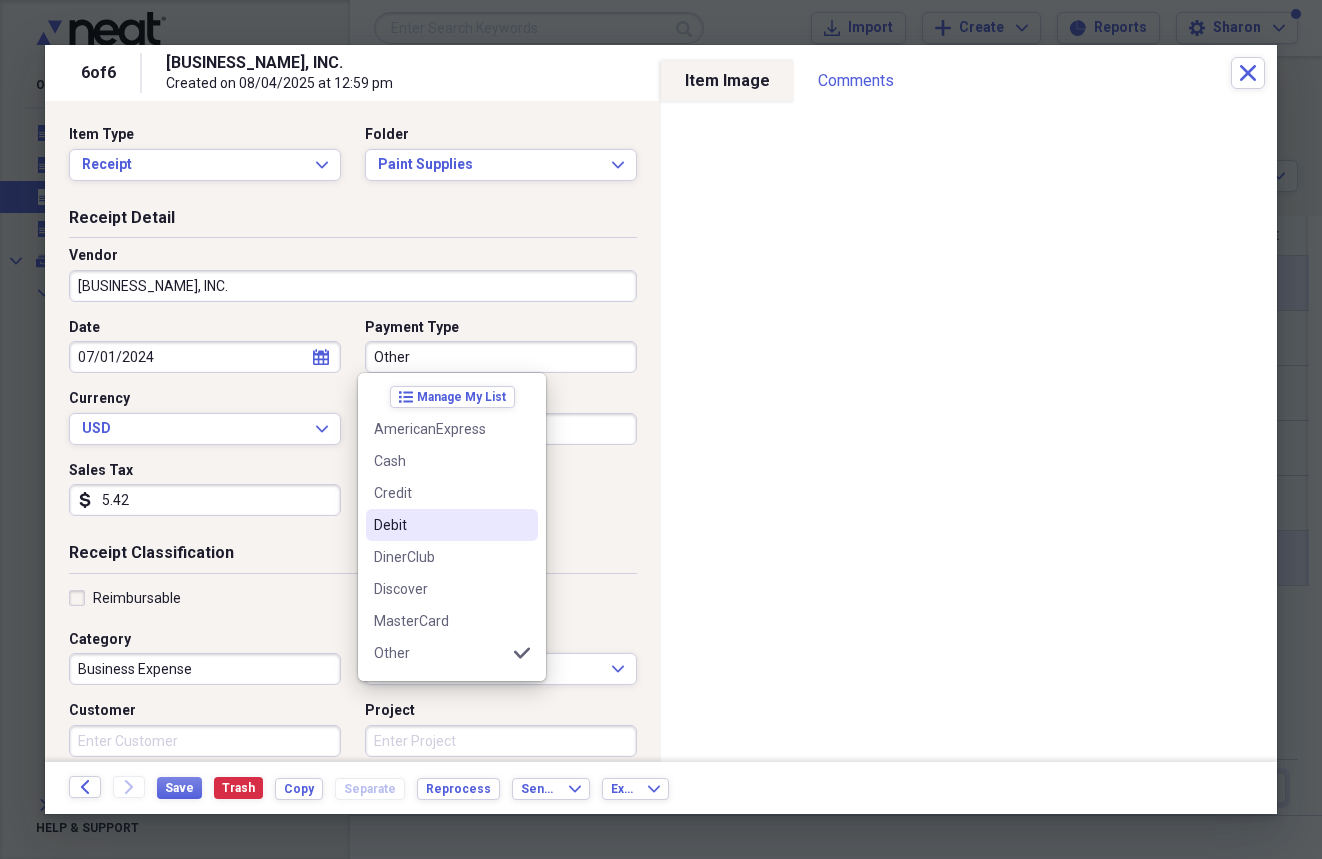 click on "Debit" at bounding box center [440, 525] 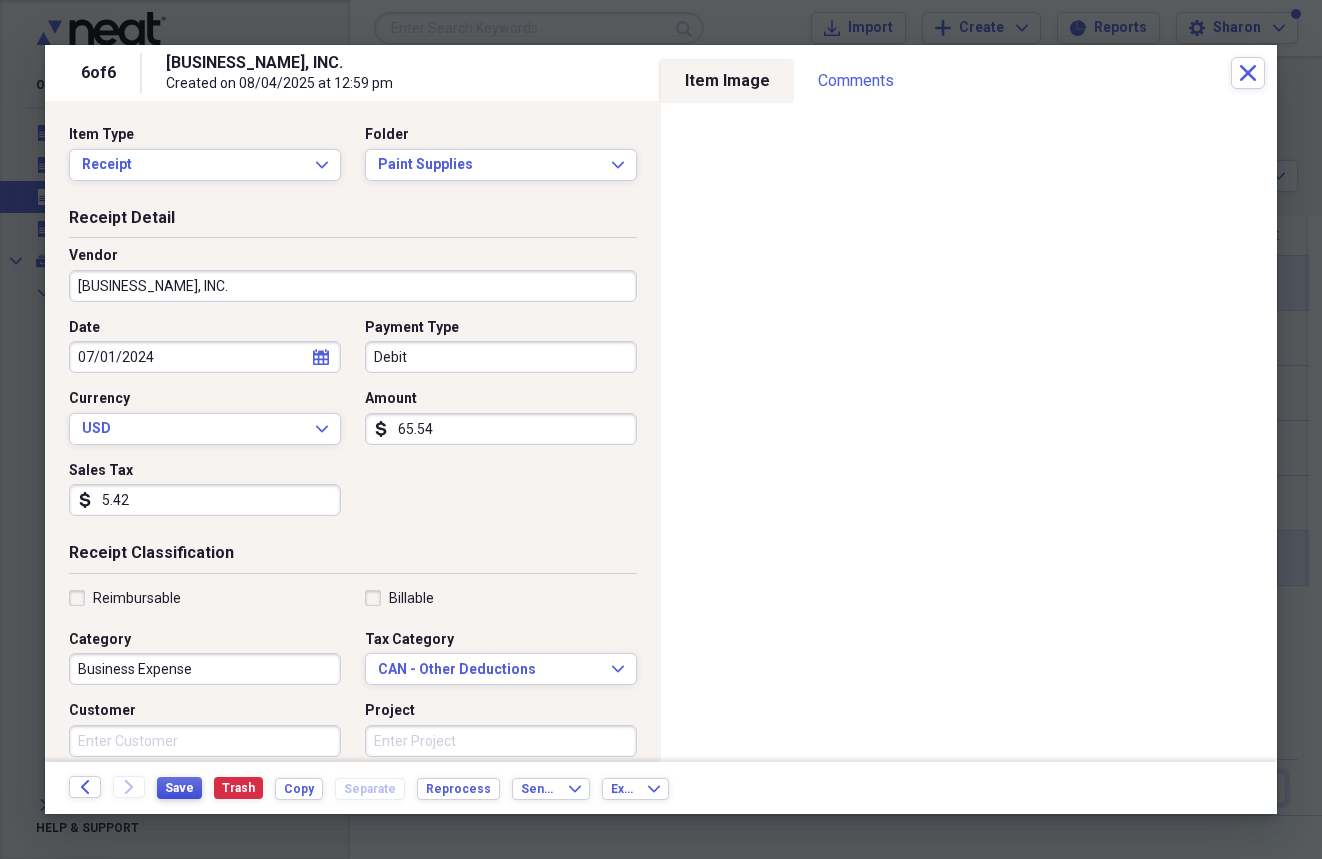click on "Save" at bounding box center (179, 788) 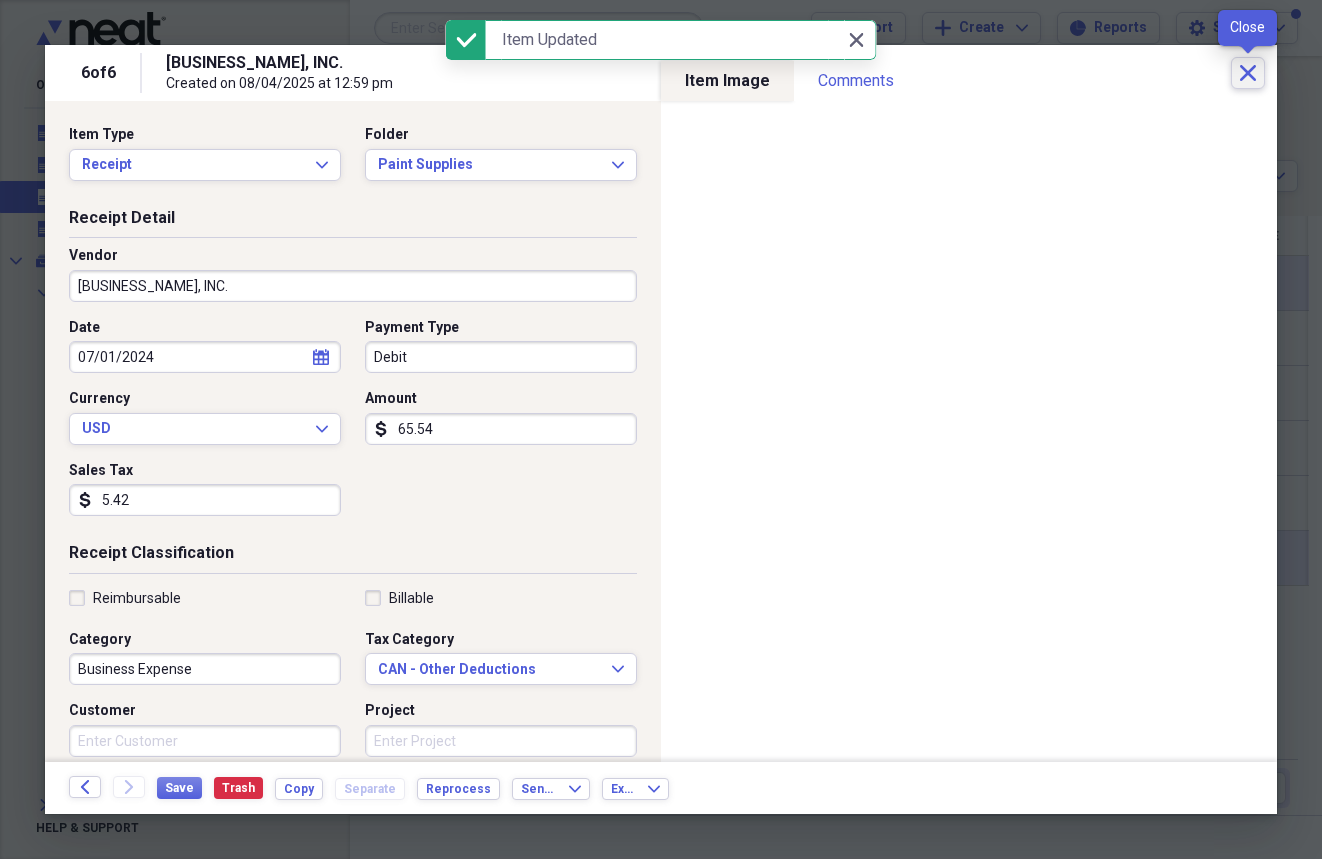 click on "Close" 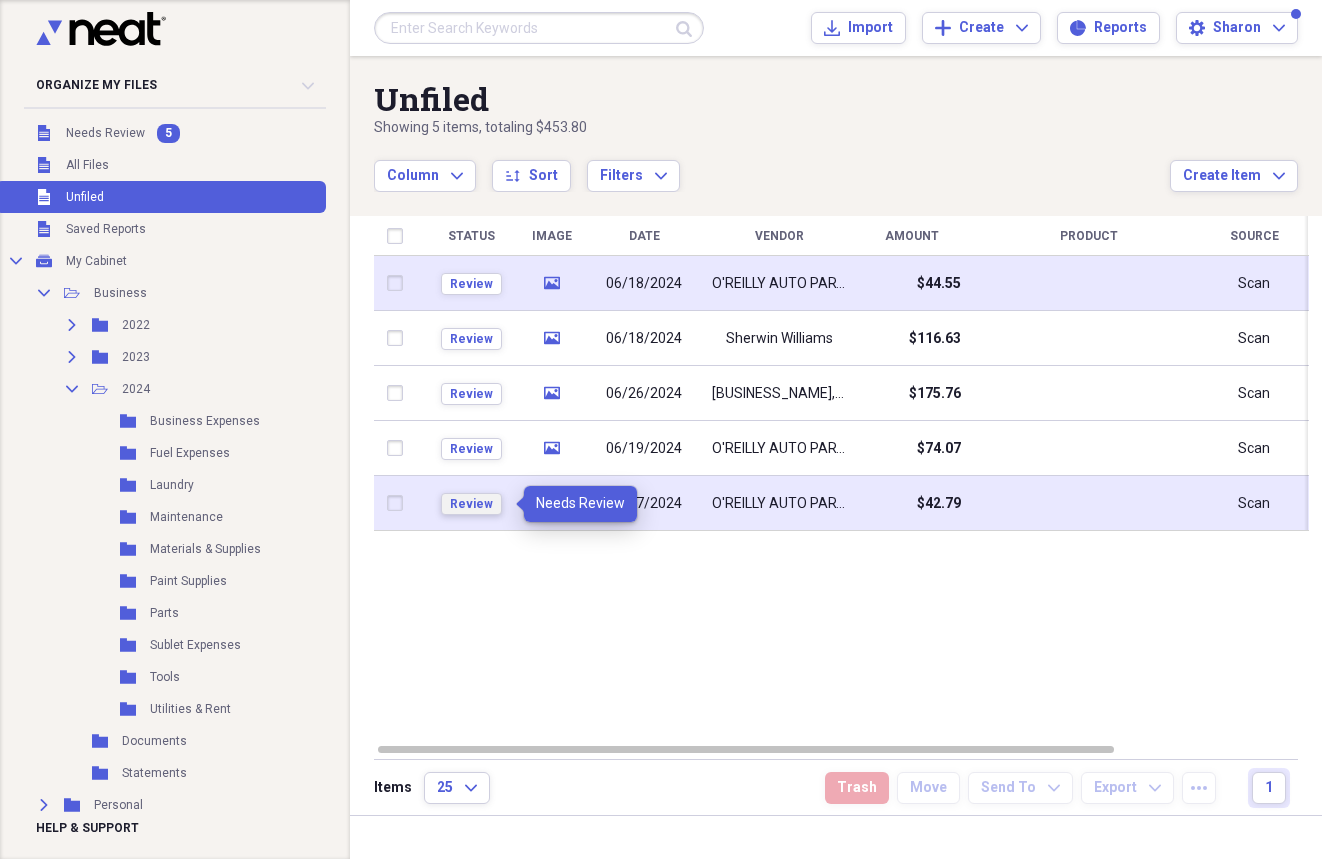 click on "Review" at bounding box center [471, 504] 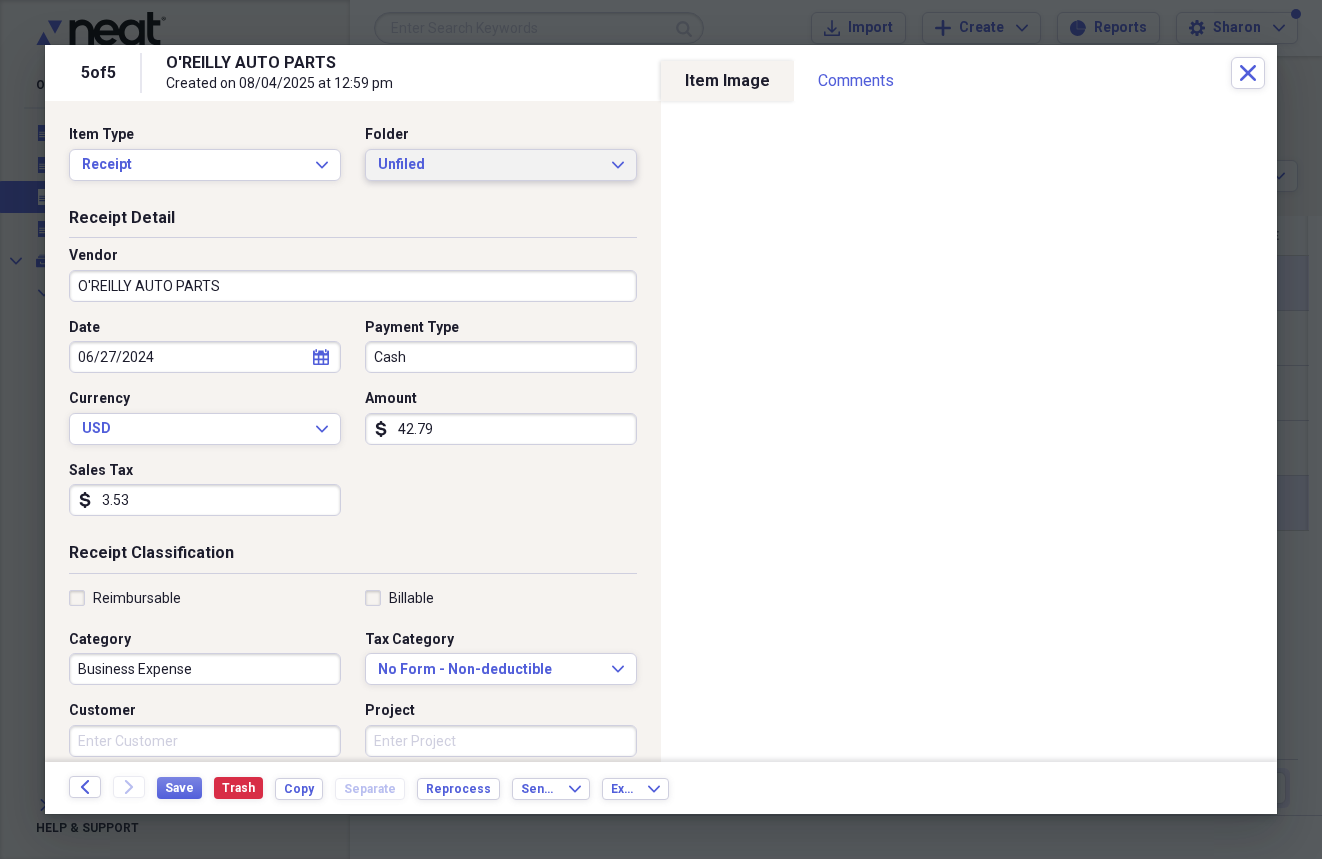 click on "Expand" 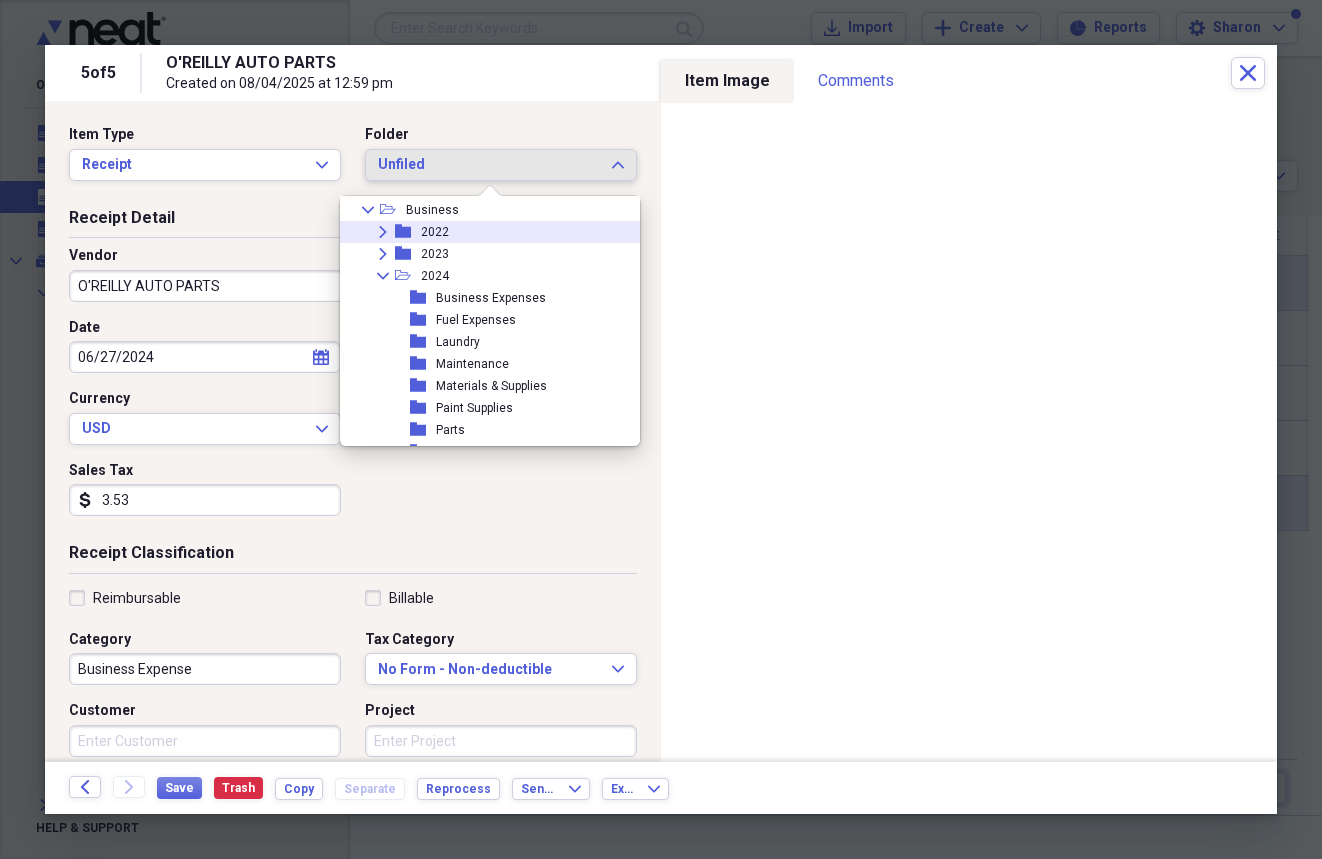 scroll, scrollTop: 89, scrollLeft: 0, axis: vertical 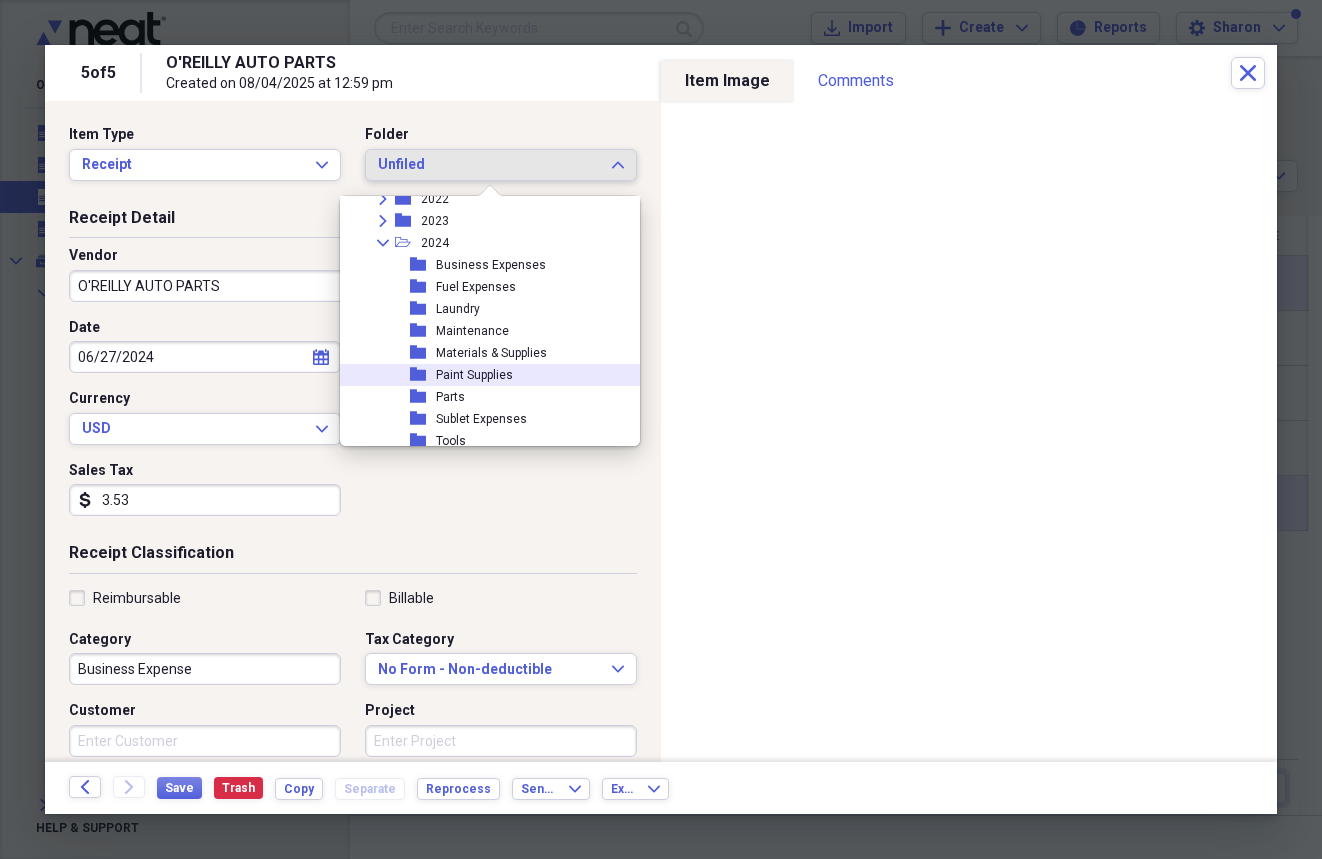 click on "Paint Supplies" at bounding box center (474, 375) 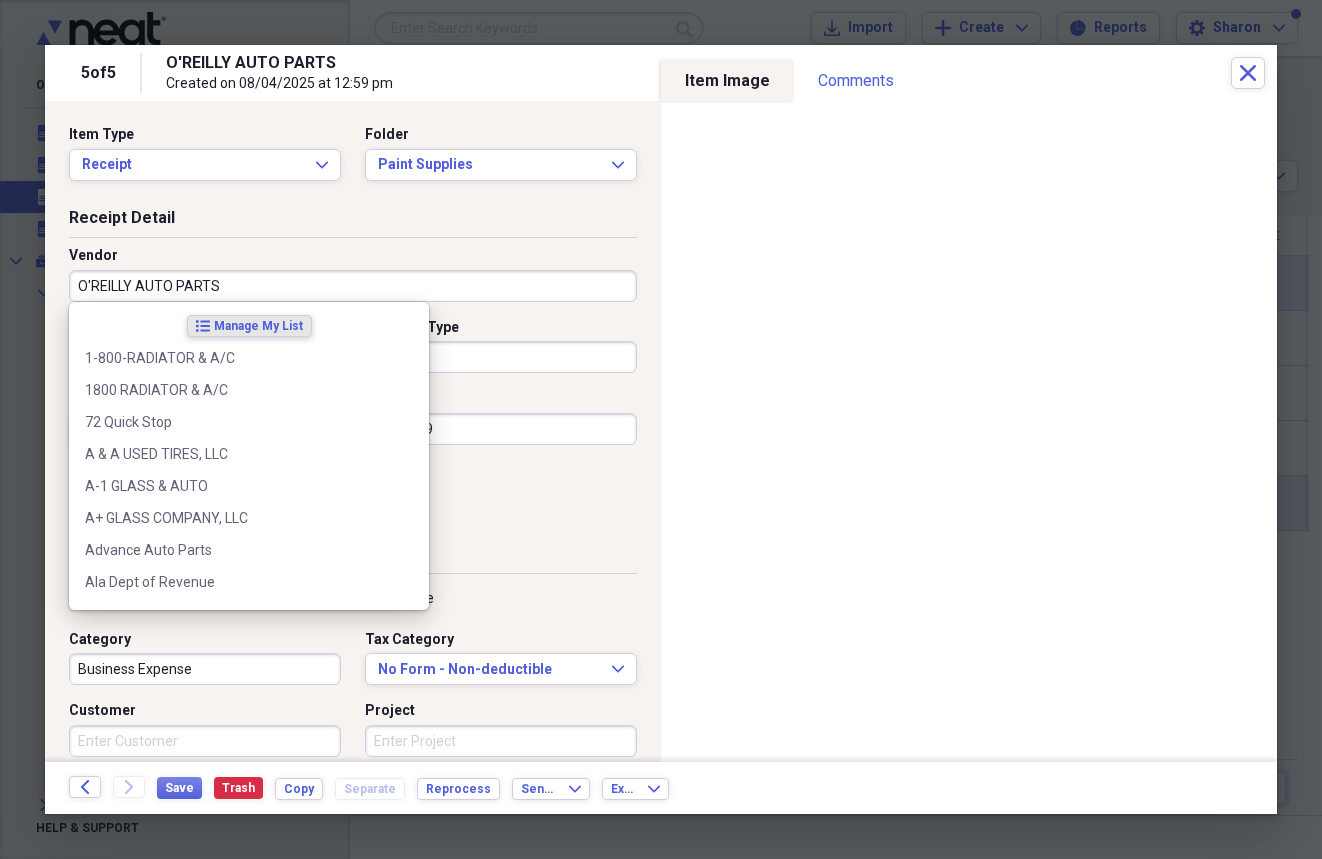 click on "O'REILLY AUTO PARTS" at bounding box center [353, 286] 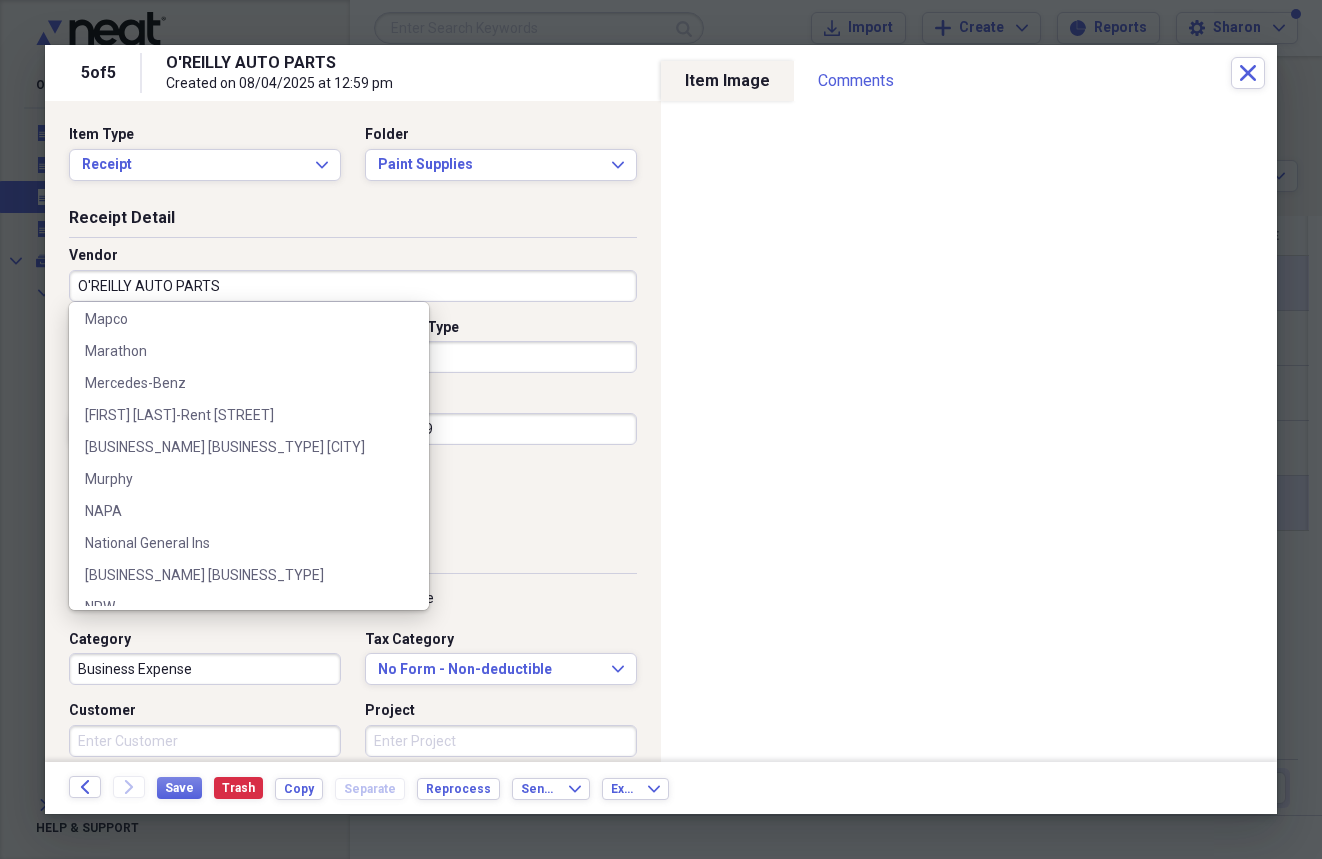 scroll, scrollTop: 2440, scrollLeft: 0, axis: vertical 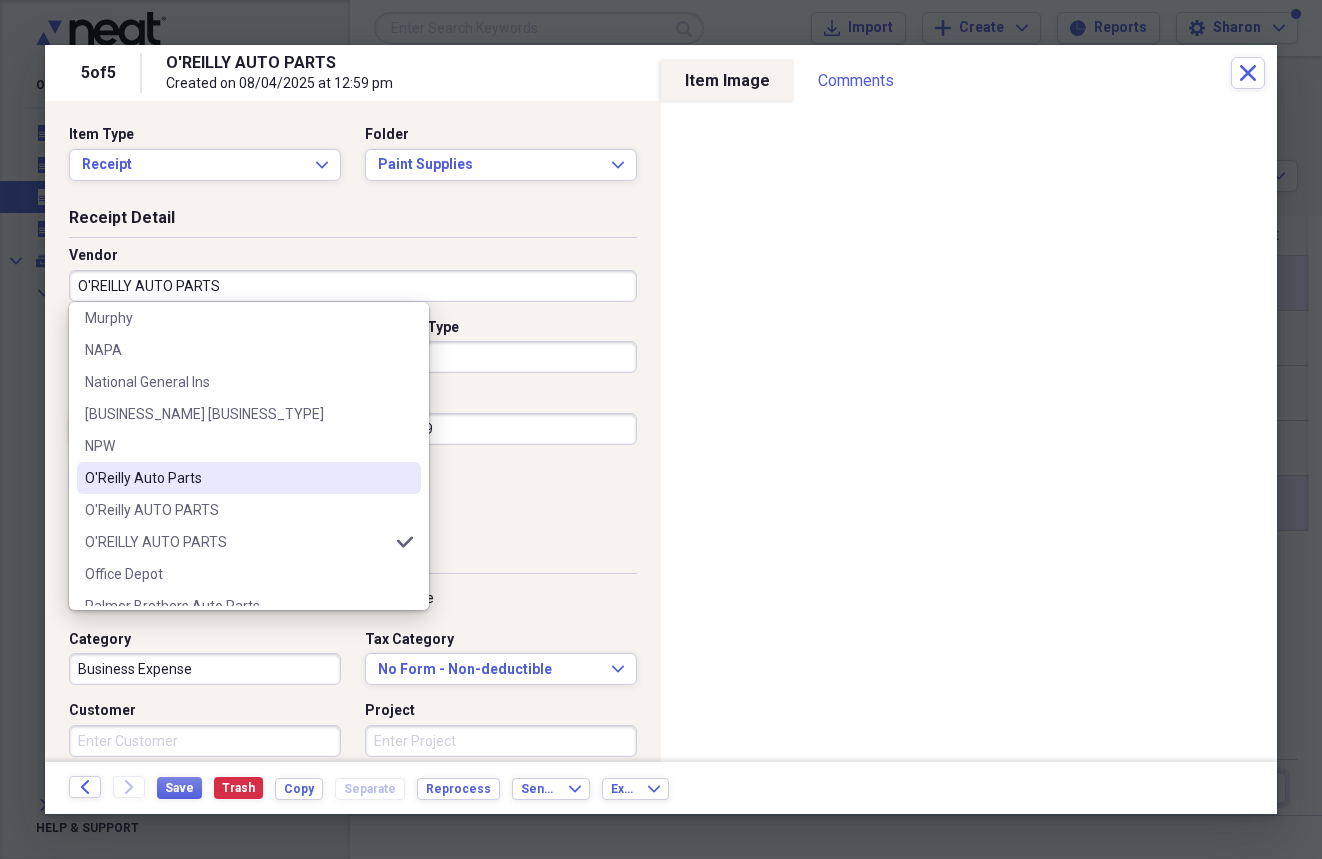 click on "O'Reilly Auto Parts" at bounding box center [237, 478] 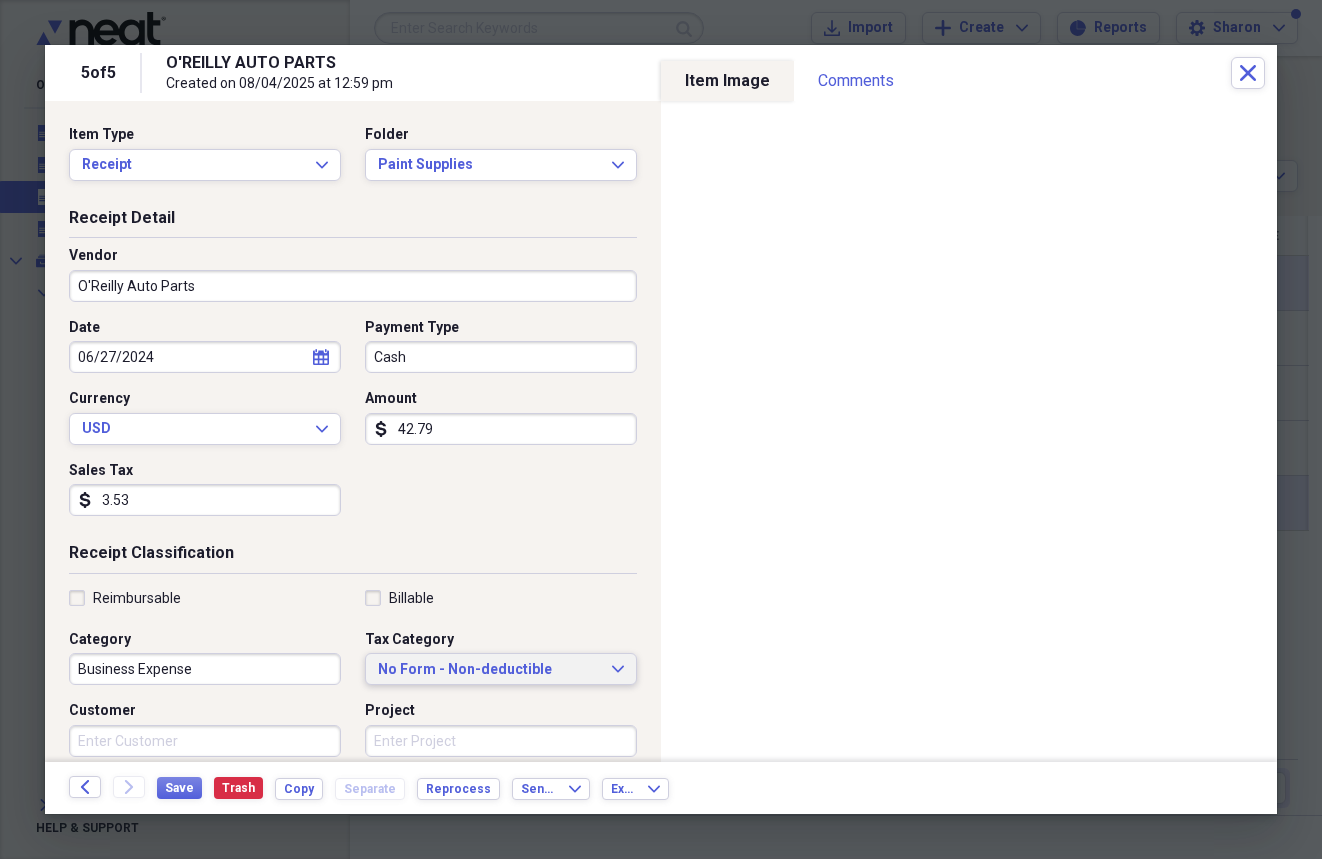 click on "No Form - Non-deductible" at bounding box center [489, 670] 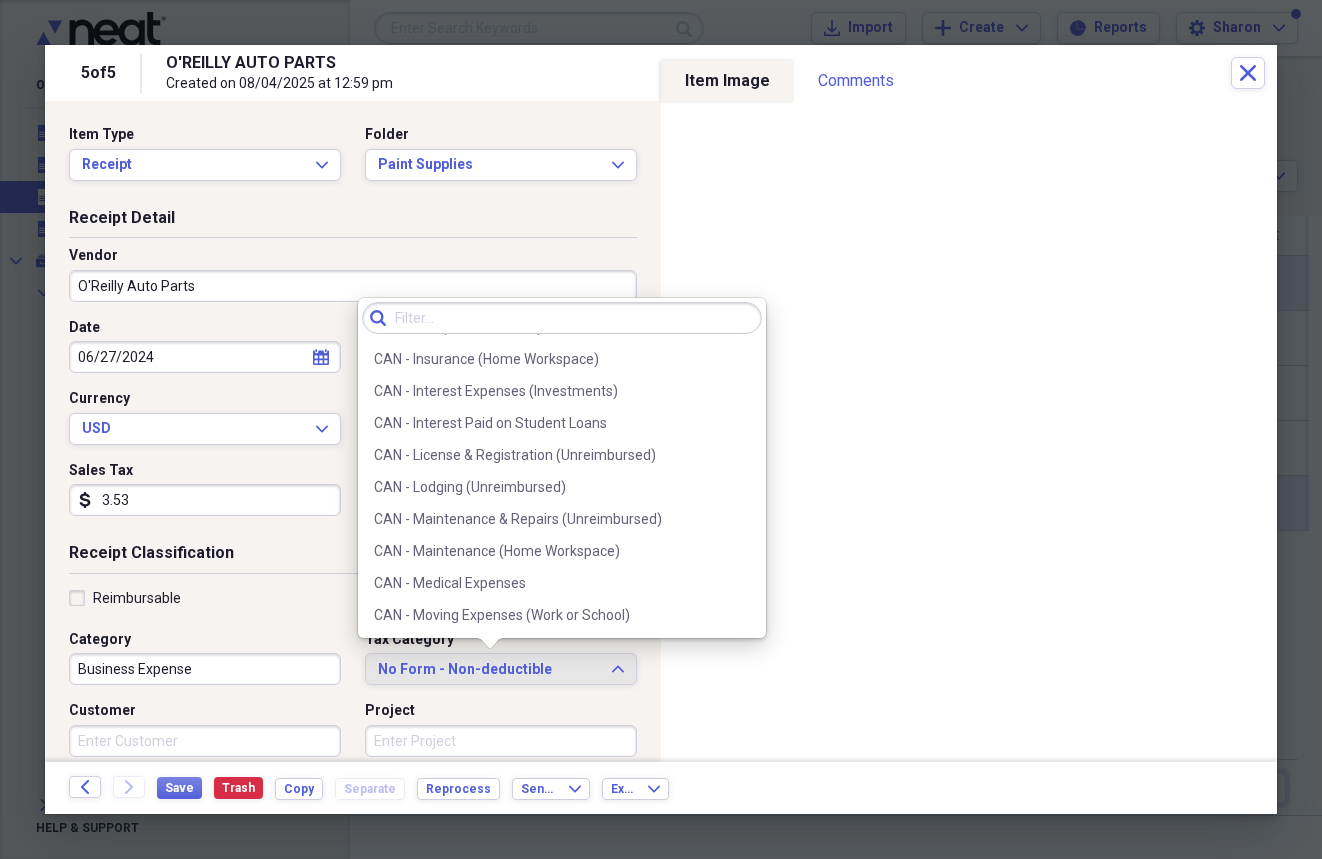 scroll, scrollTop: 800, scrollLeft: 0, axis: vertical 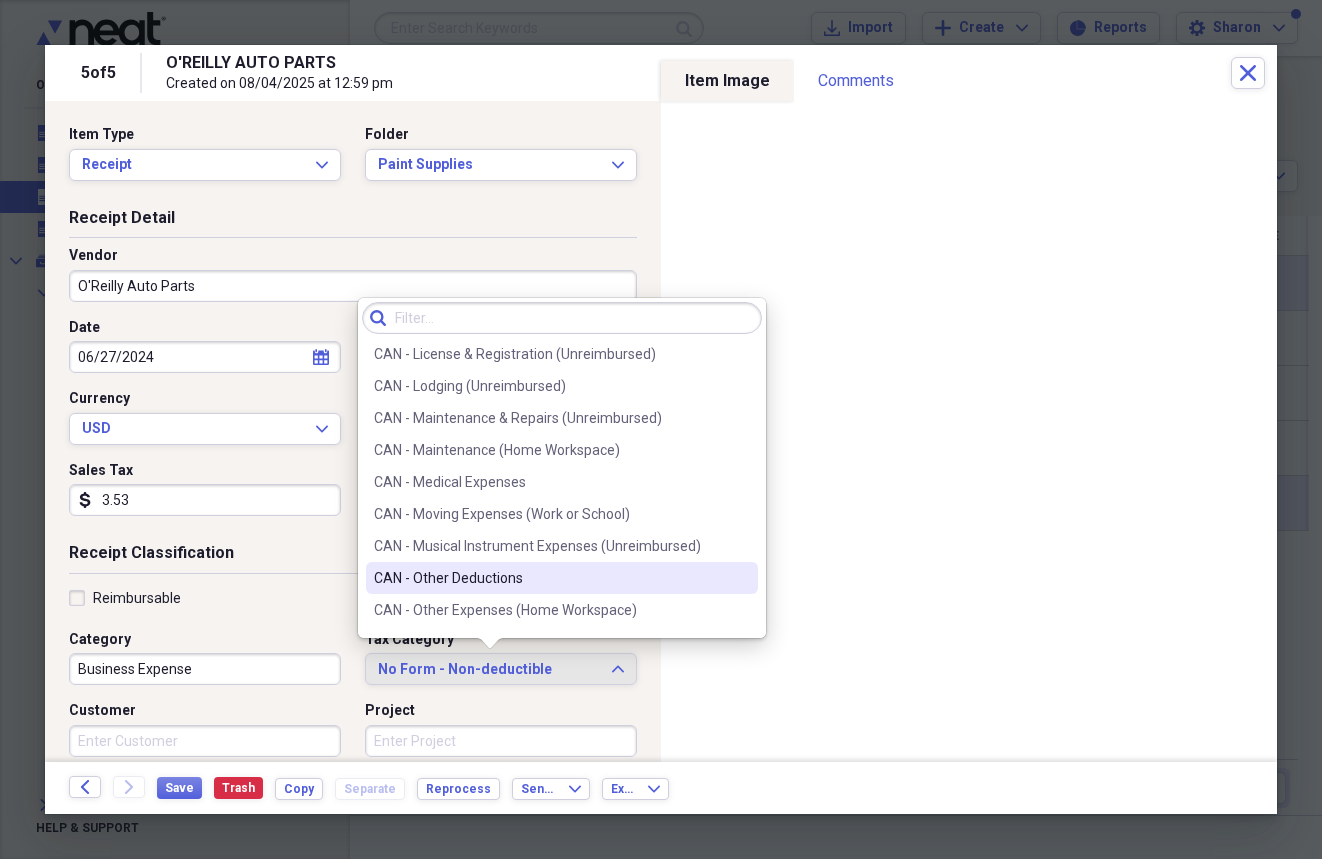 click on "CAN - Other Deductions" at bounding box center [550, 578] 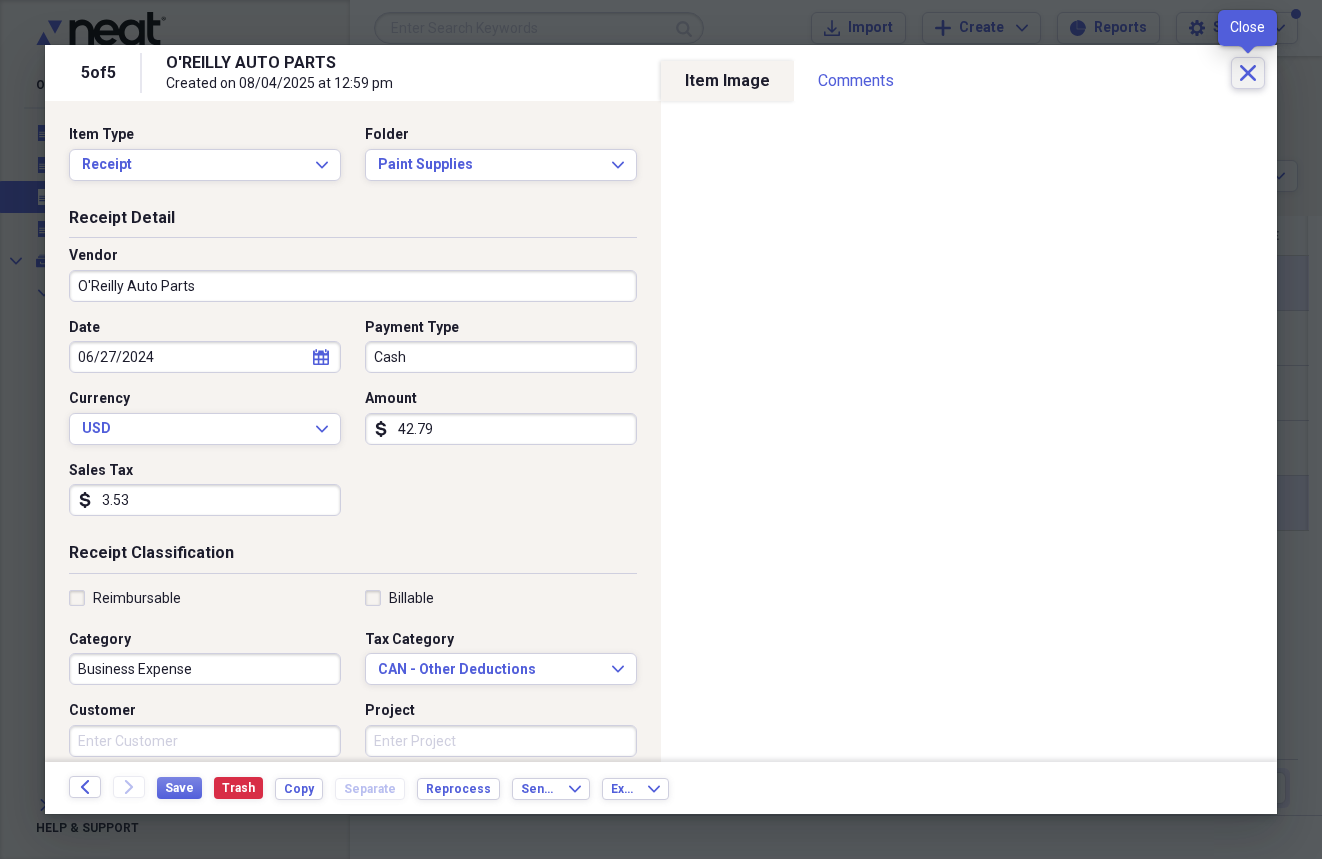 click on "Close" 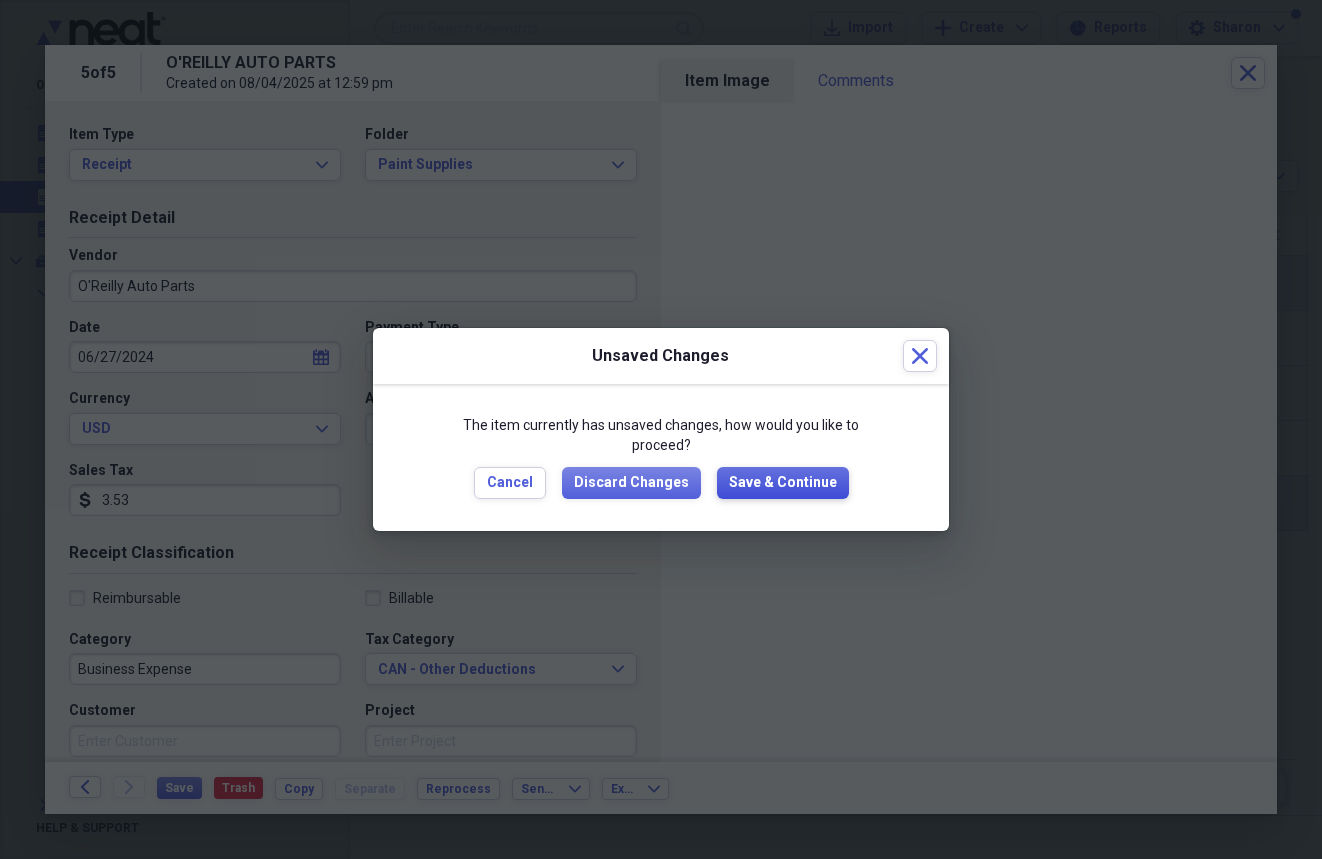 click on "Save & Continue" at bounding box center [783, 483] 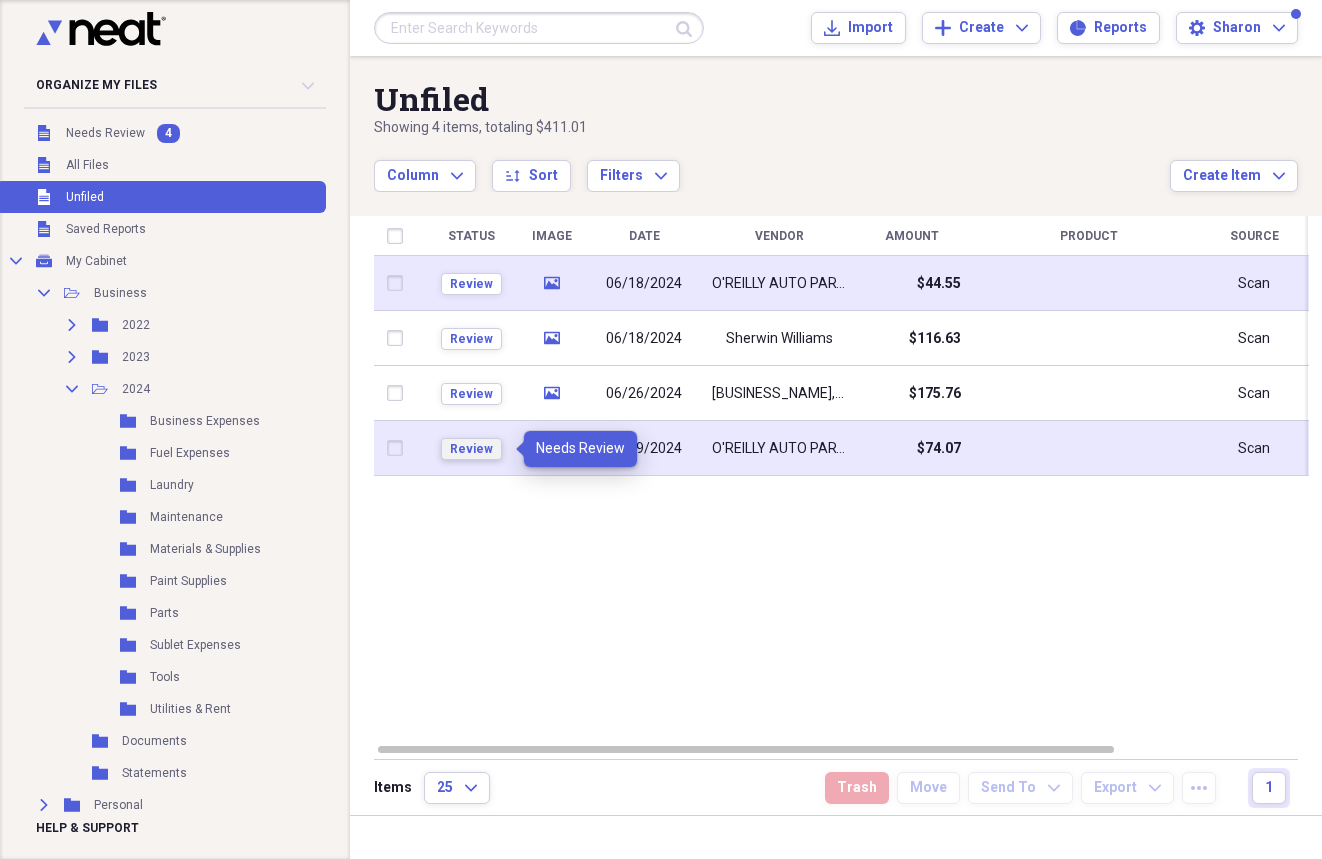 click on "Review" at bounding box center (471, 449) 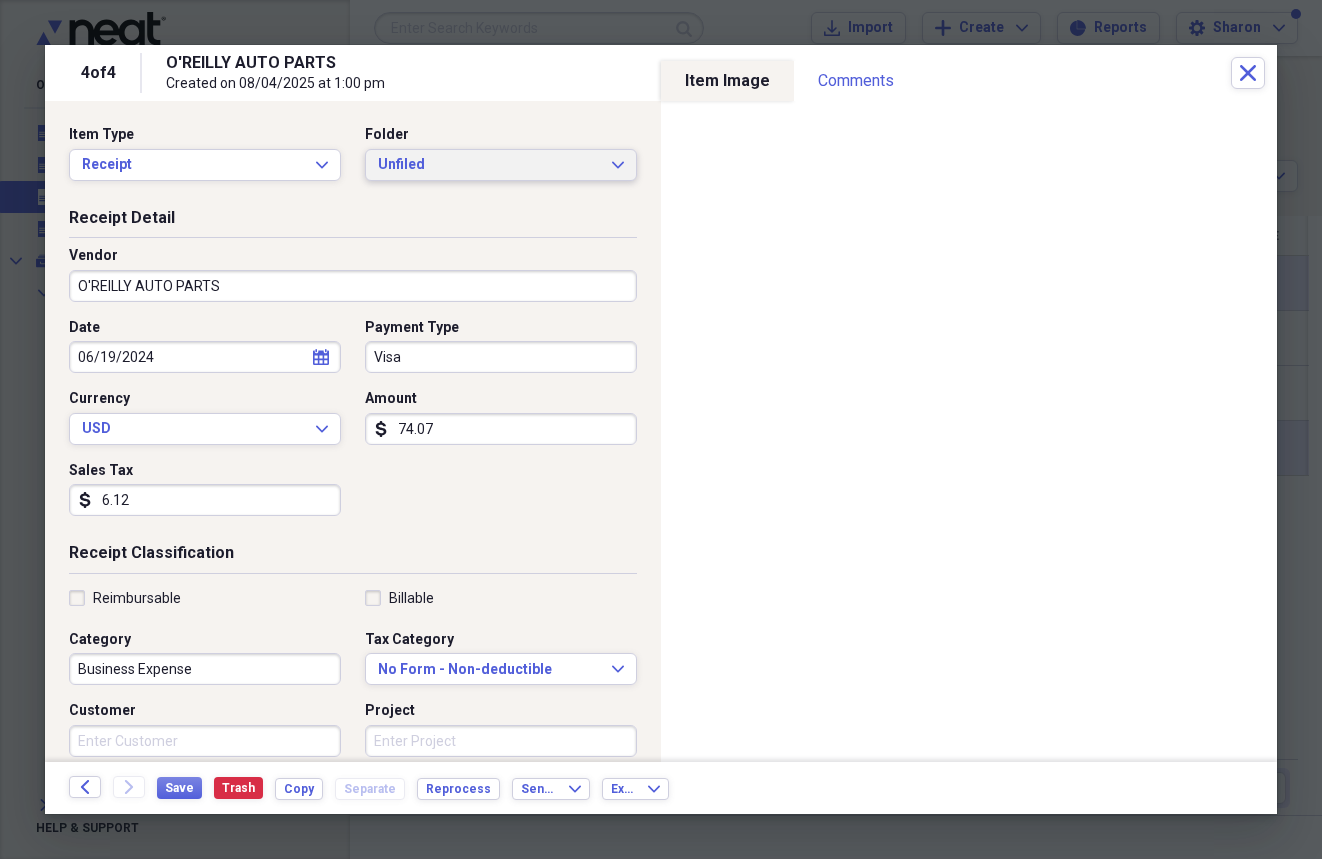 click on "Expand" 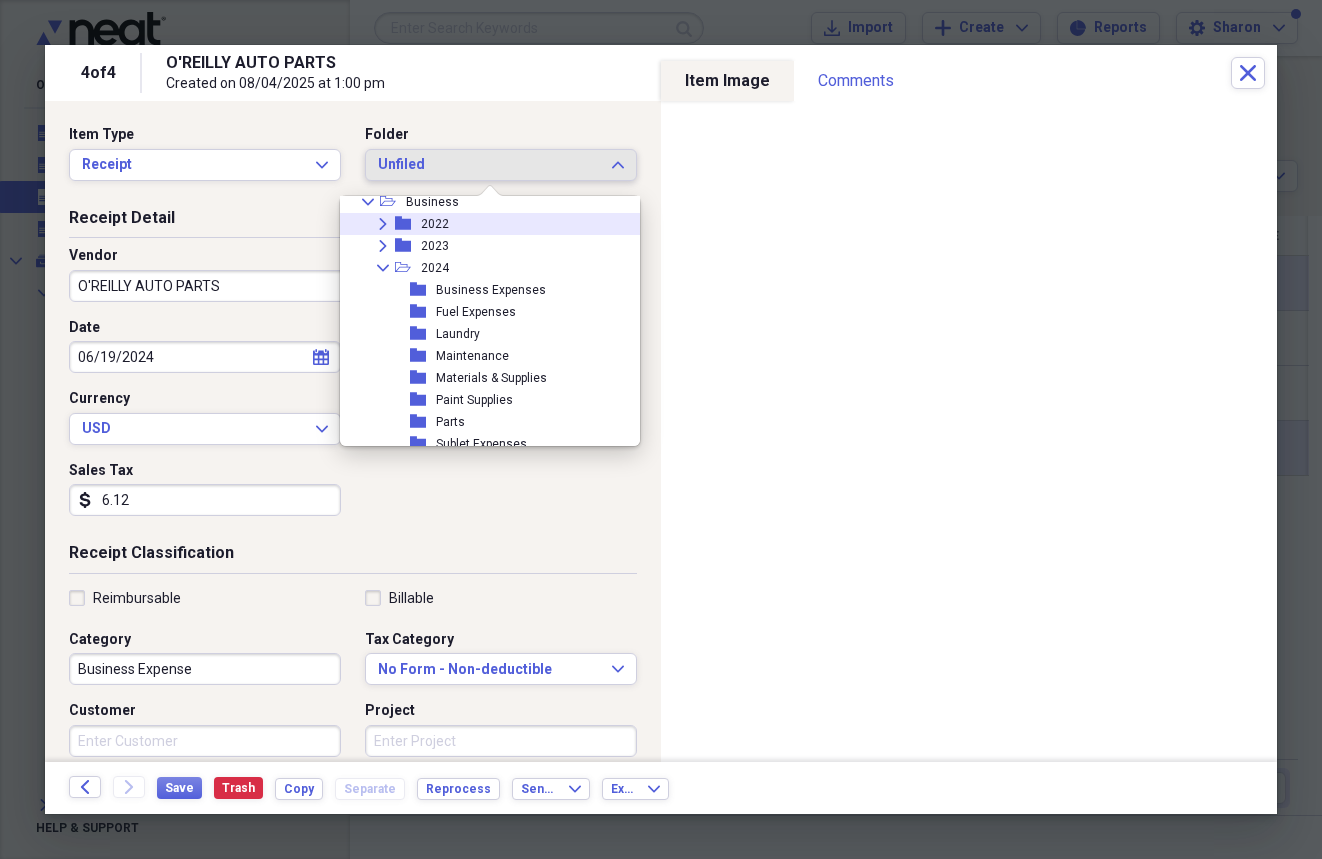 scroll, scrollTop: 100, scrollLeft: 0, axis: vertical 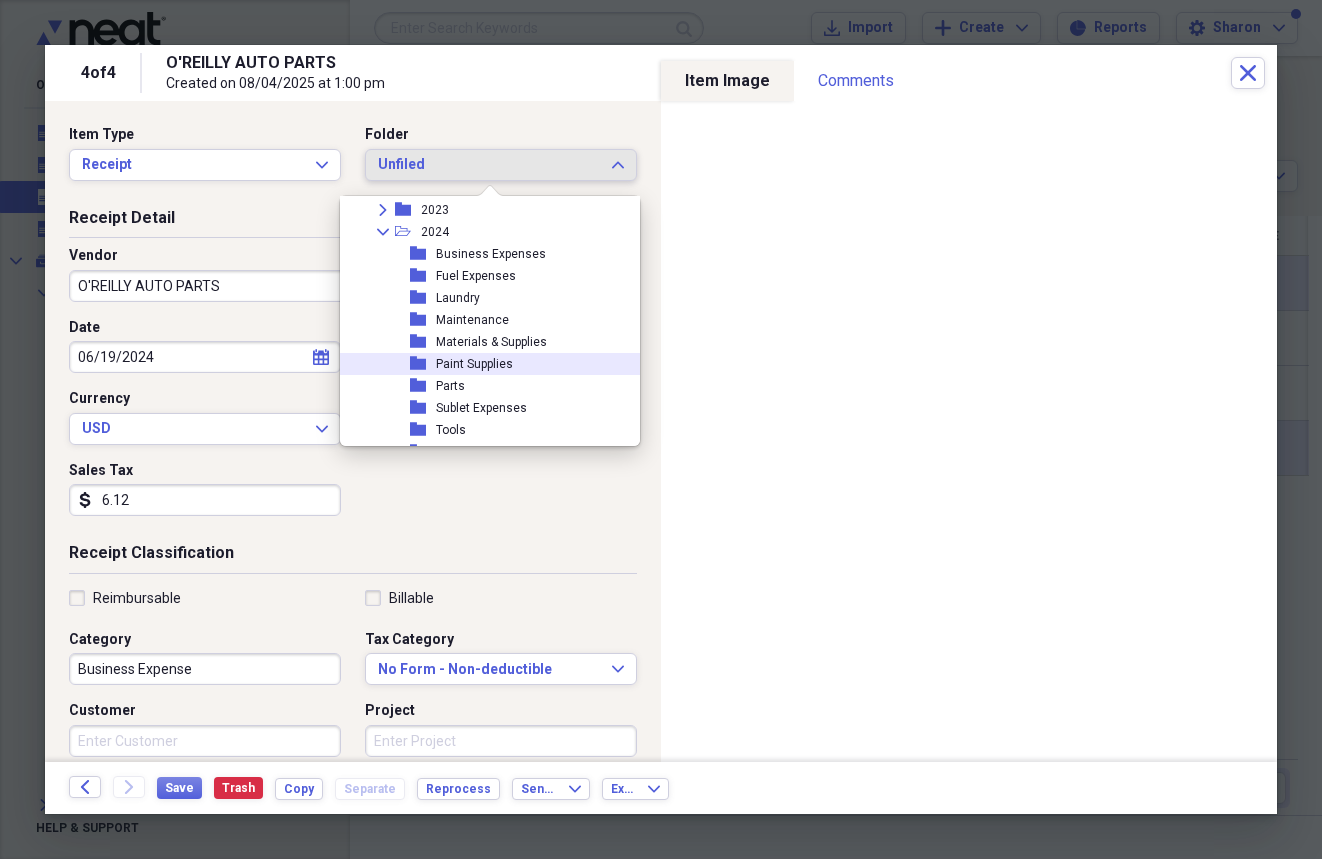 click on "Paint Supplies" at bounding box center (474, 364) 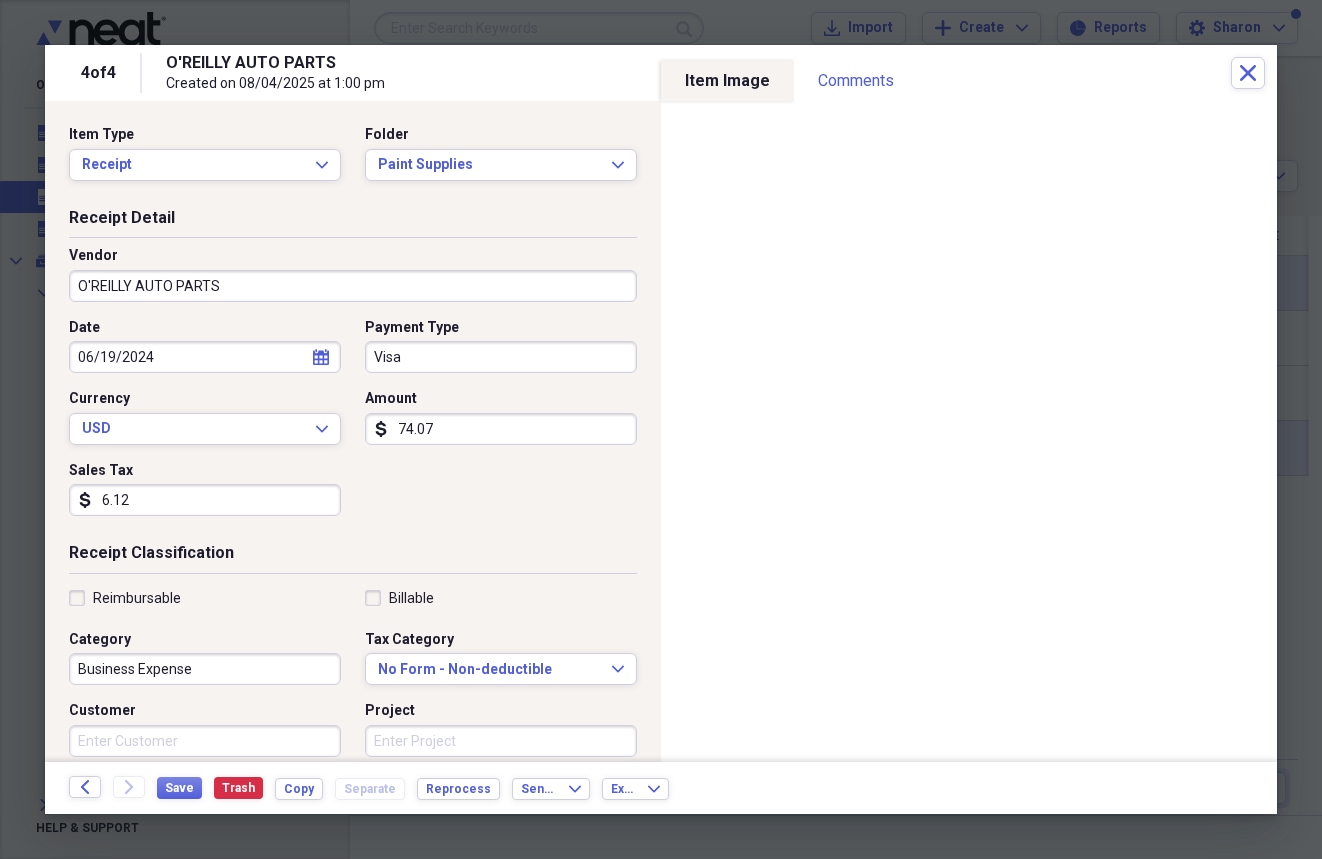 click on "O'REILLY AUTO PARTS" at bounding box center [353, 286] 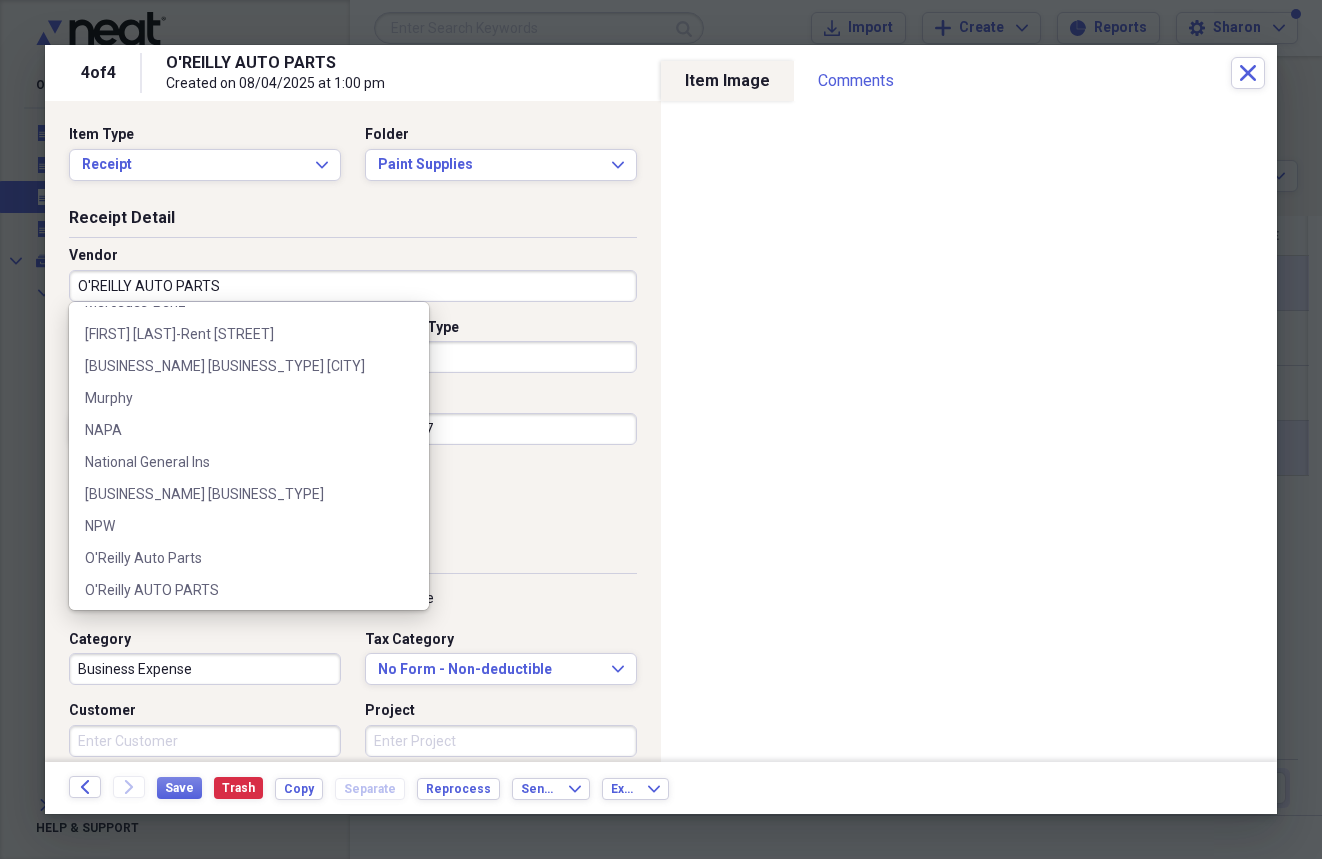 scroll, scrollTop: 2408, scrollLeft: 0, axis: vertical 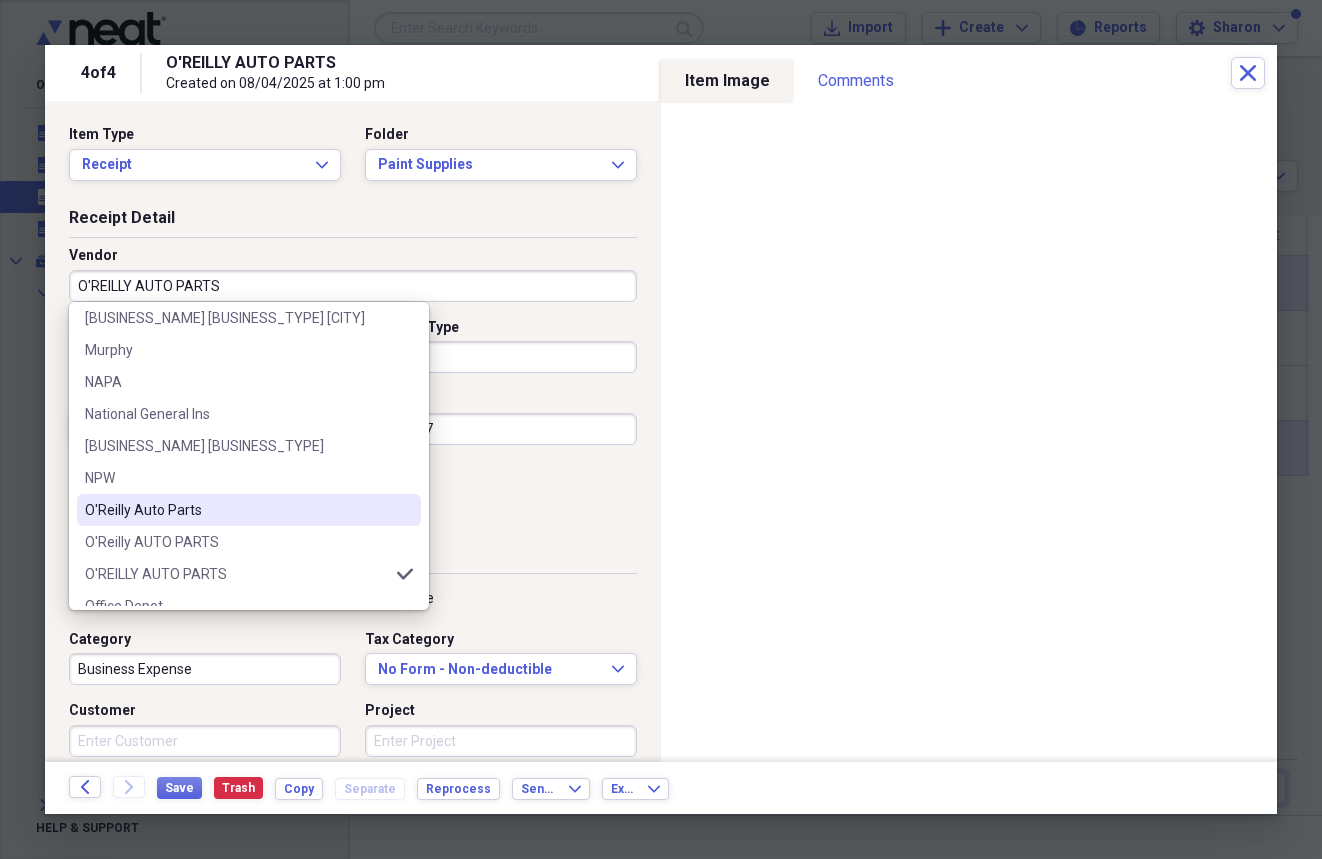click on "O'Reilly Auto Parts" at bounding box center (237, 510) 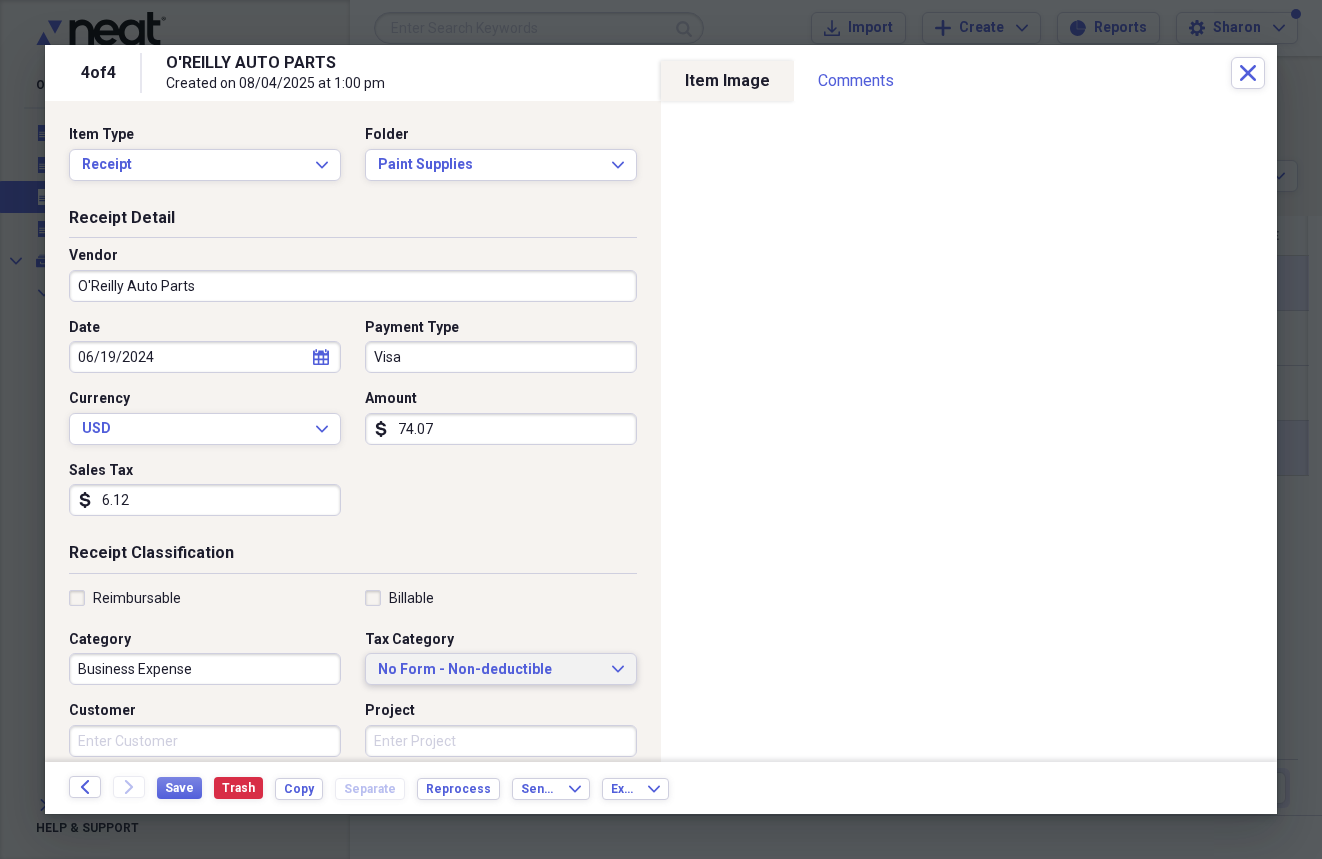 click on "No Form - Non-deductible" at bounding box center (489, 670) 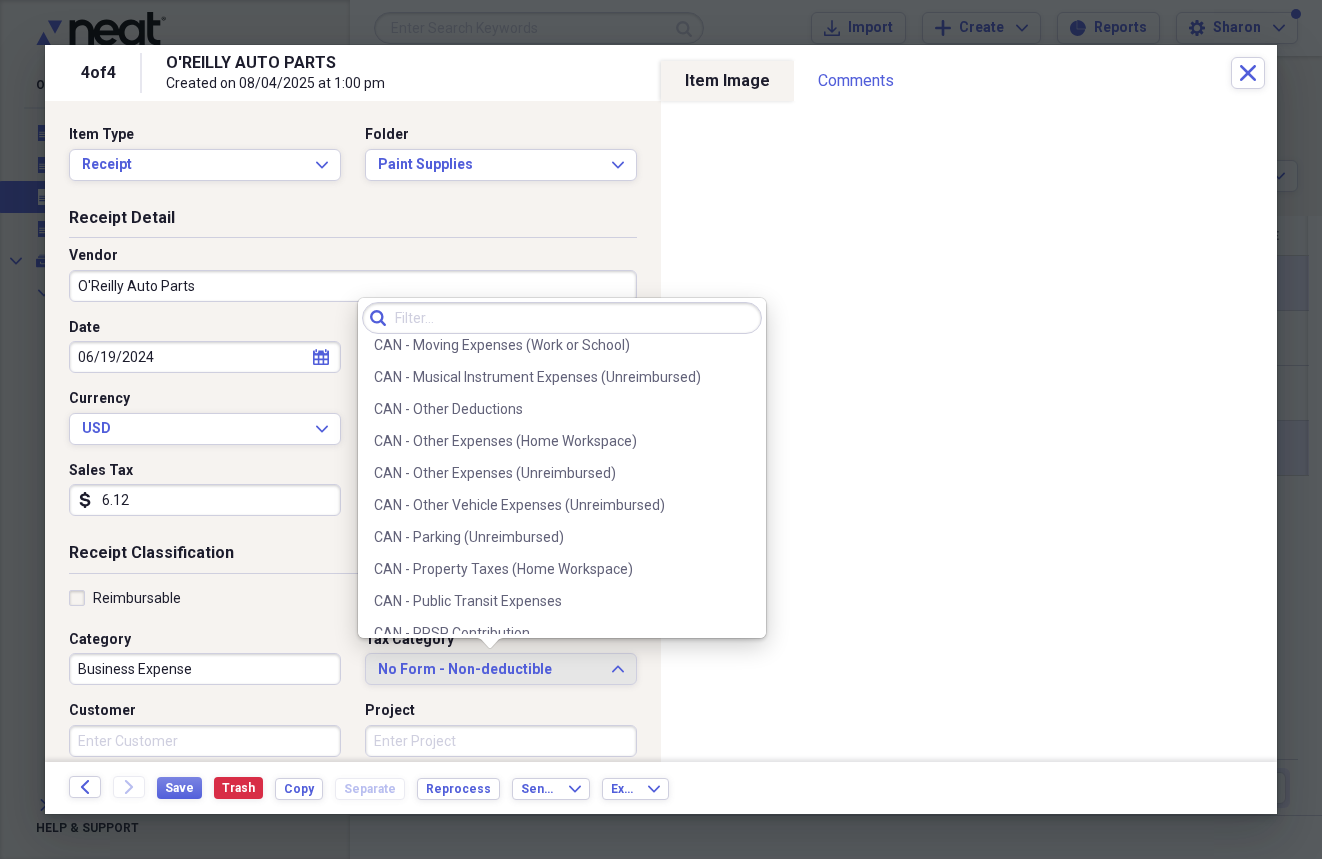 scroll, scrollTop: 1000, scrollLeft: 0, axis: vertical 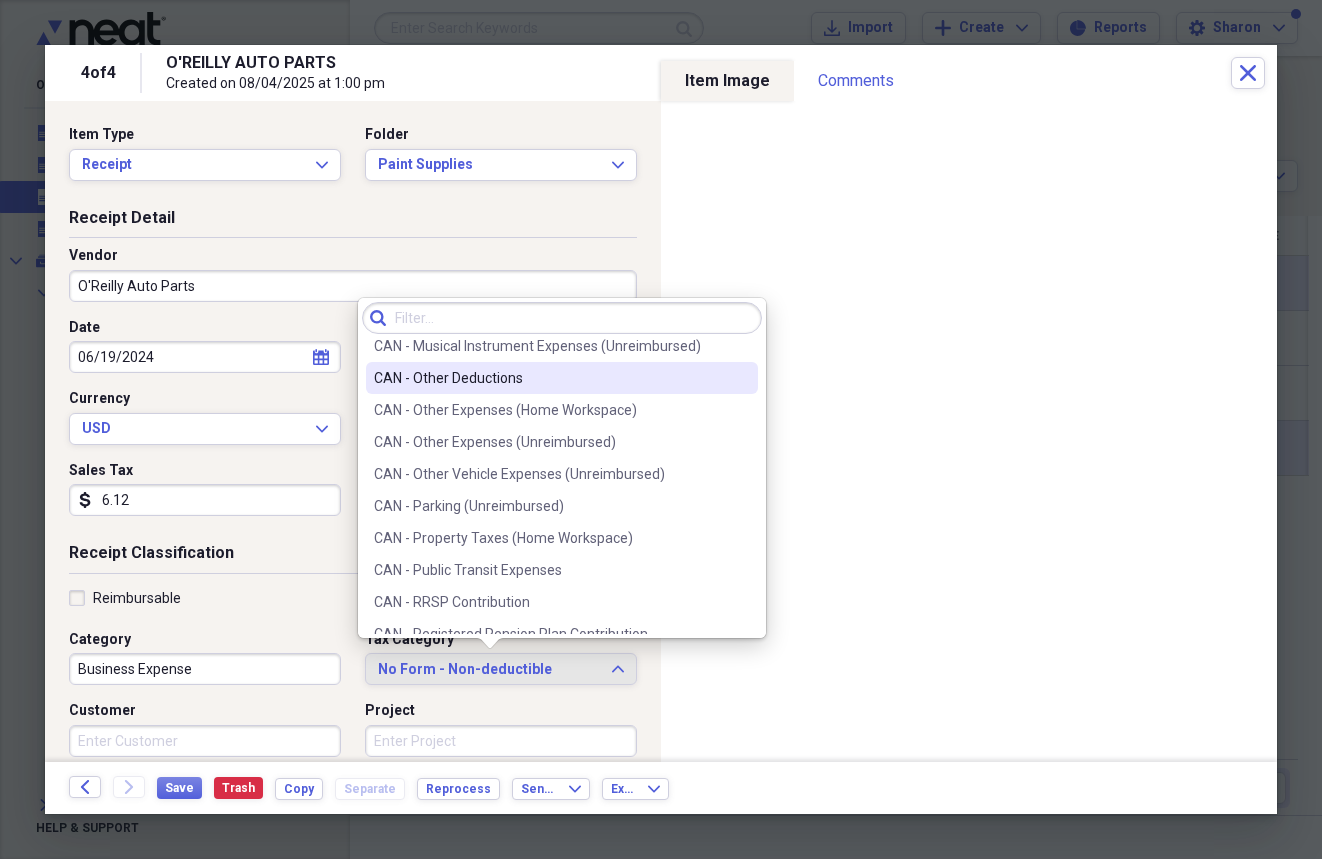 click on "CAN - Other Deductions" at bounding box center [550, 378] 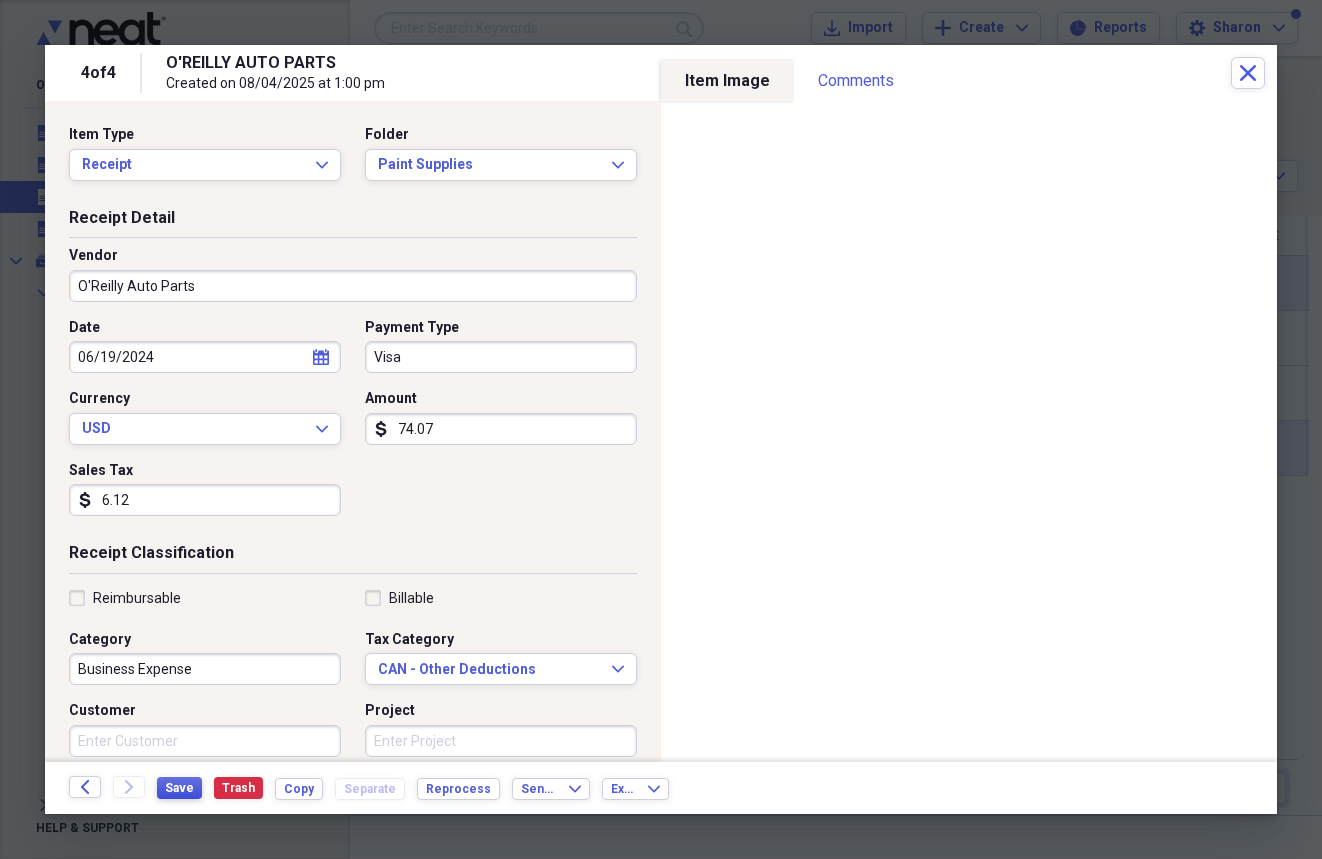 click on "Save" at bounding box center (179, 788) 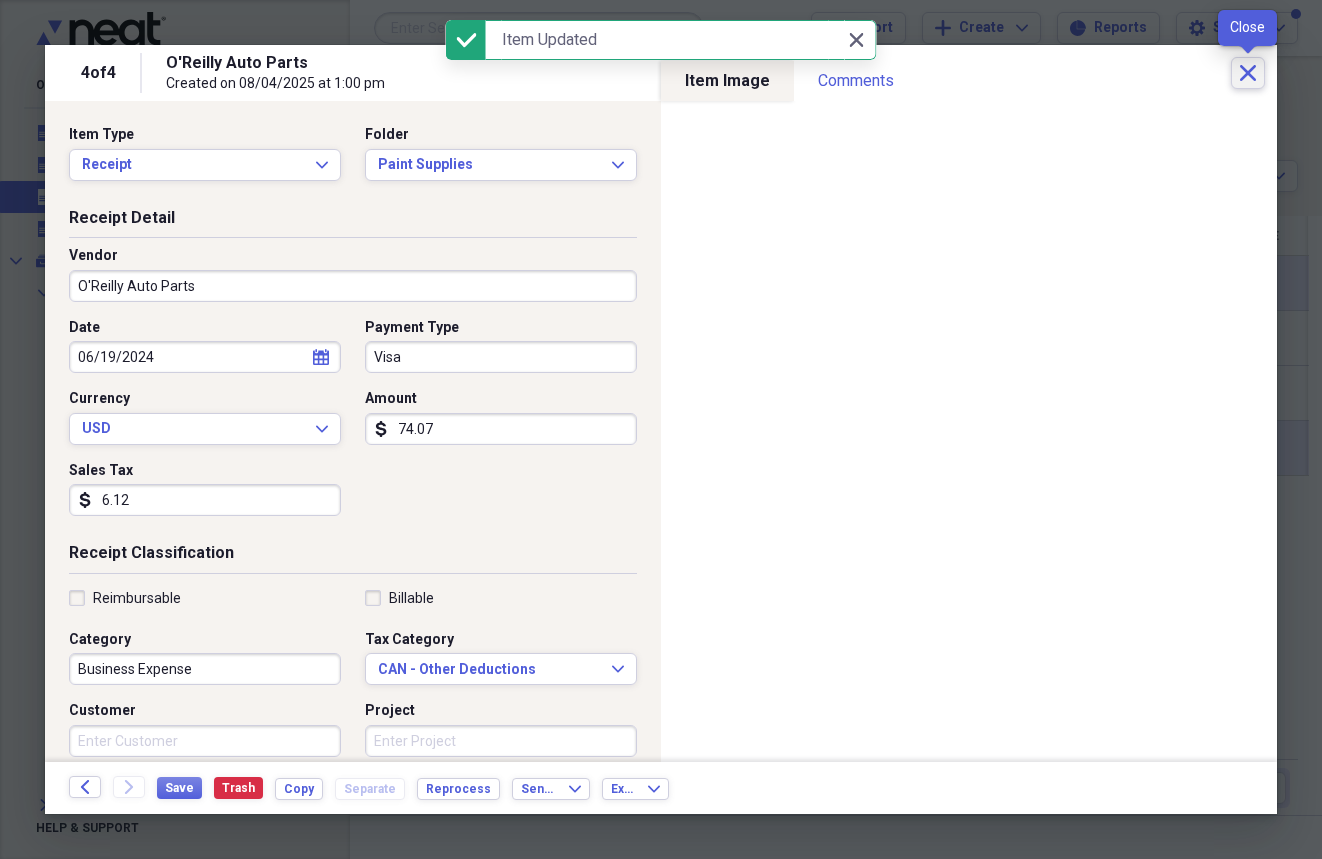 click on "Close" 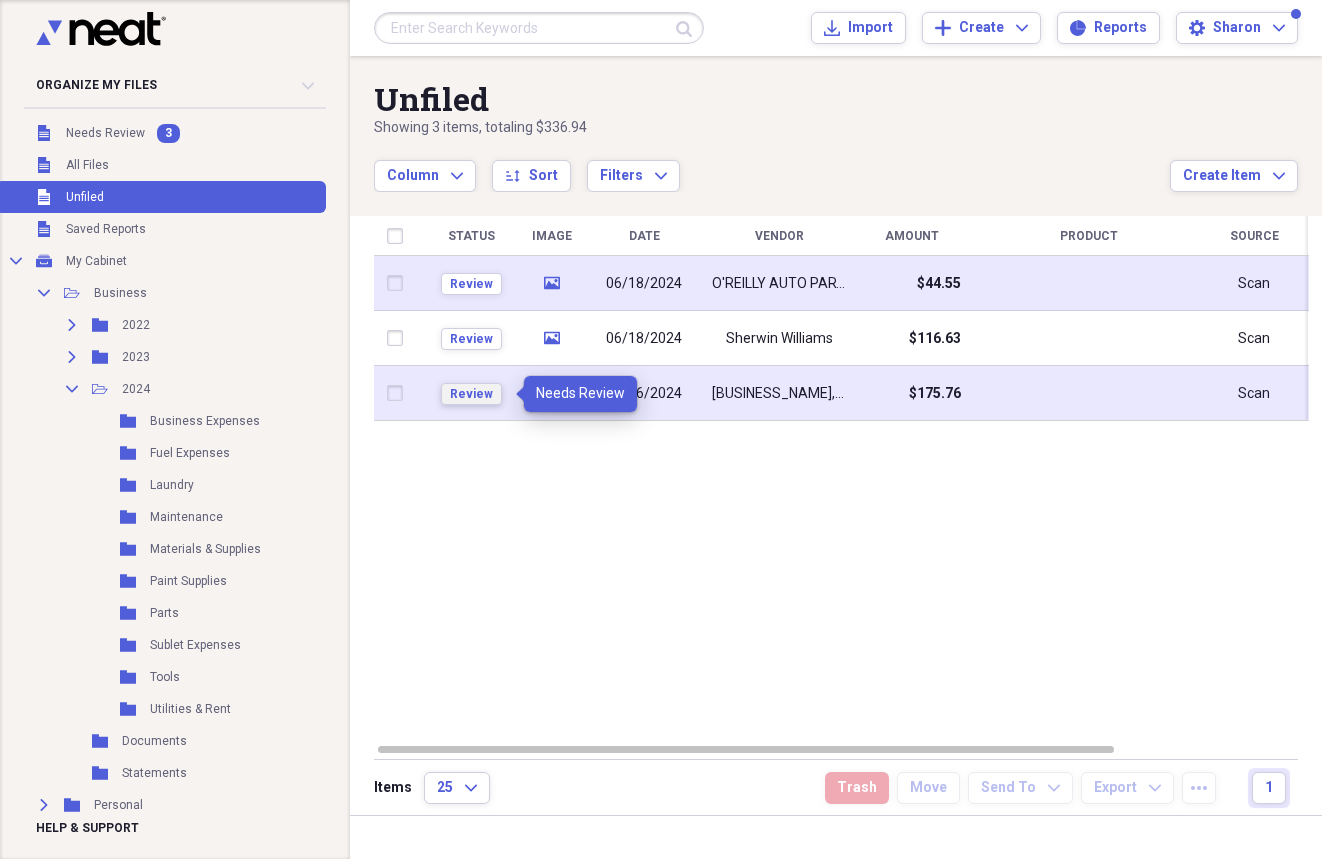 click on "Review" at bounding box center (471, 394) 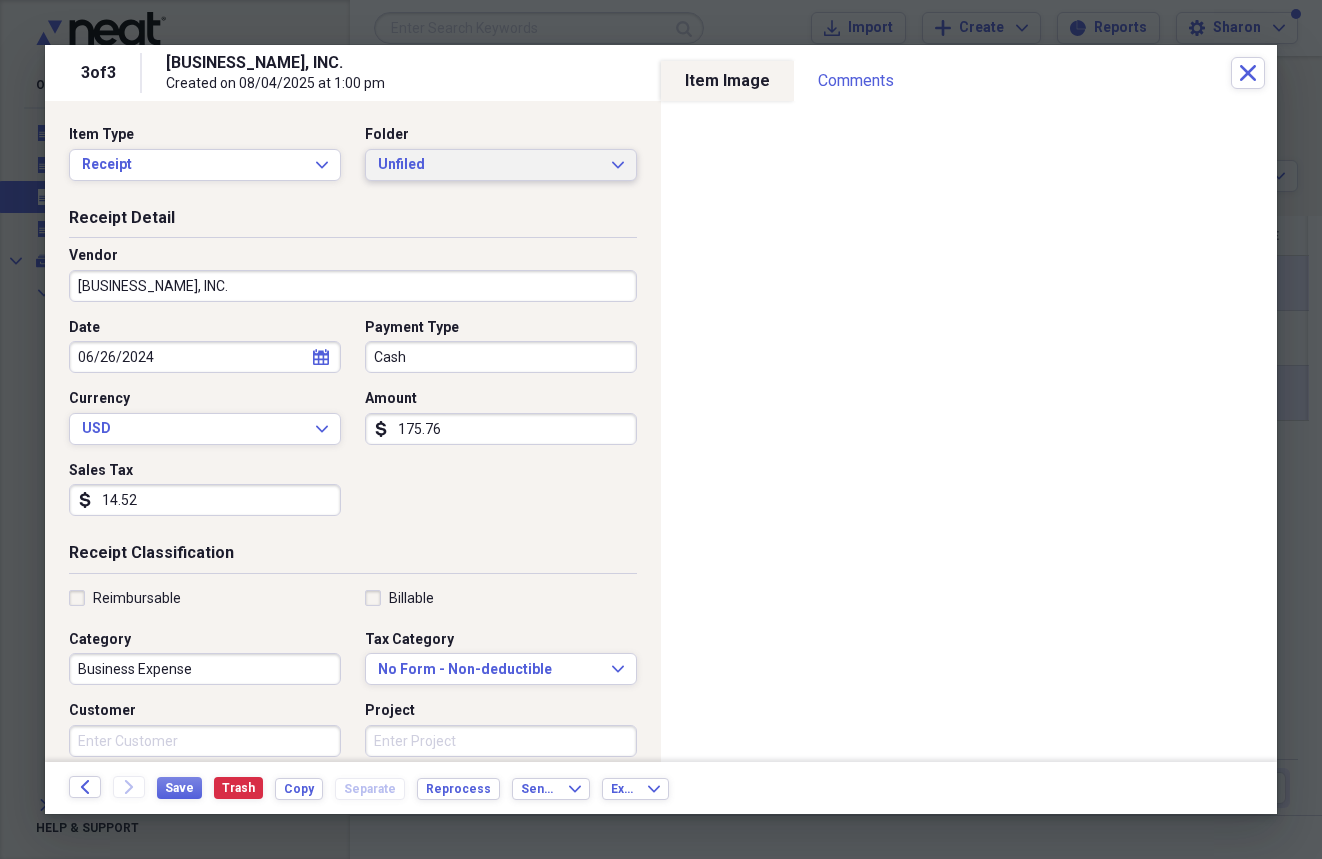 click on "Expand" 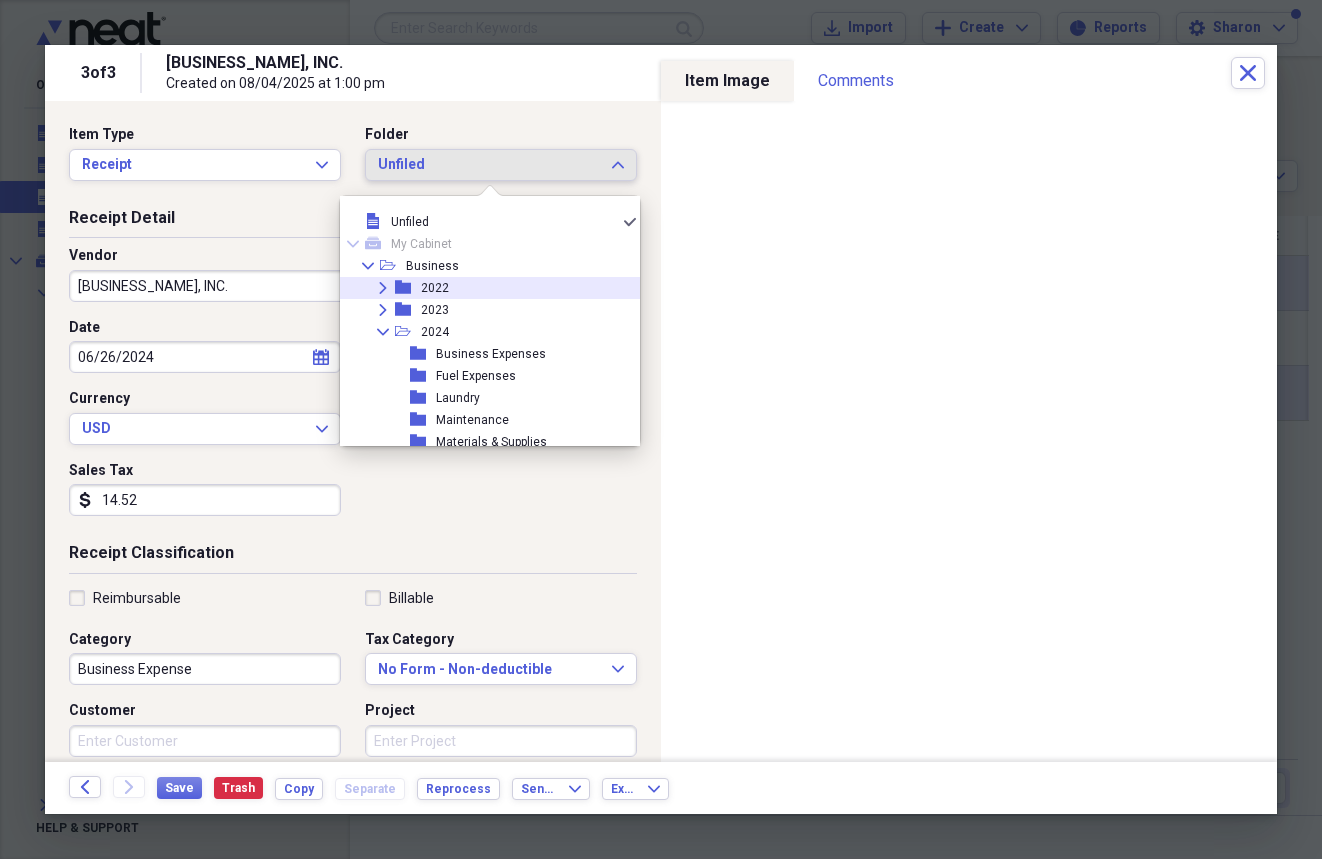 scroll, scrollTop: 97, scrollLeft: 0, axis: vertical 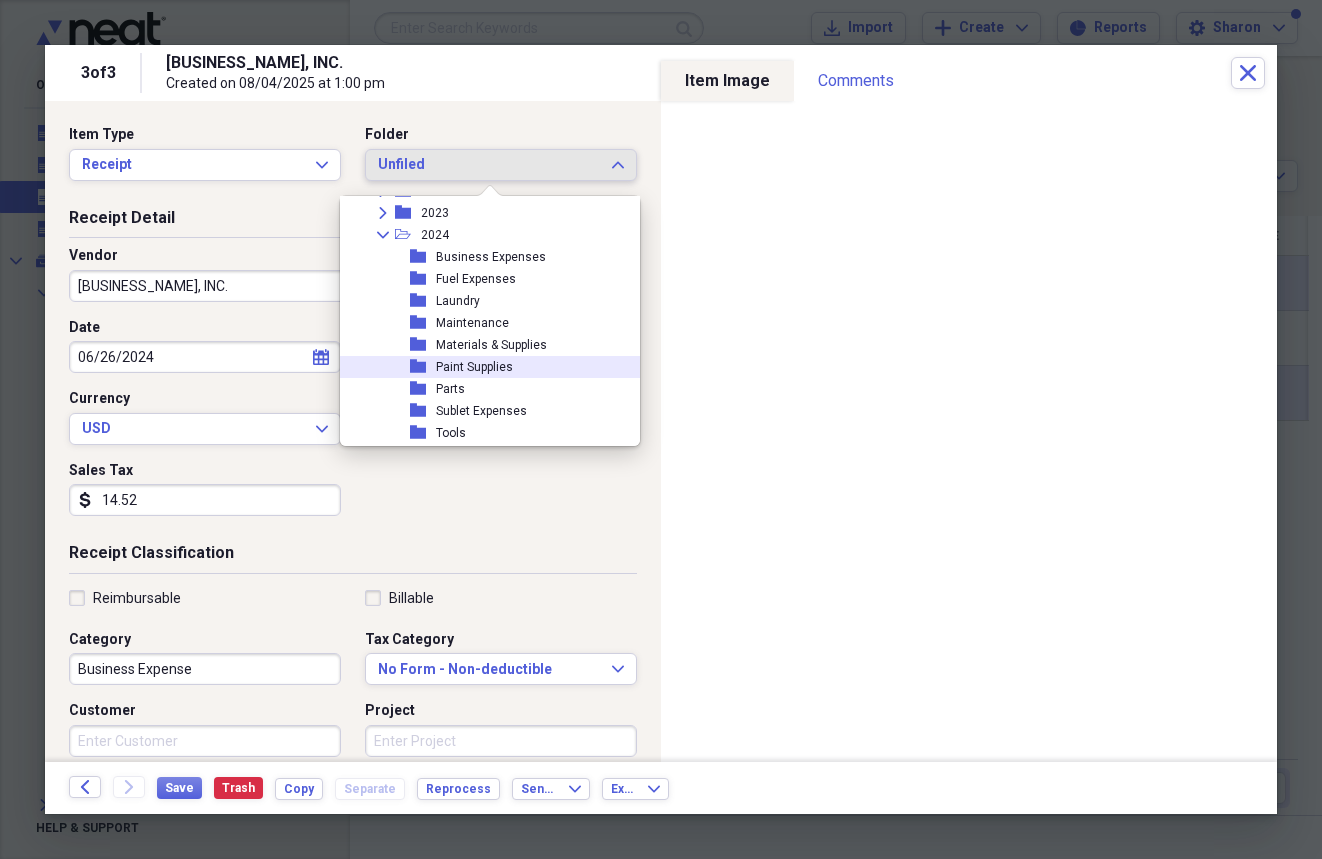 click on "Paint Supplies" at bounding box center [474, 367] 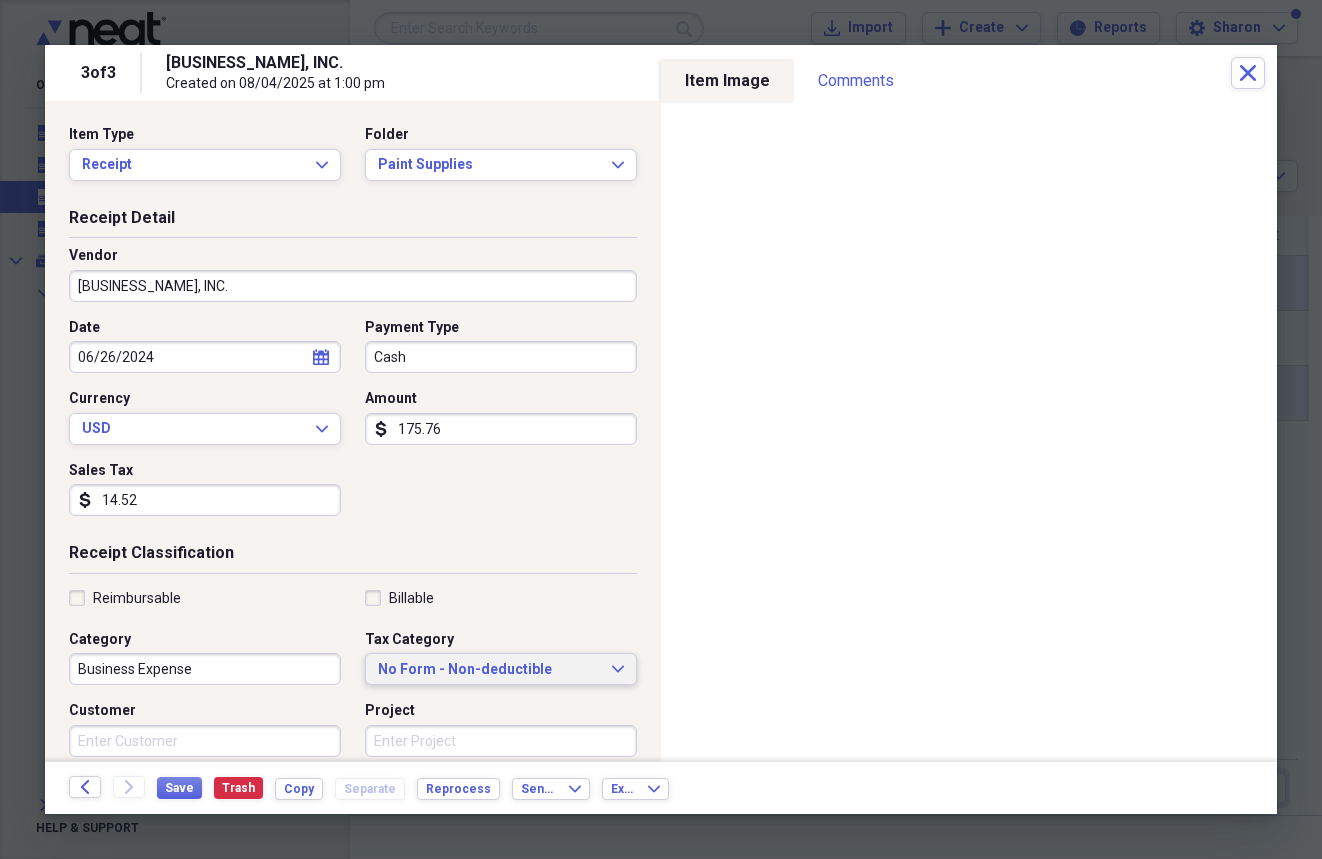 click on "No Form - Non-deductible" at bounding box center (489, 670) 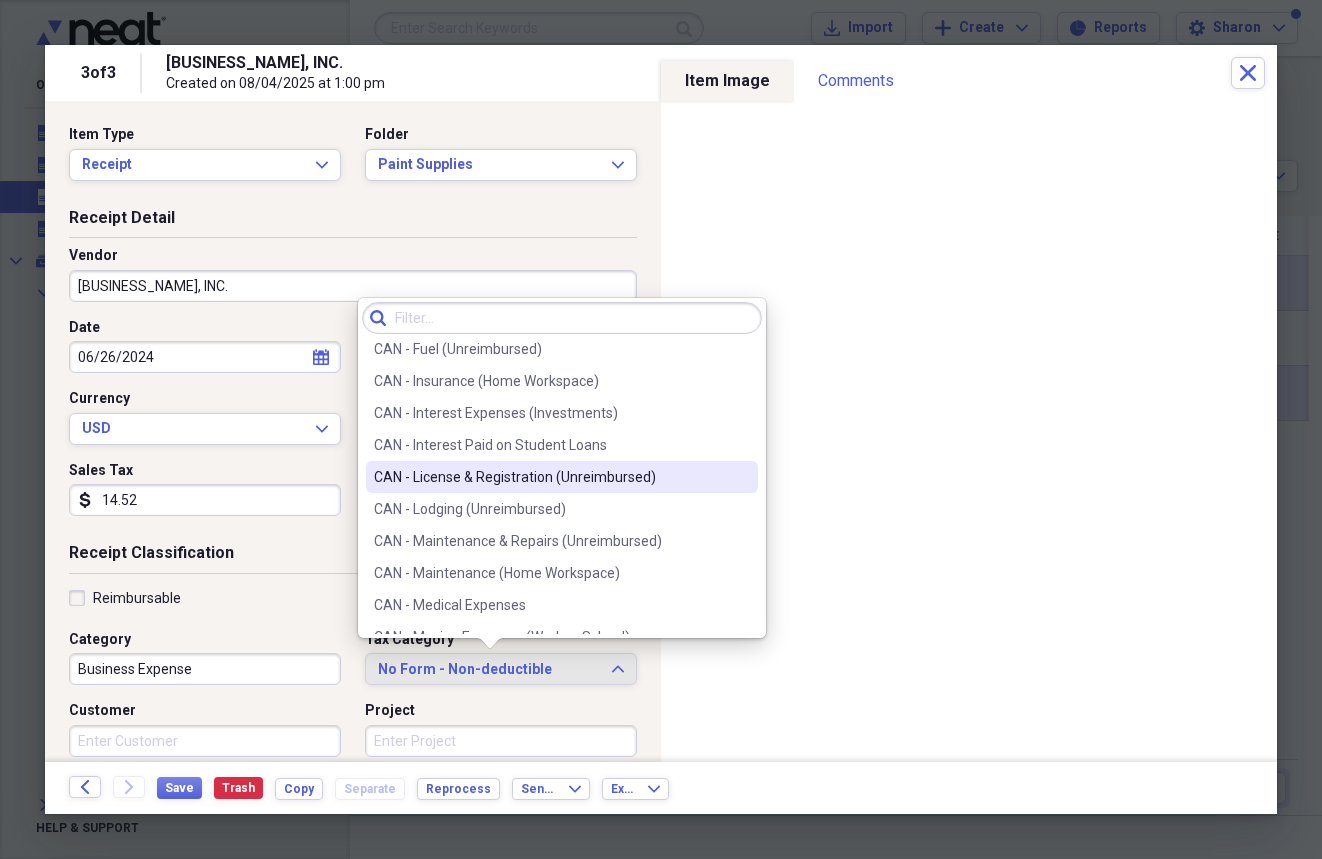 scroll, scrollTop: 900, scrollLeft: 0, axis: vertical 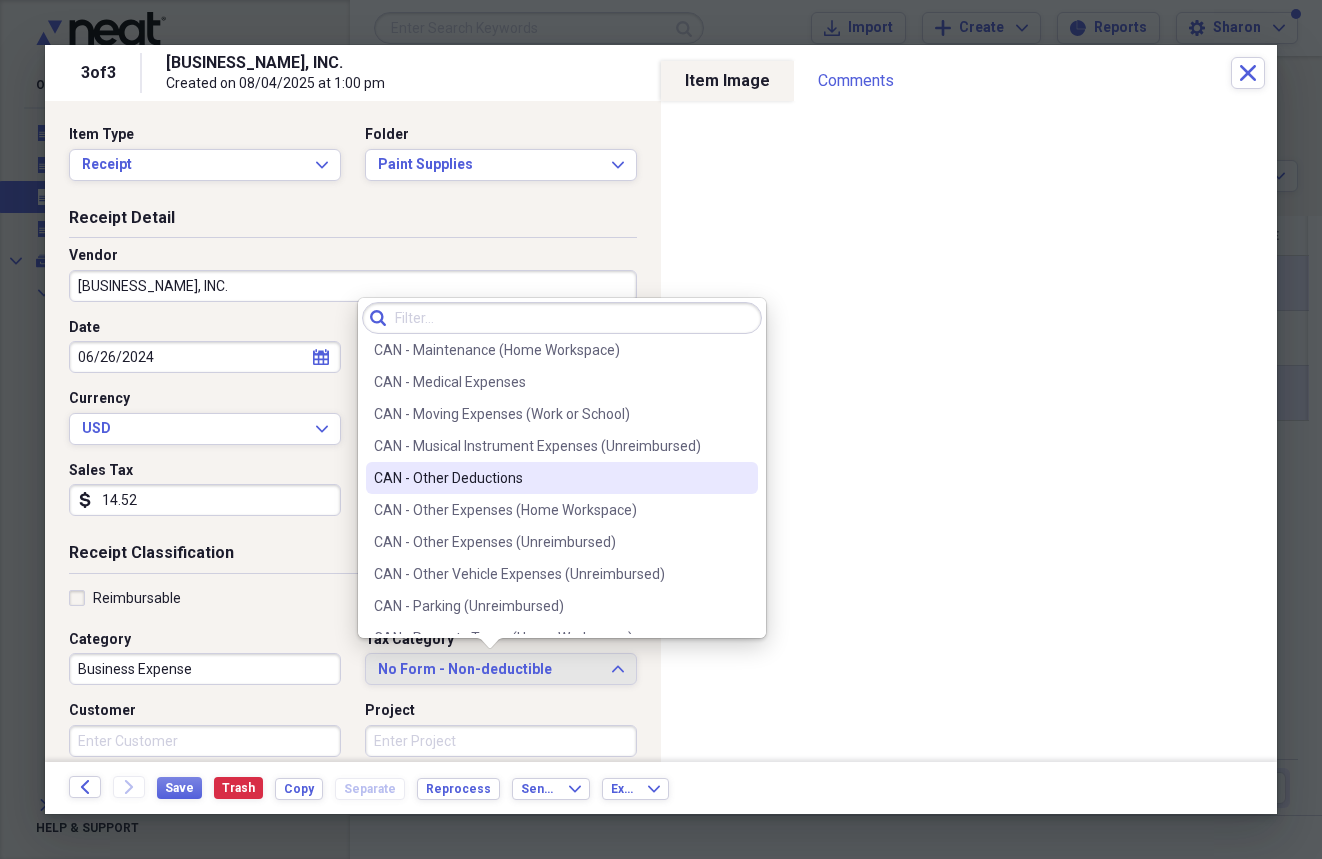 click on "CAN - Other Deductions" at bounding box center (550, 478) 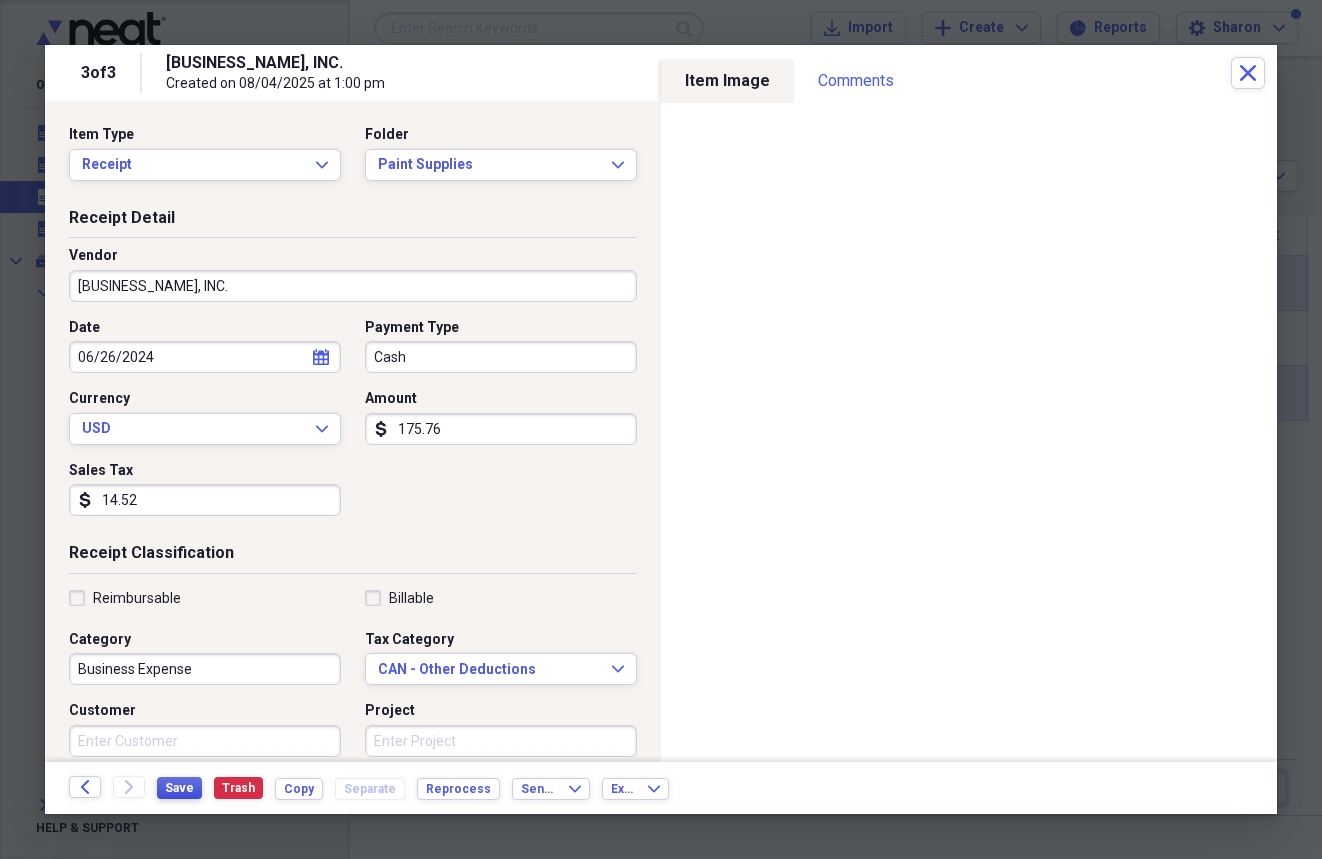 click on "Save" at bounding box center (179, 788) 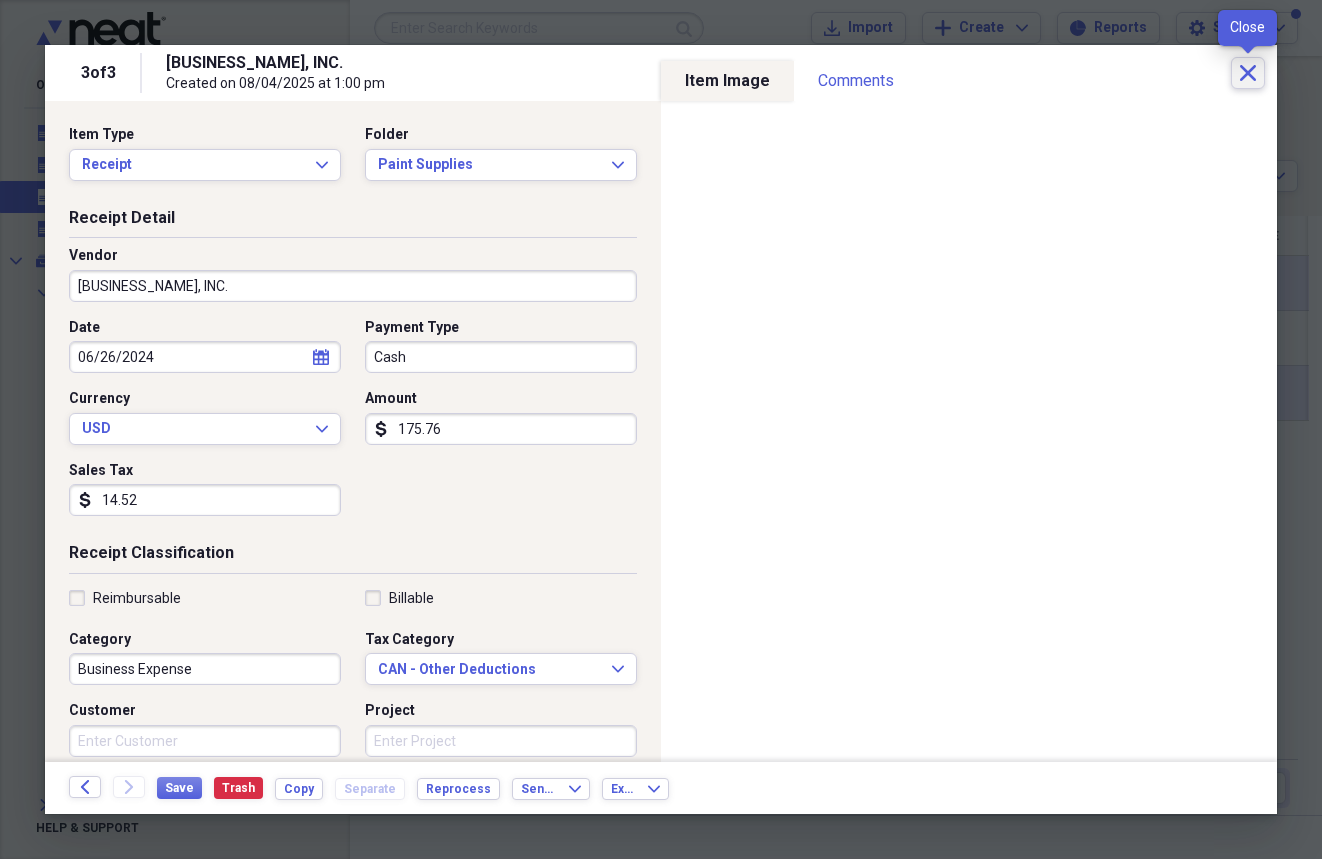click on "Close" 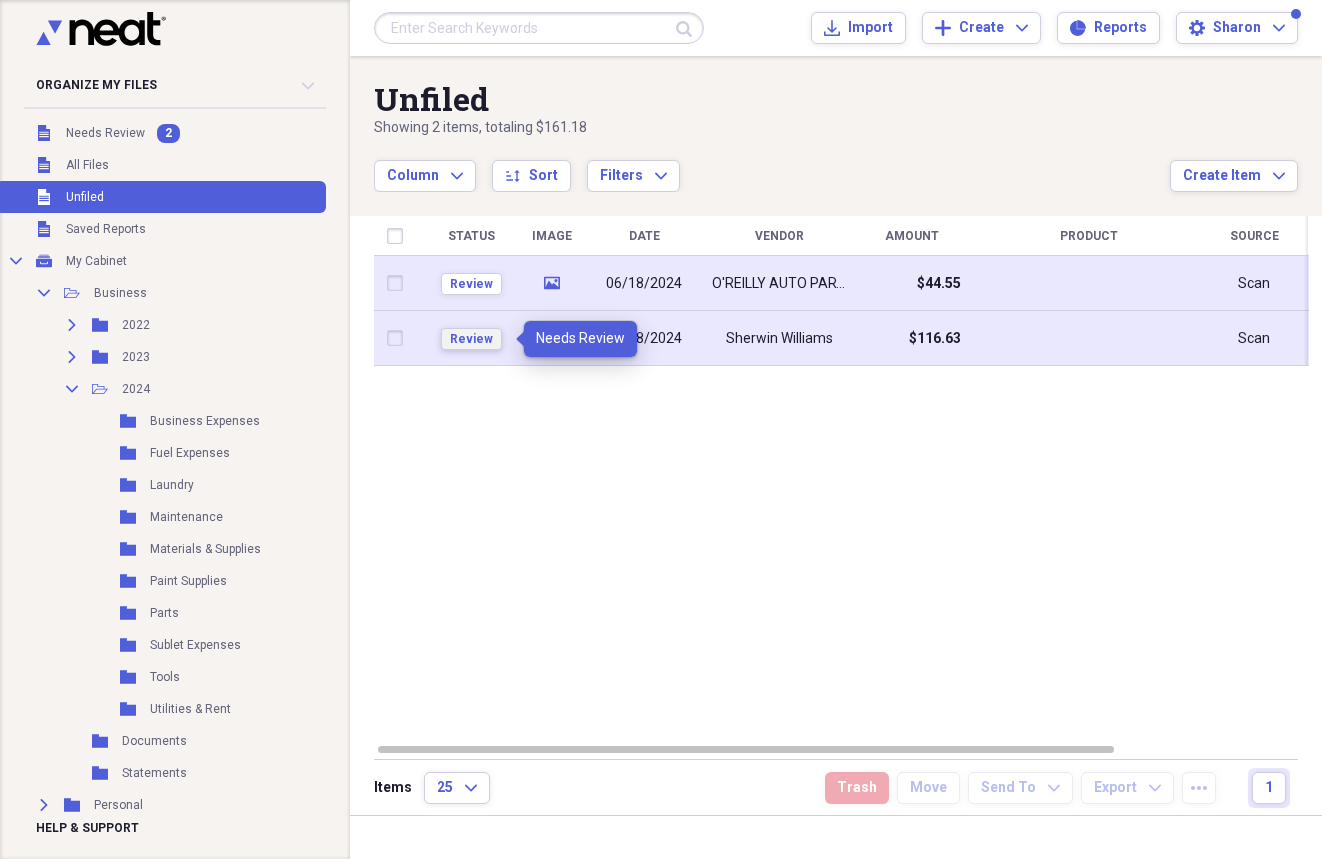 click on "Review" at bounding box center (471, 339) 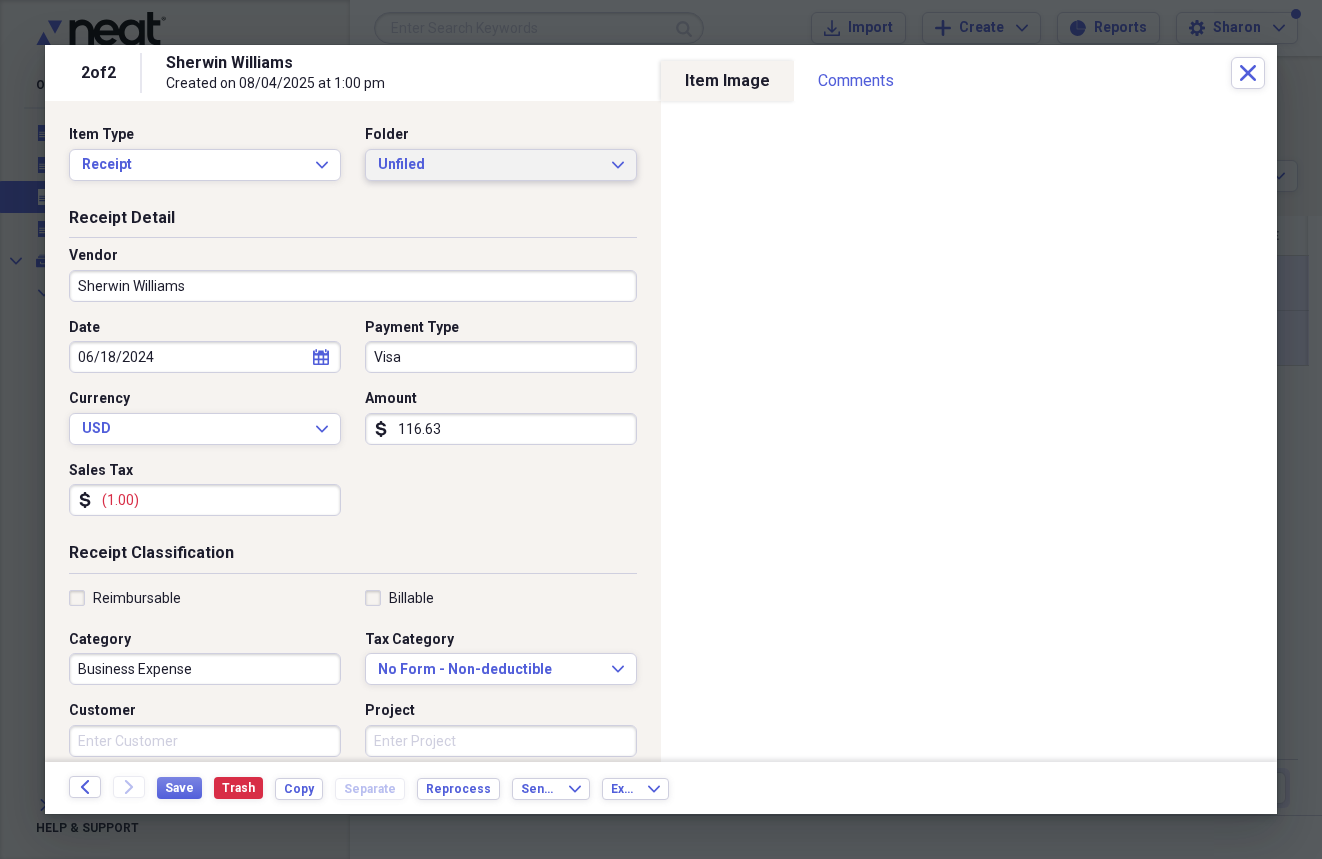 click on "Expand" 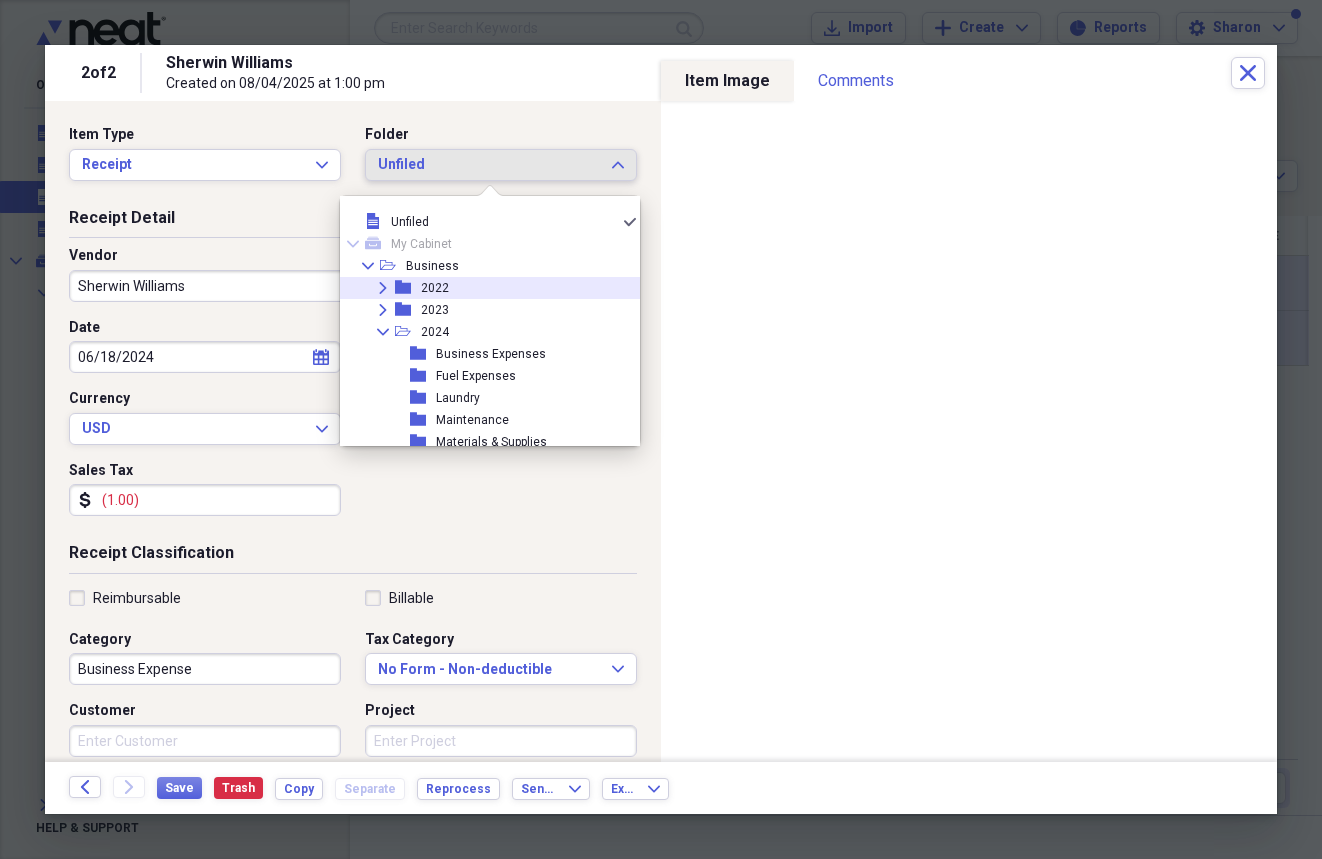 scroll, scrollTop: 61, scrollLeft: 0, axis: vertical 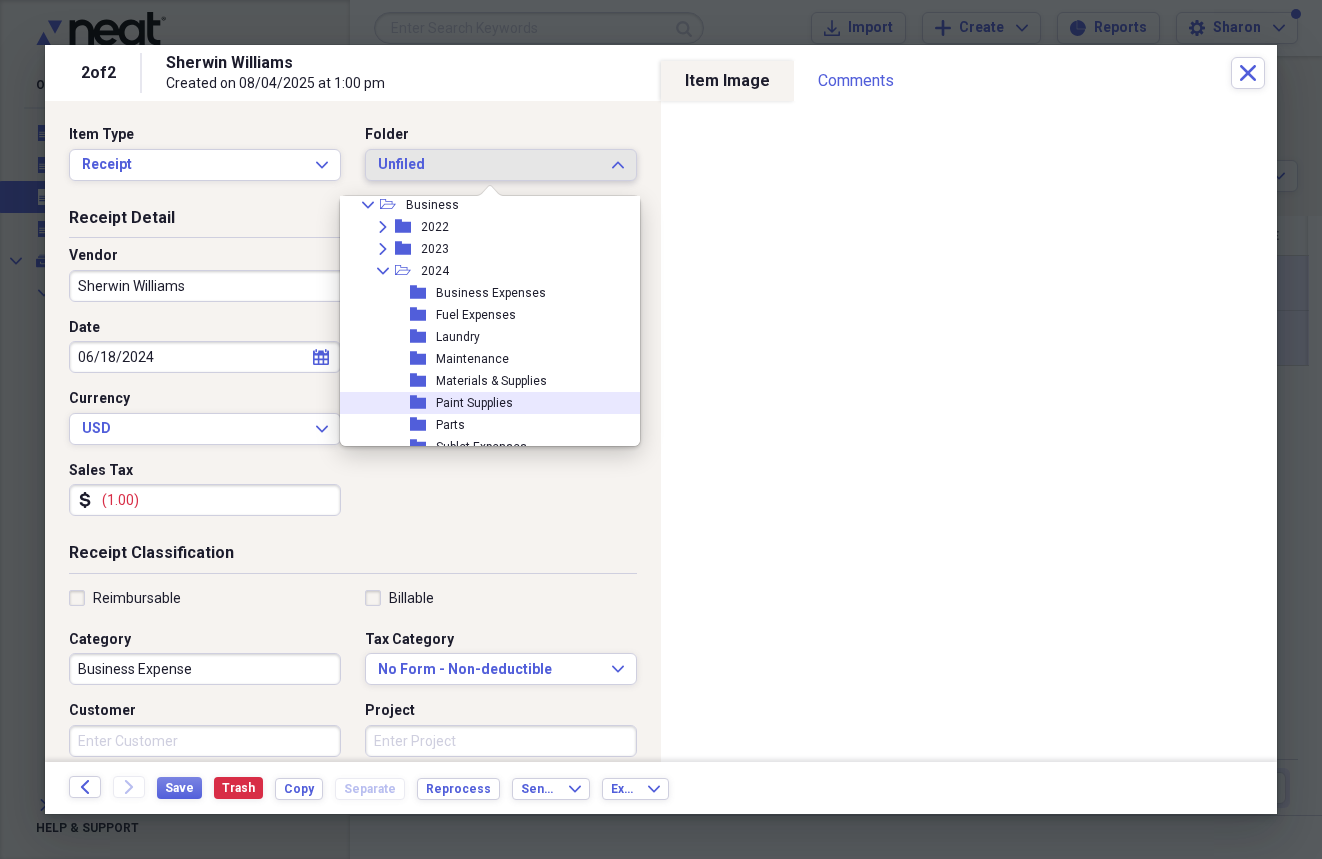 click on "Paint Supplies" at bounding box center (474, 403) 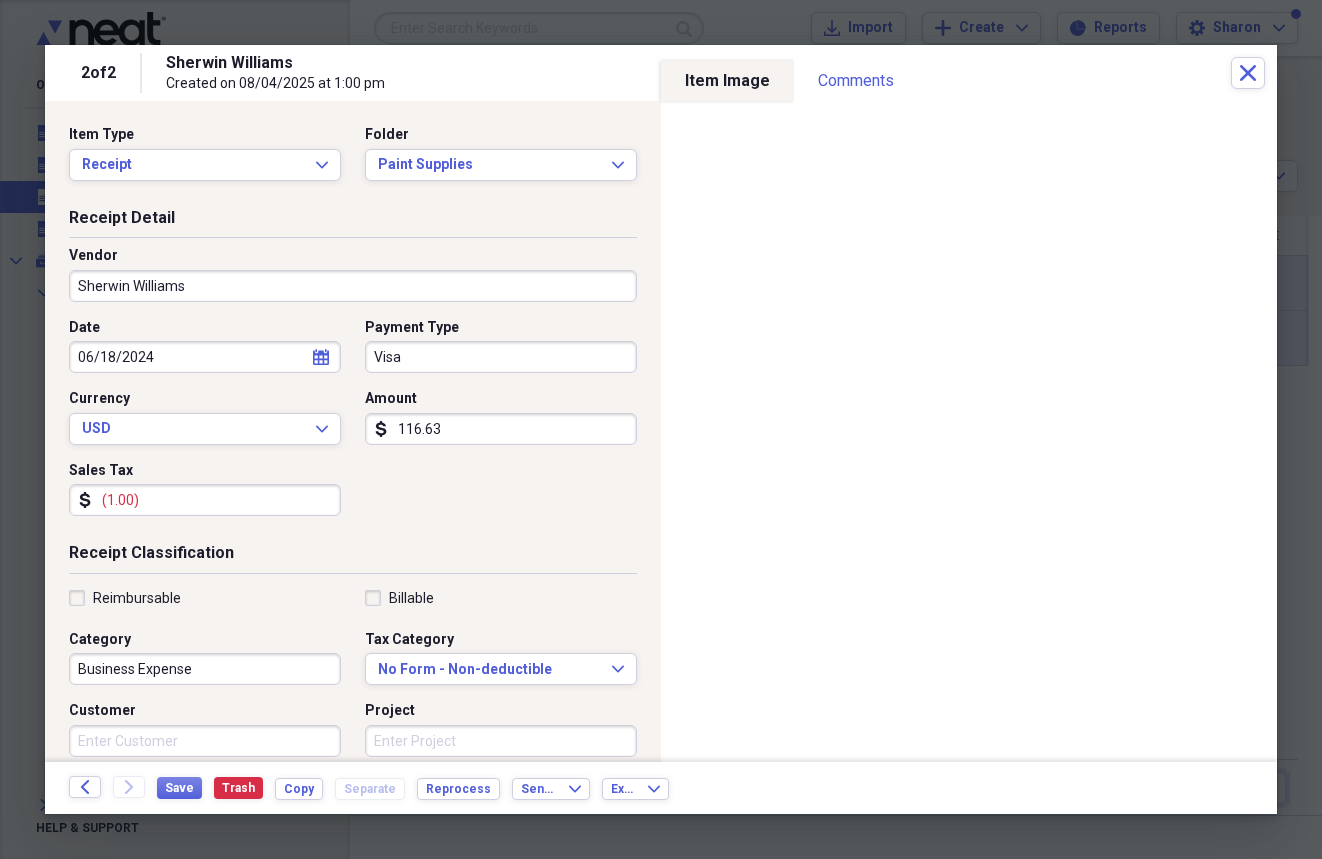 click on "(1.00)" at bounding box center [205, 500] 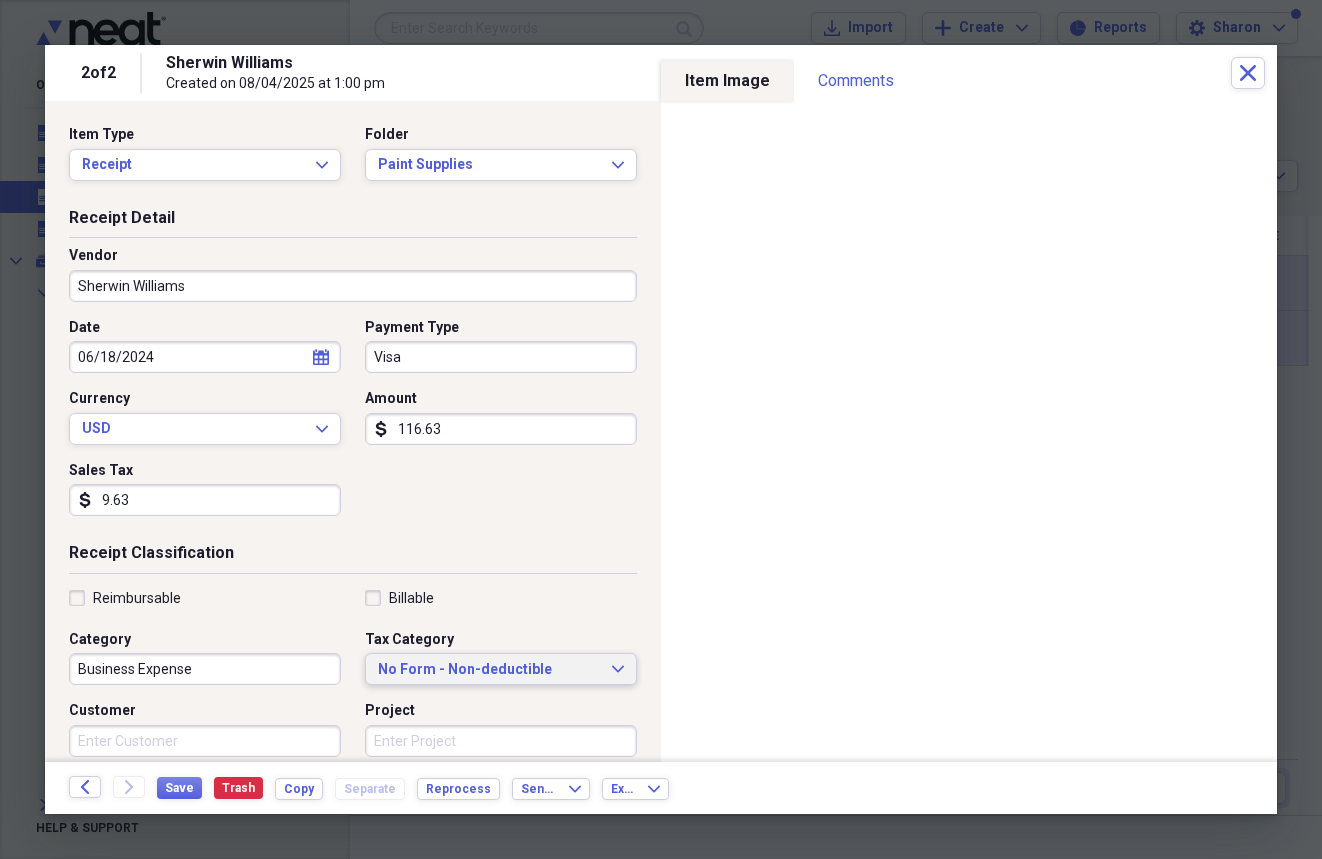 type on "9.63" 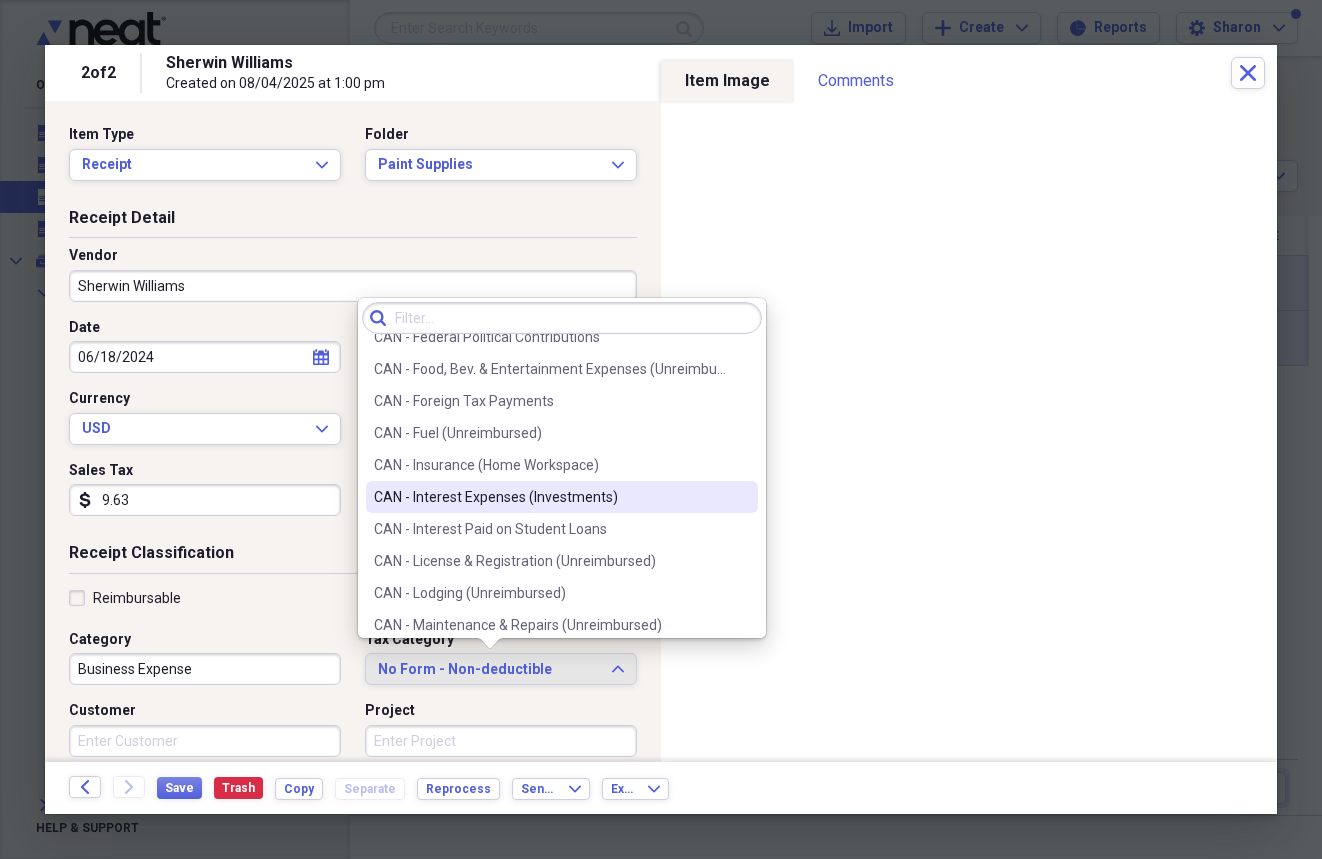 scroll, scrollTop: 800, scrollLeft: 0, axis: vertical 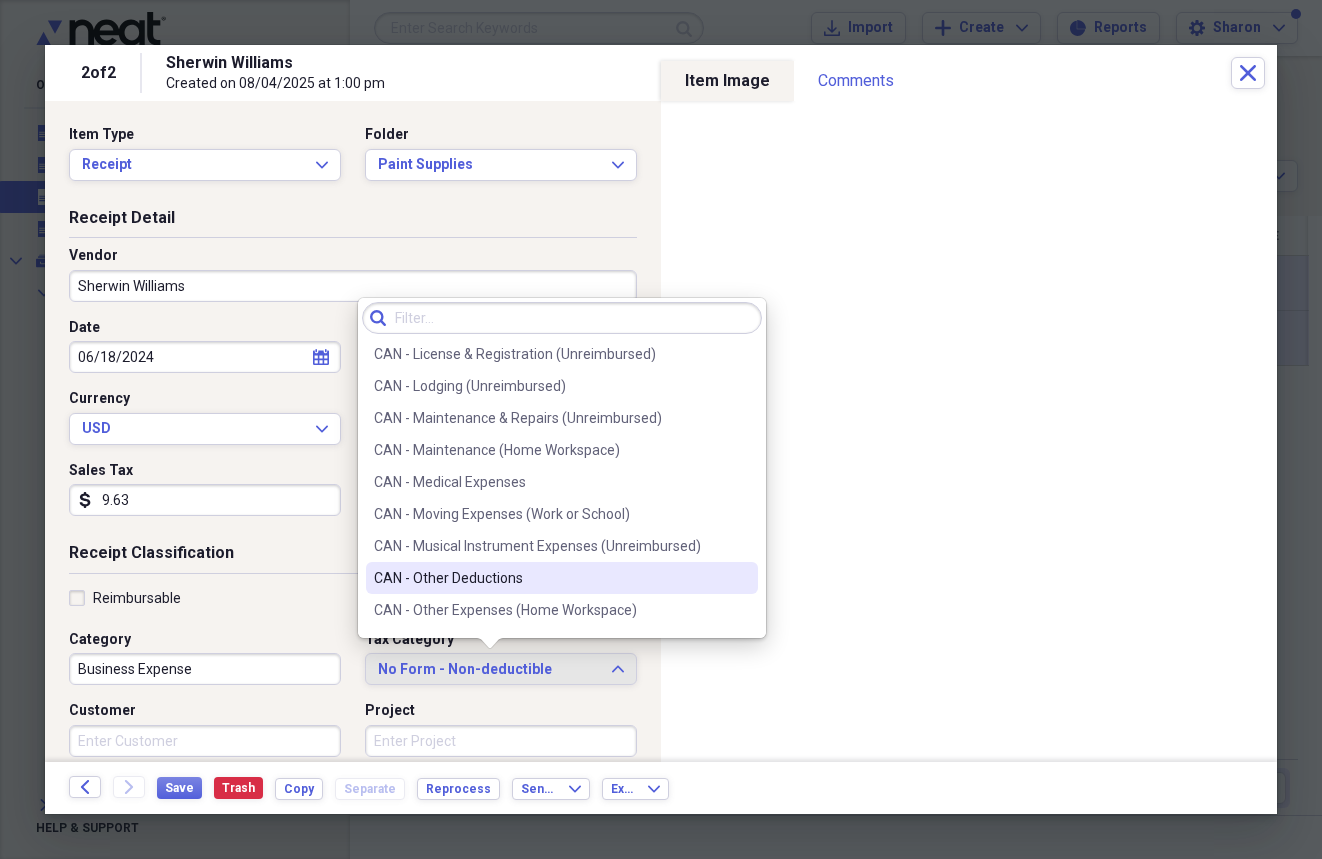 click on "CAN - Other Deductions" at bounding box center (550, 578) 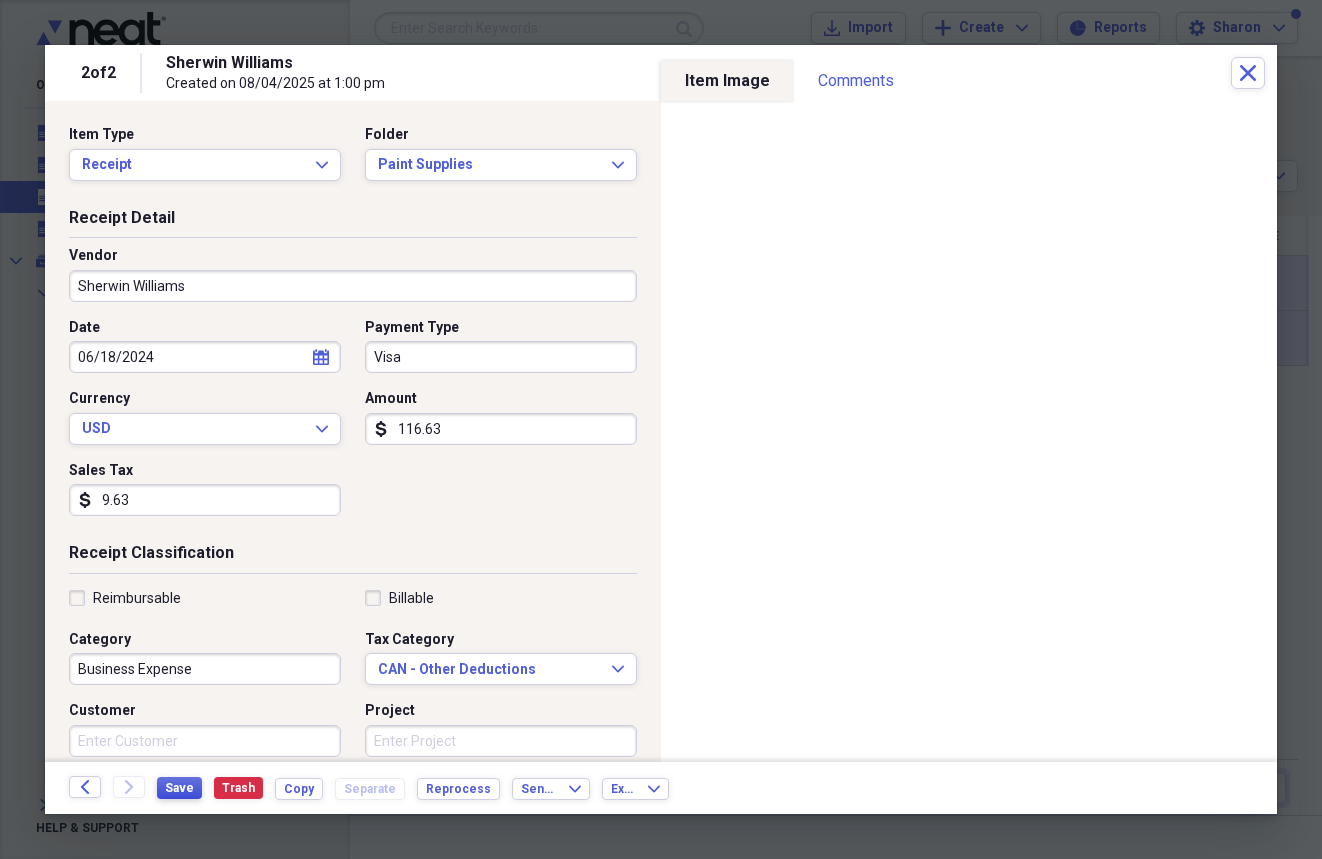 click on "Save" at bounding box center [179, 788] 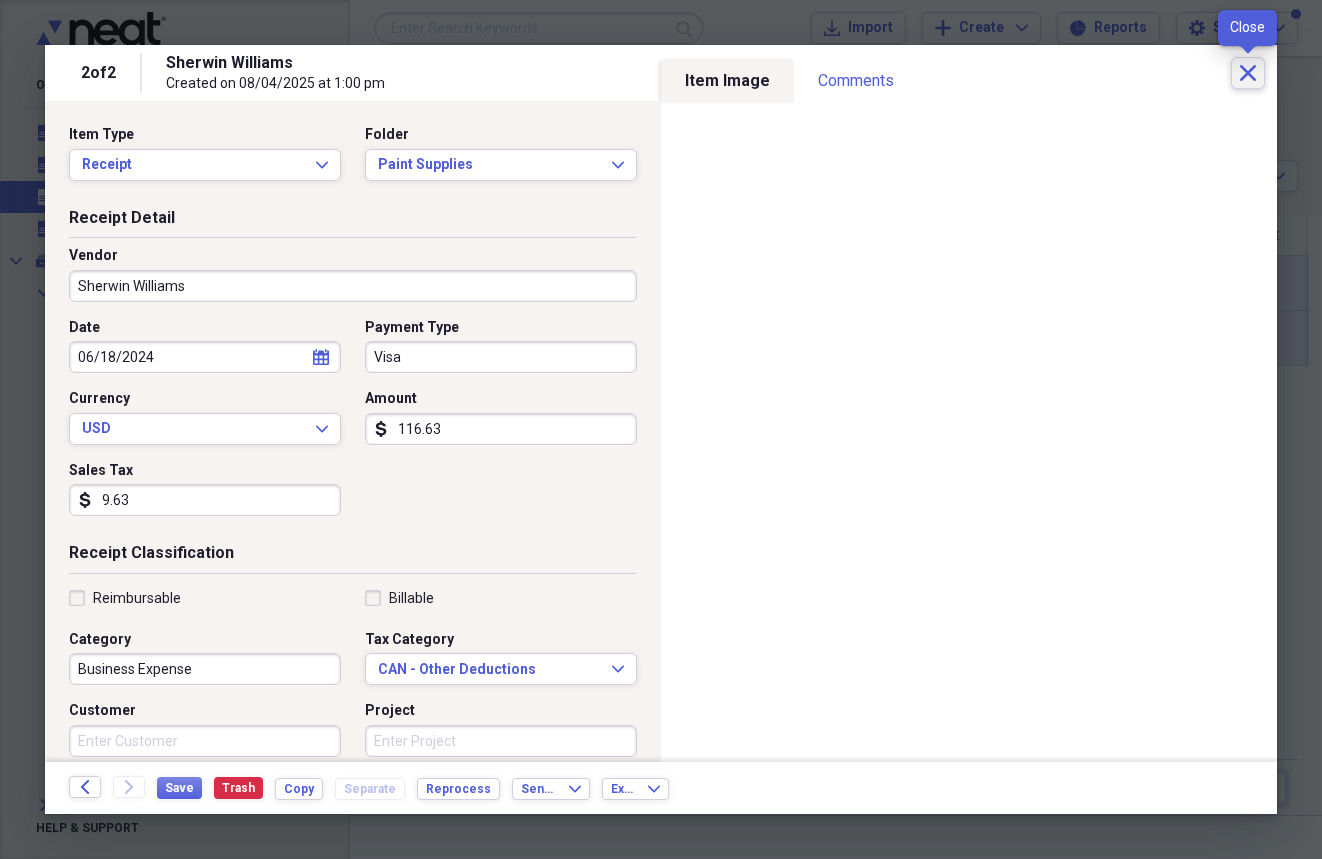 click 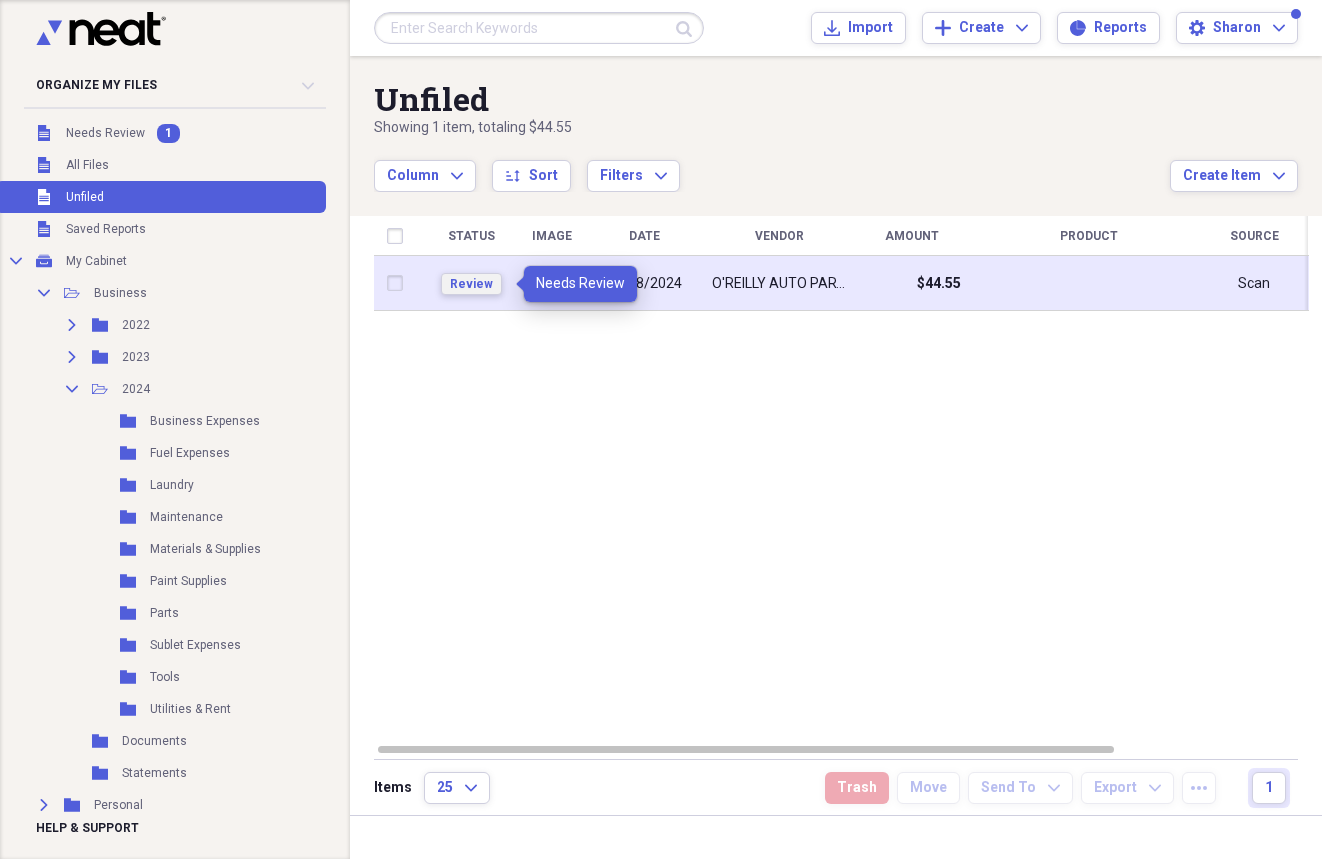 click on "Review" at bounding box center [471, 284] 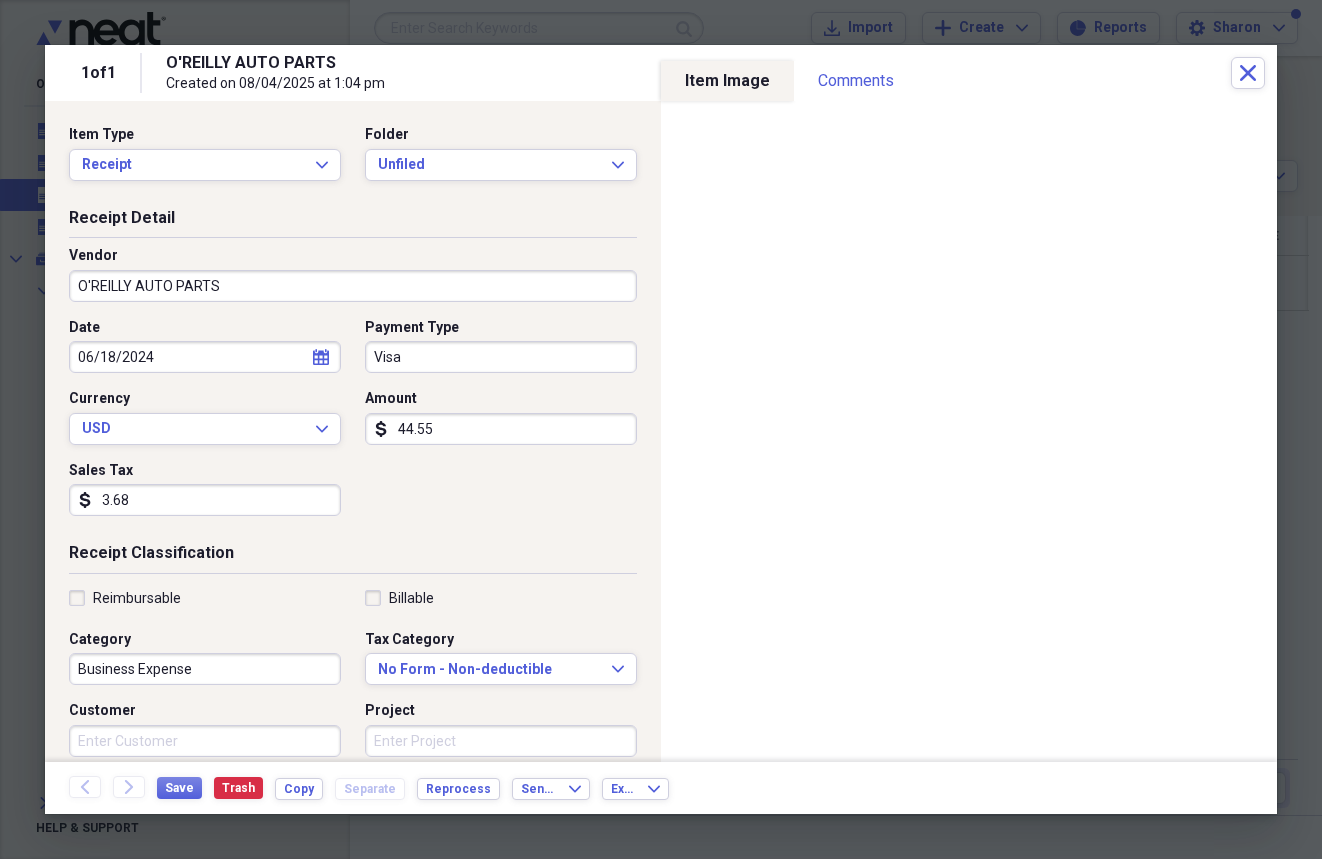 click on "O'REILLY AUTO PARTS" at bounding box center [353, 286] 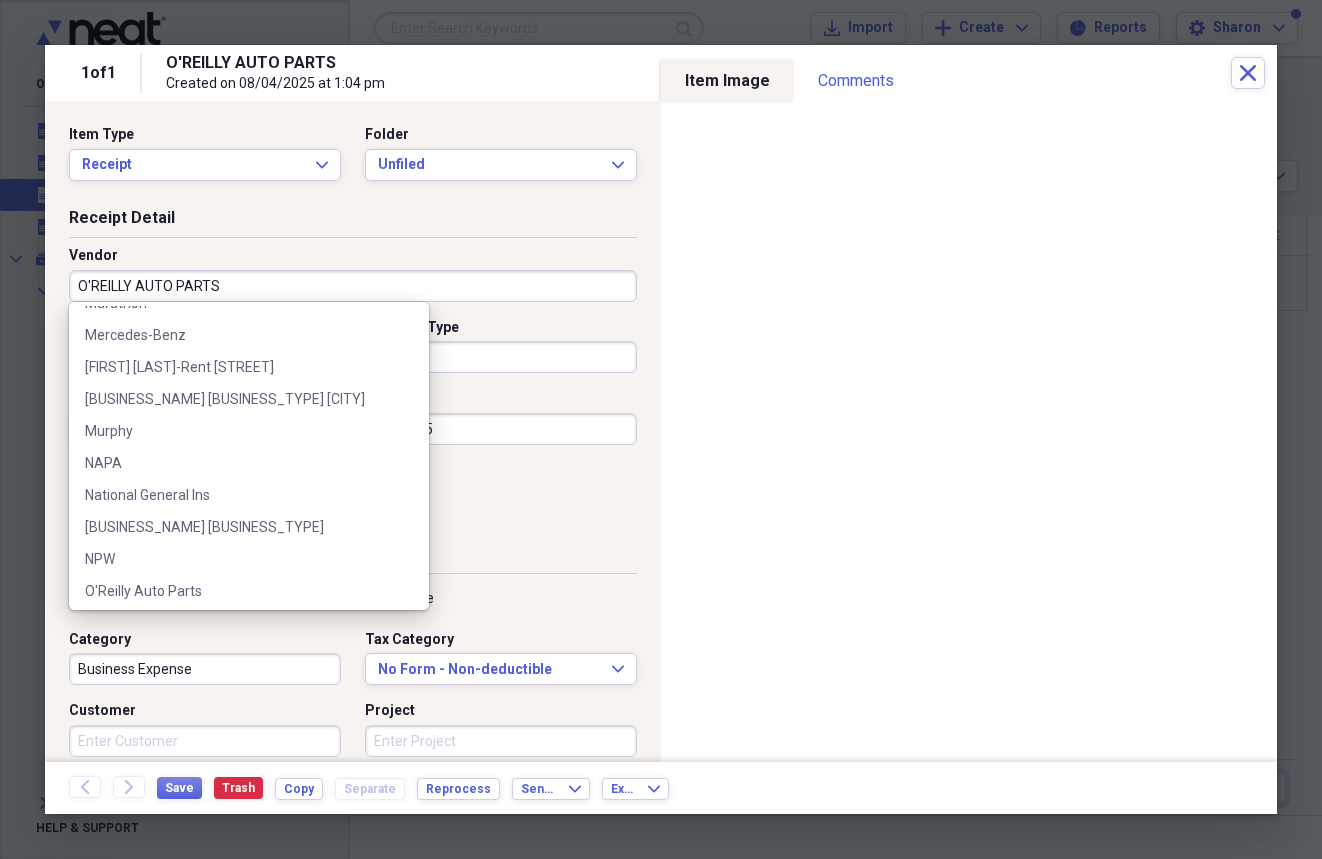 scroll, scrollTop: 2440, scrollLeft: 0, axis: vertical 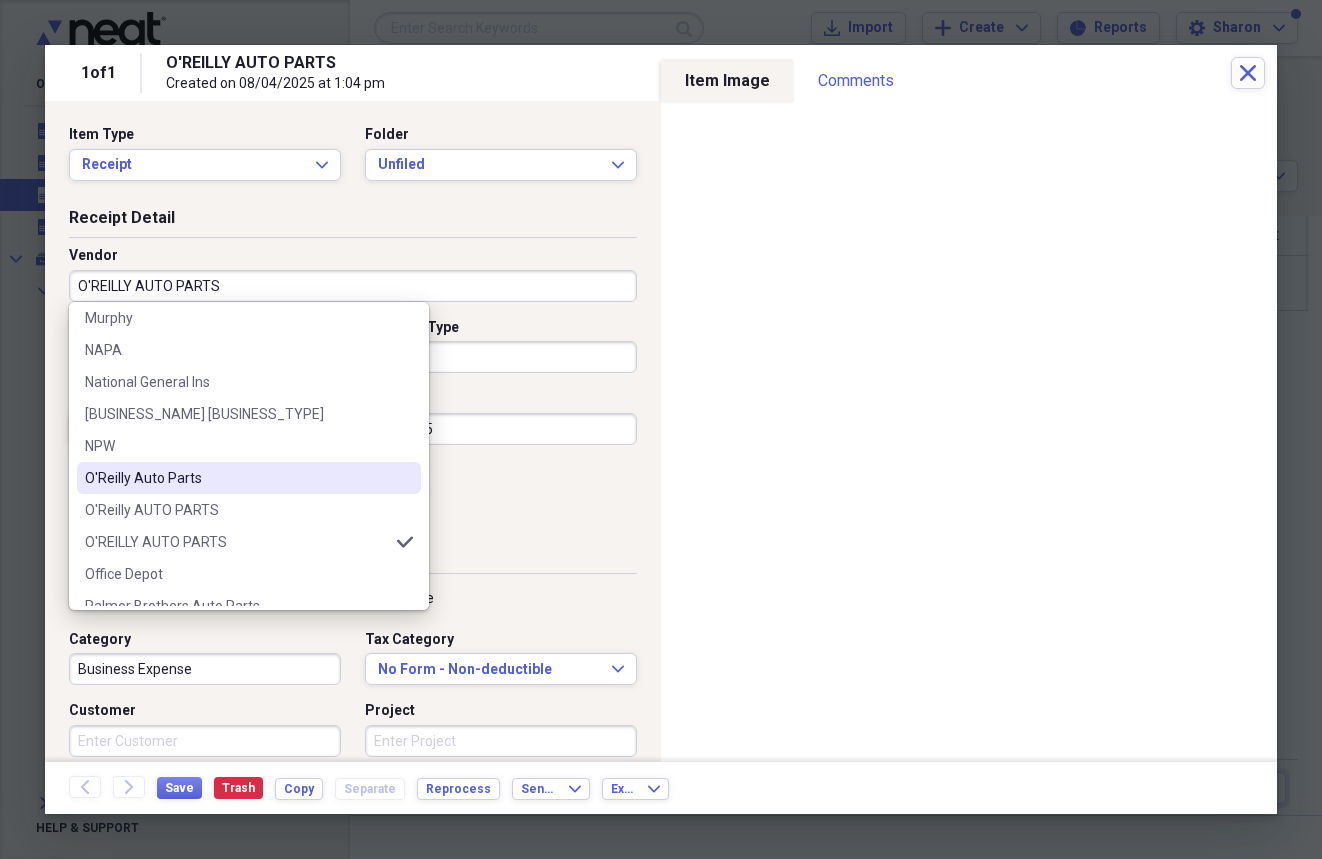 click on "O'Reilly Auto Parts" at bounding box center [237, 478] 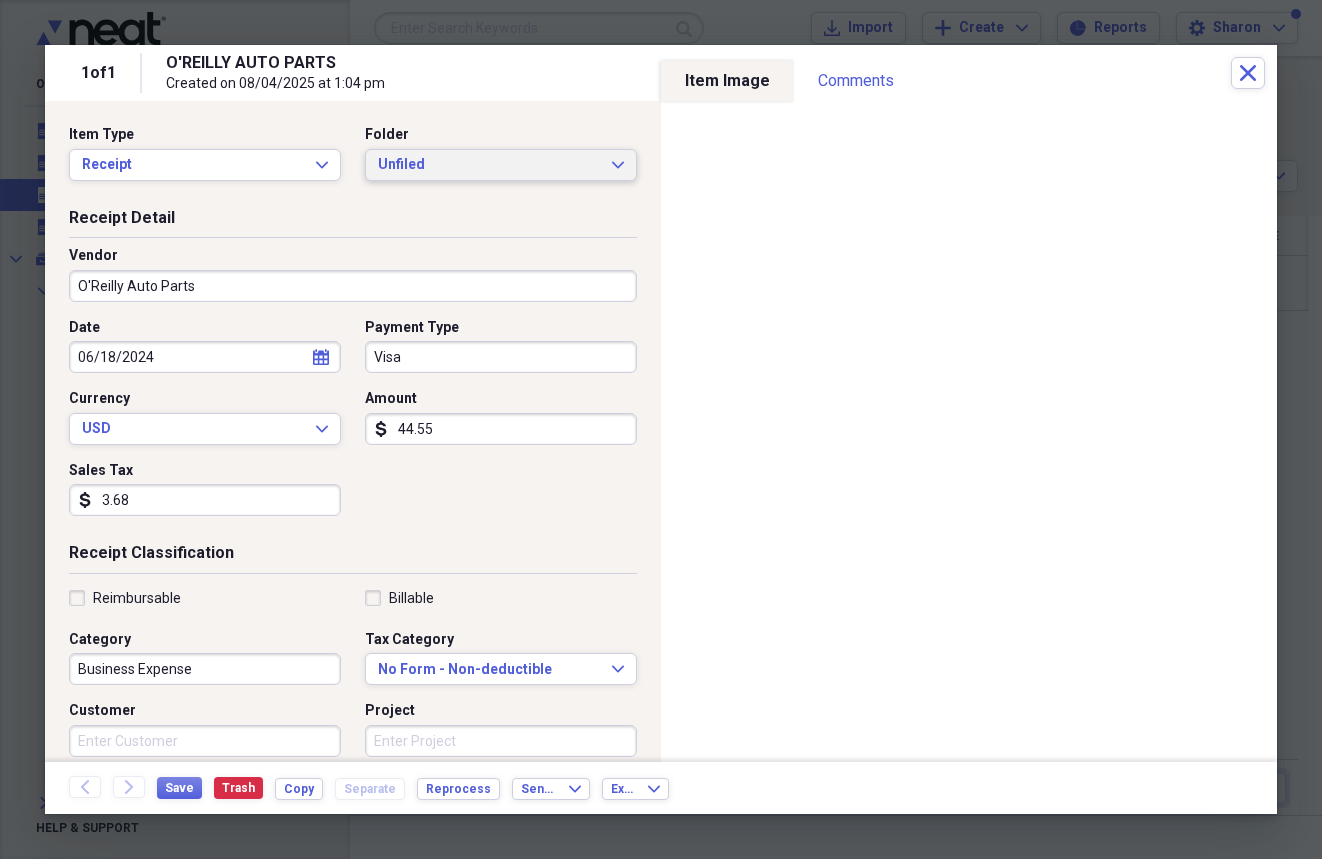 click on "Expand" 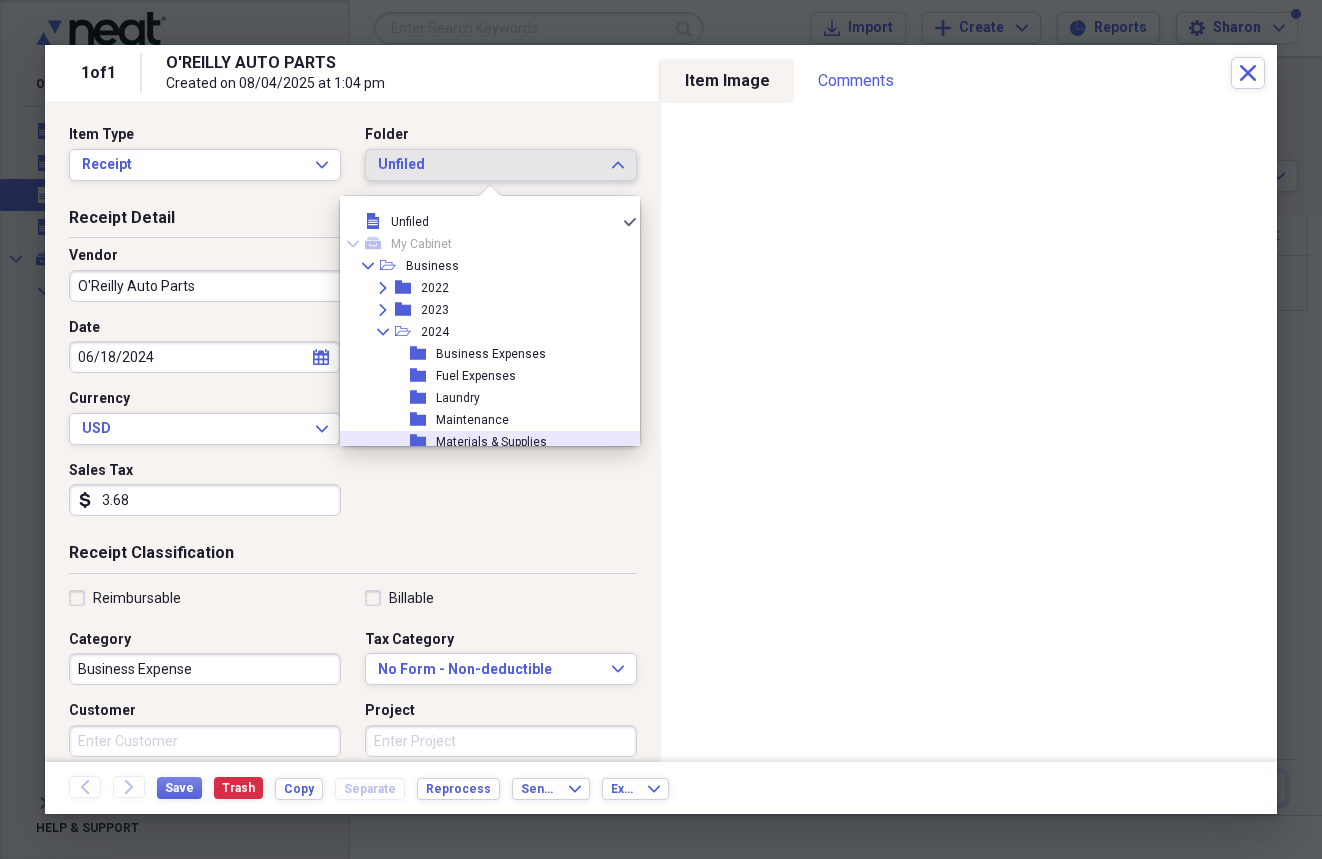 click on "Materials & Supplies" at bounding box center [491, 442] 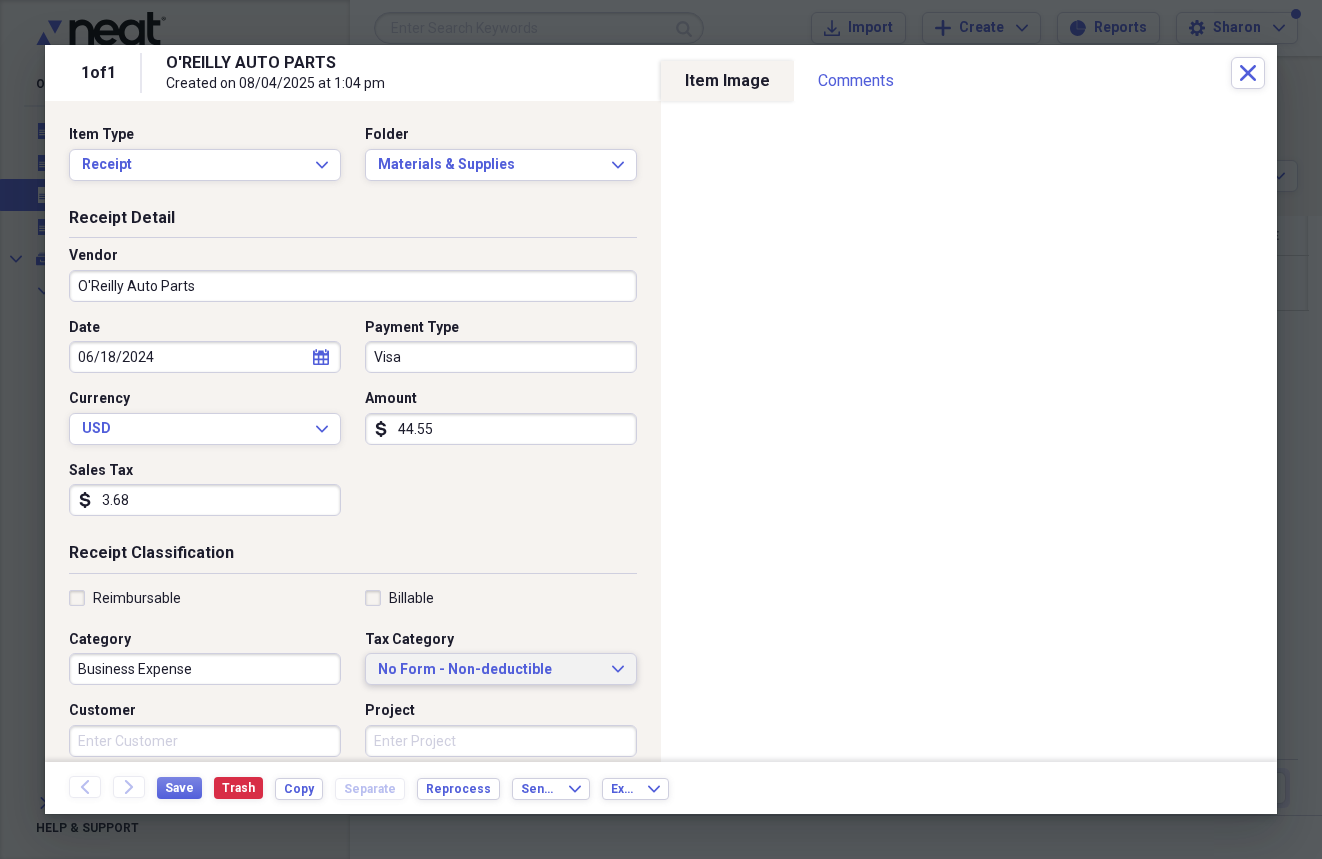 click on "No Form - Non-deductible" at bounding box center [489, 670] 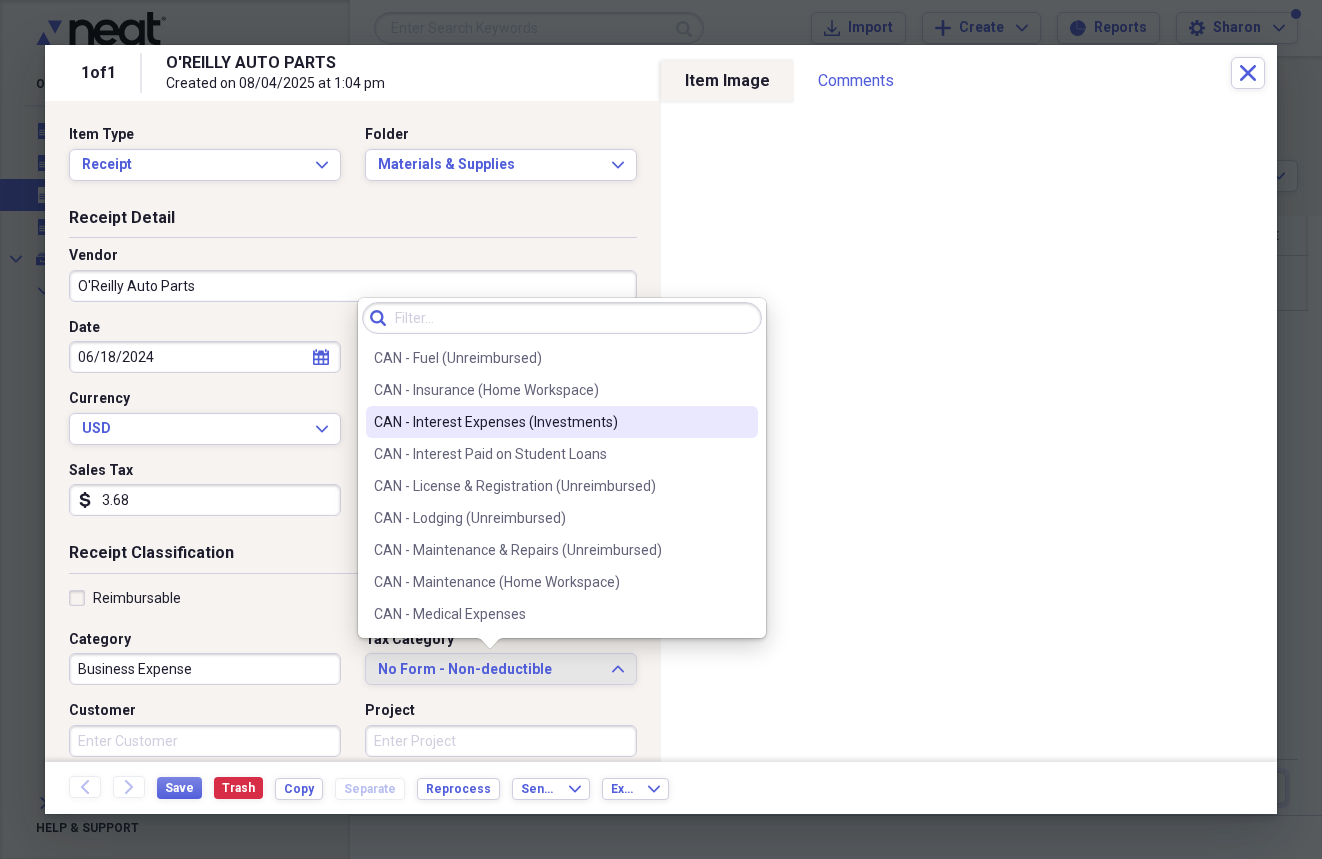 scroll, scrollTop: 800, scrollLeft: 0, axis: vertical 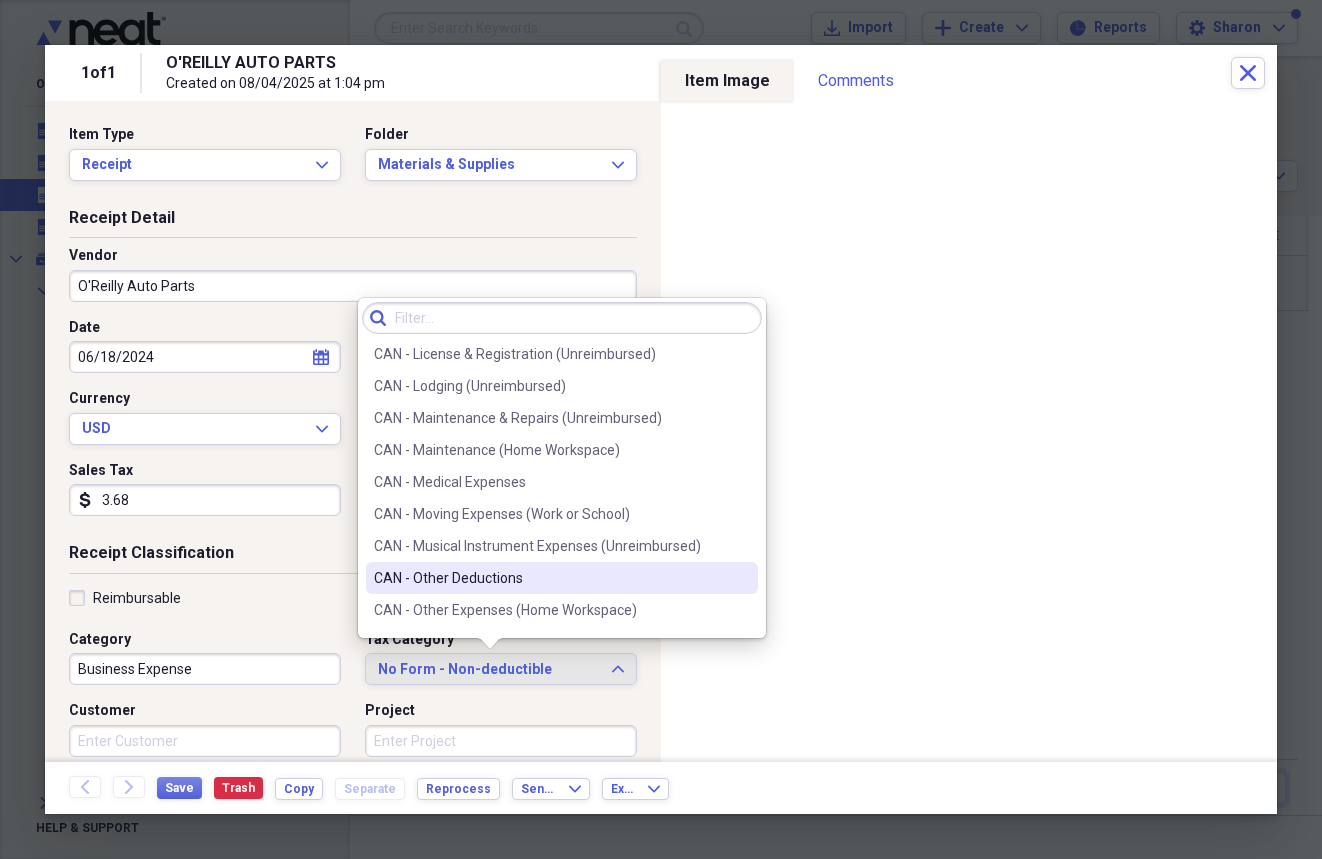 click on "CAN - Other Deductions" at bounding box center [550, 578] 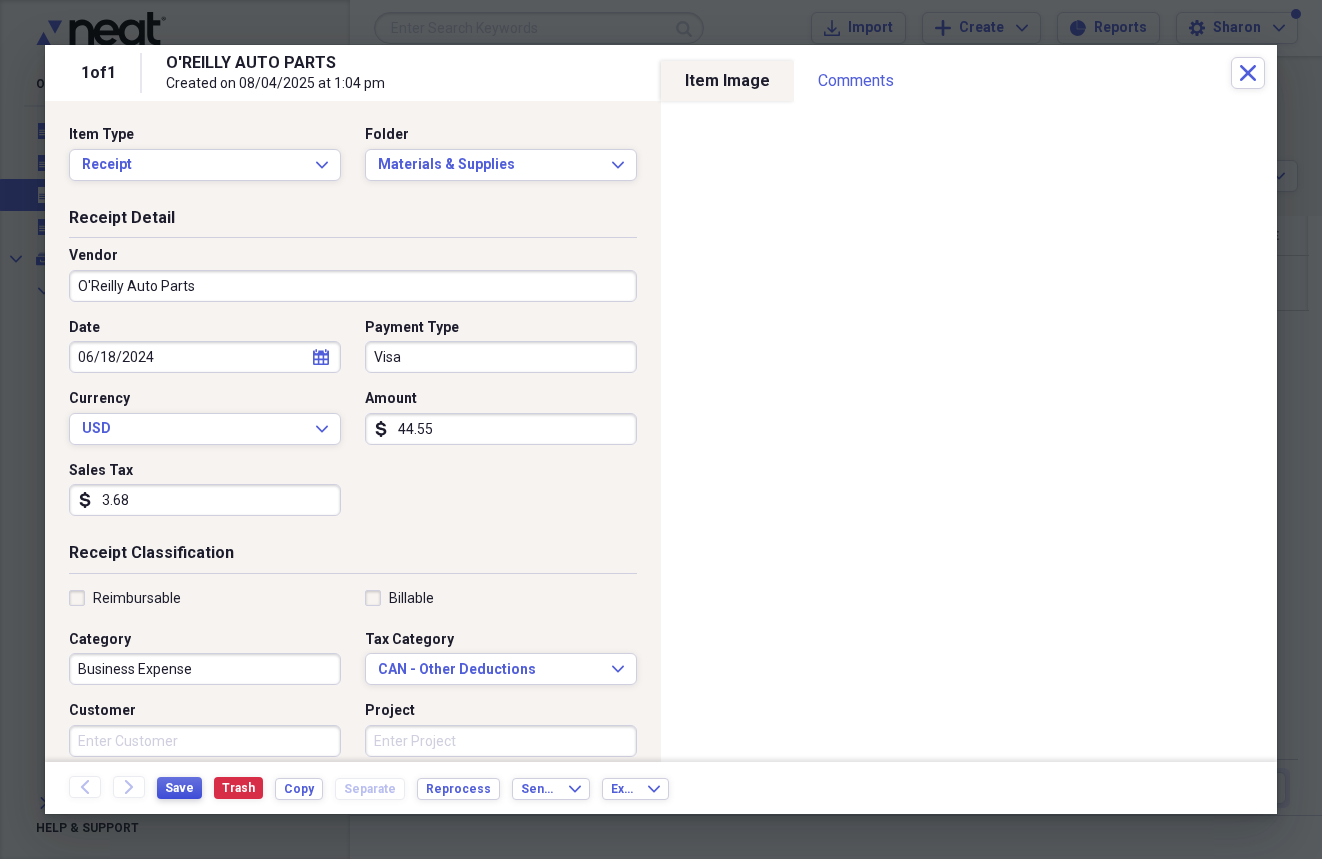click on "Save" at bounding box center (179, 788) 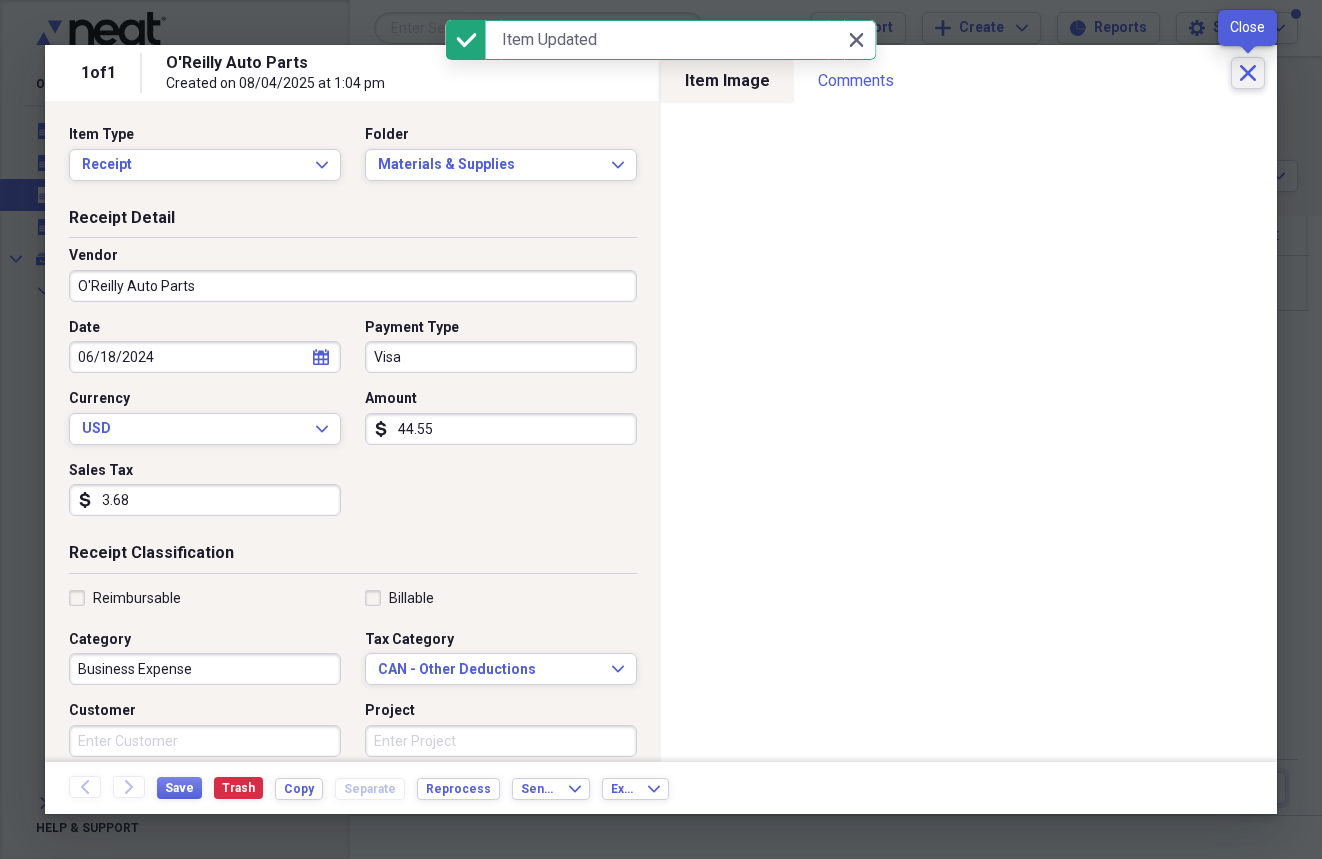 click 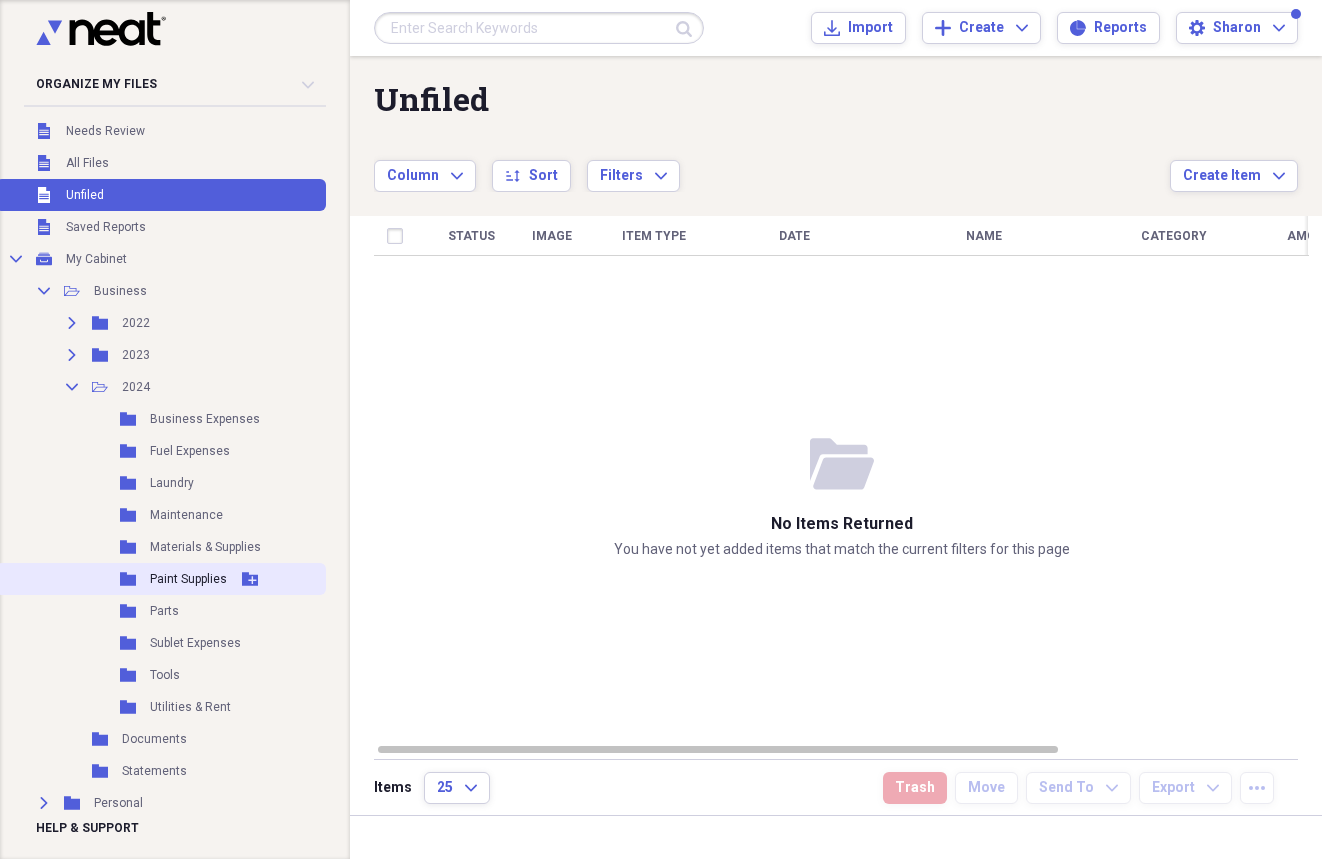 click on "Paint Supplies" at bounding box center (188, 579) 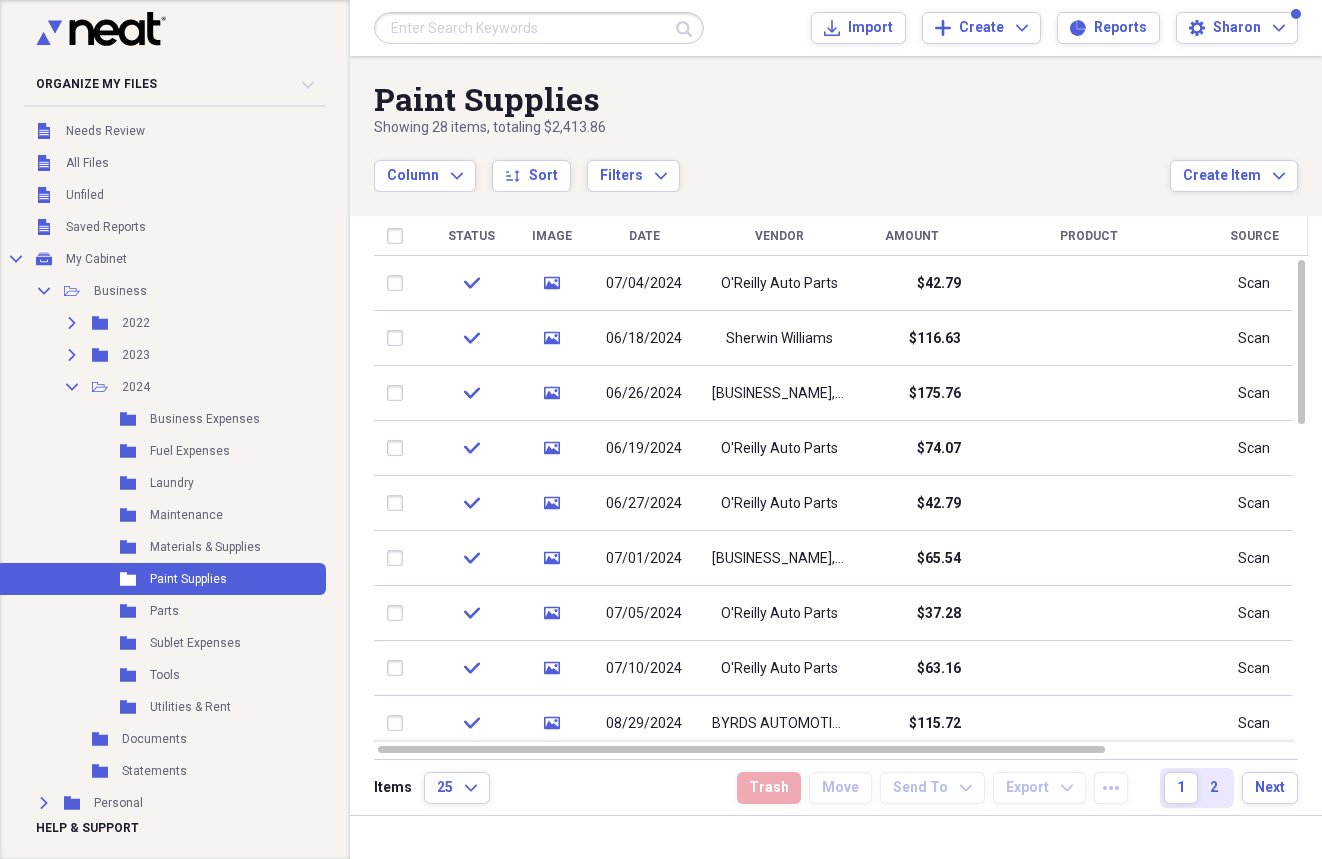 click on "Vendor" at bounding box center [779, 236] 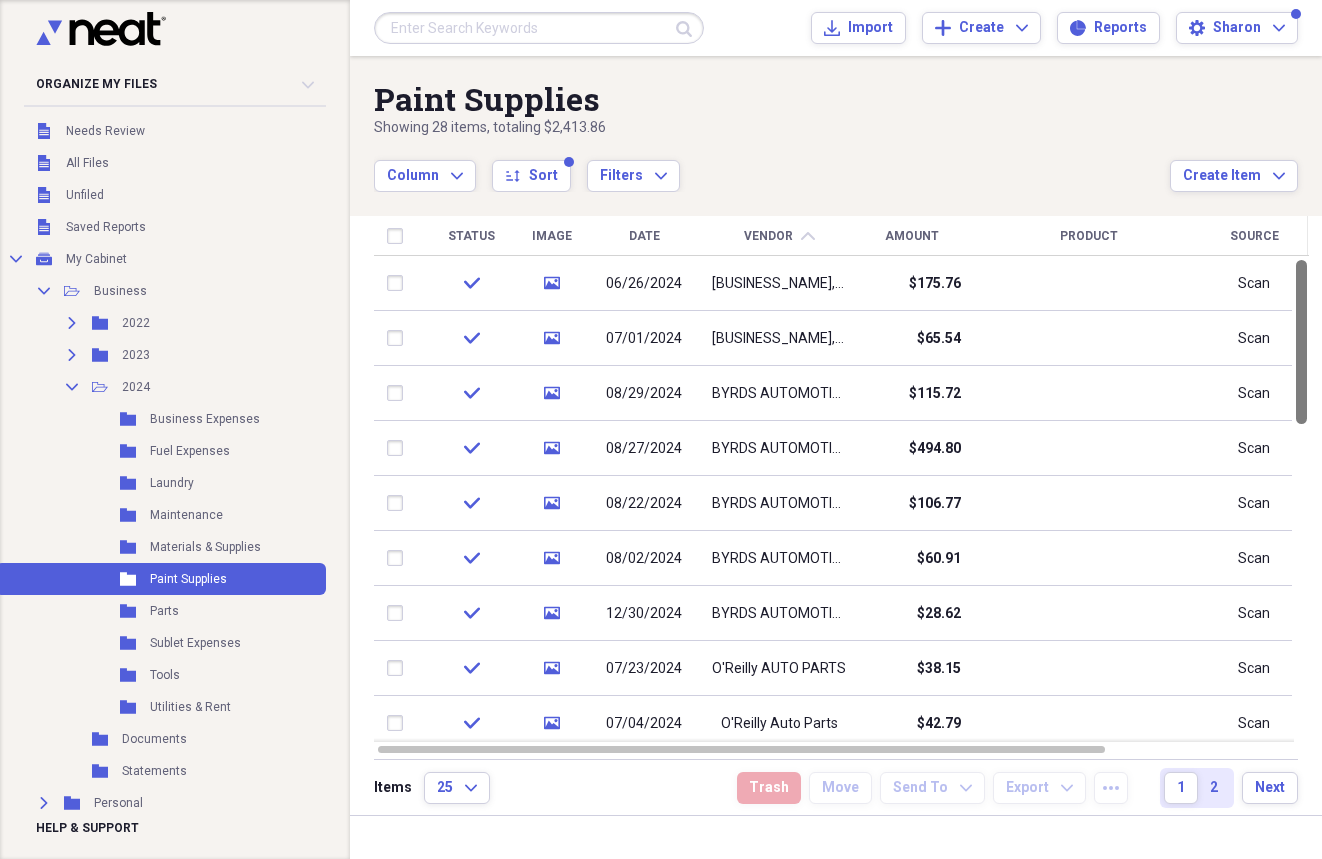 drag, startPoint x: 1314, startPoint y: 606, endPoint x: 1302, endPoint y: 233, distance: 373.193 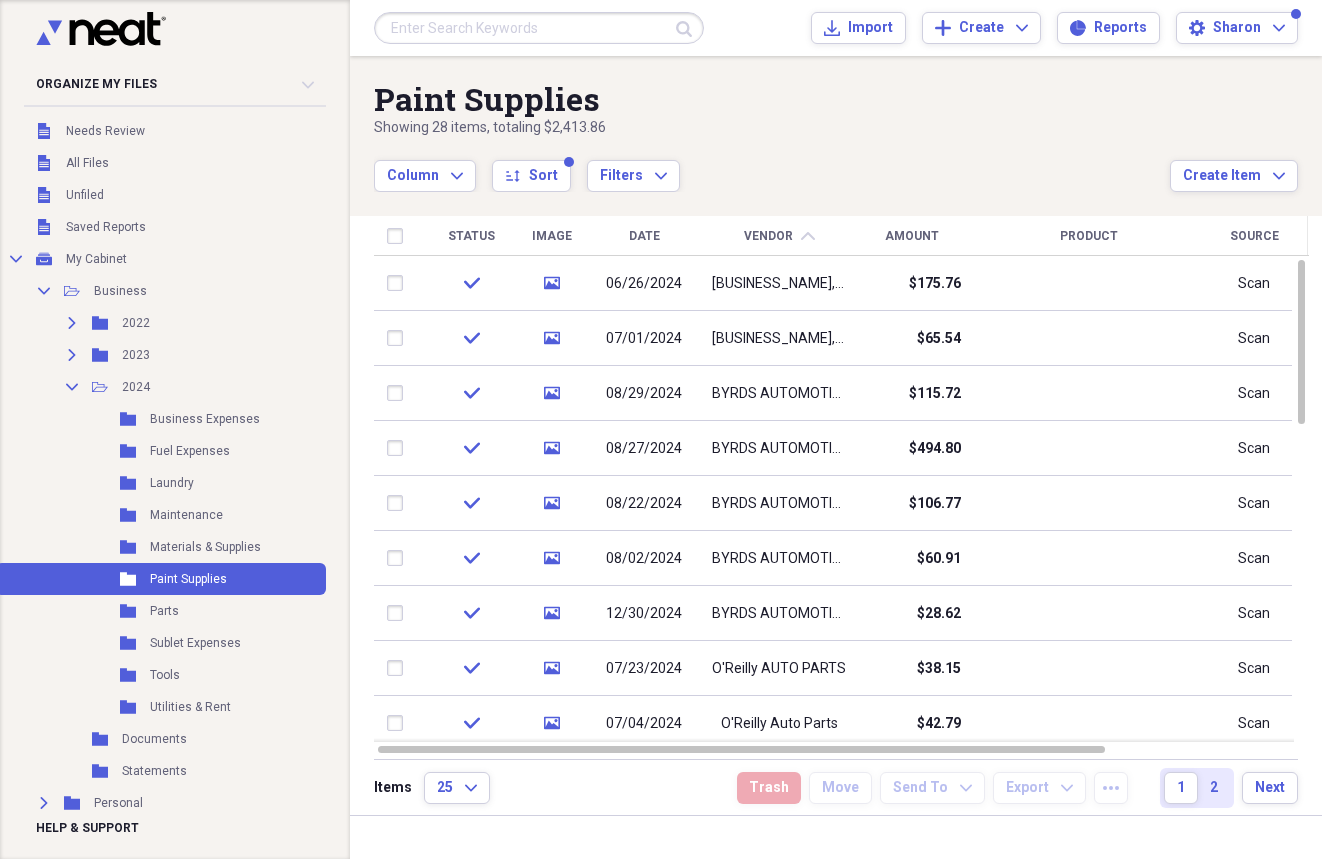 click on "Amount" at bounding box center [912, 236] 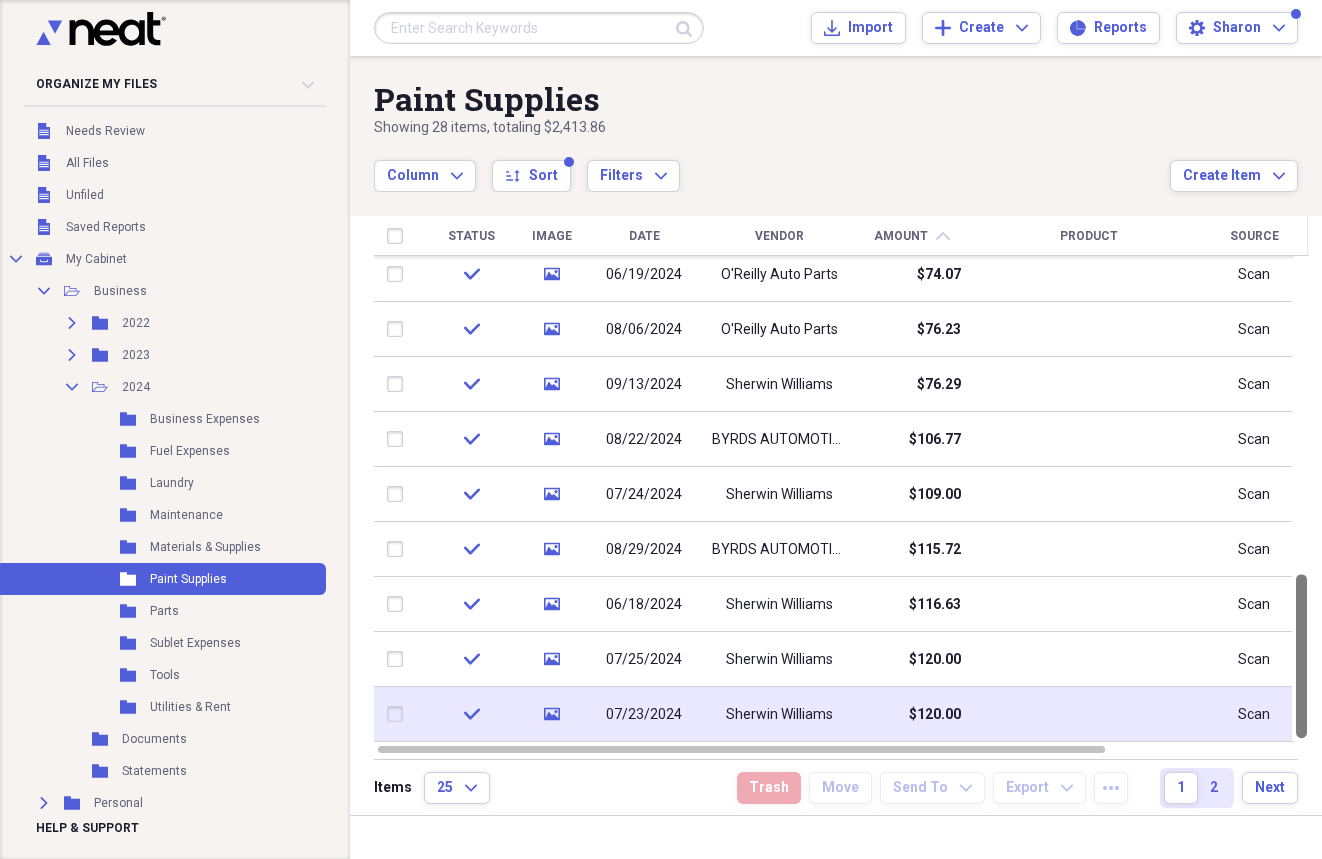 drag, startPoint x: 1313, startPoint y: 649, endPoint x: 1267, endPoint y: 689, distance: 60.959003 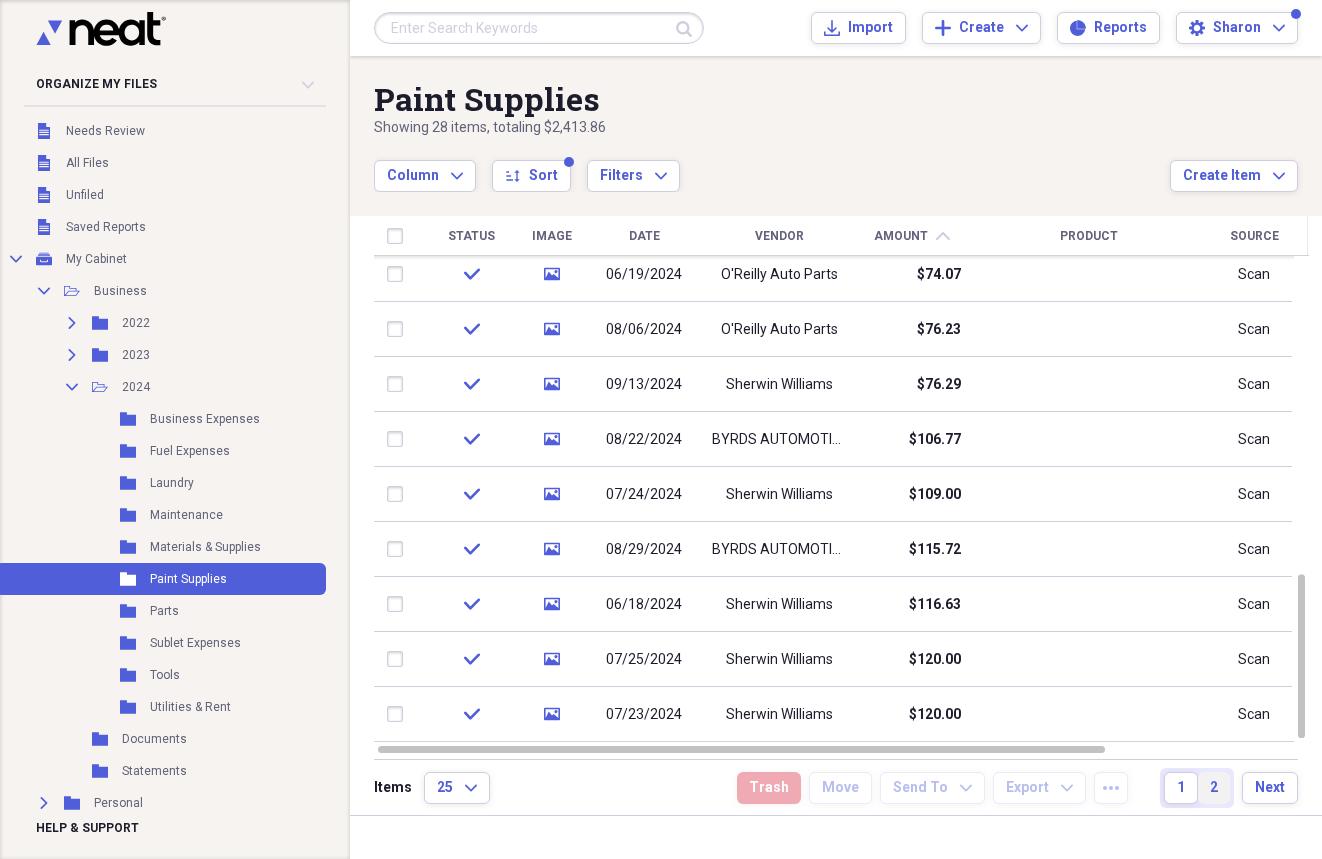 click on "2" at bounding box center (1214, 788) 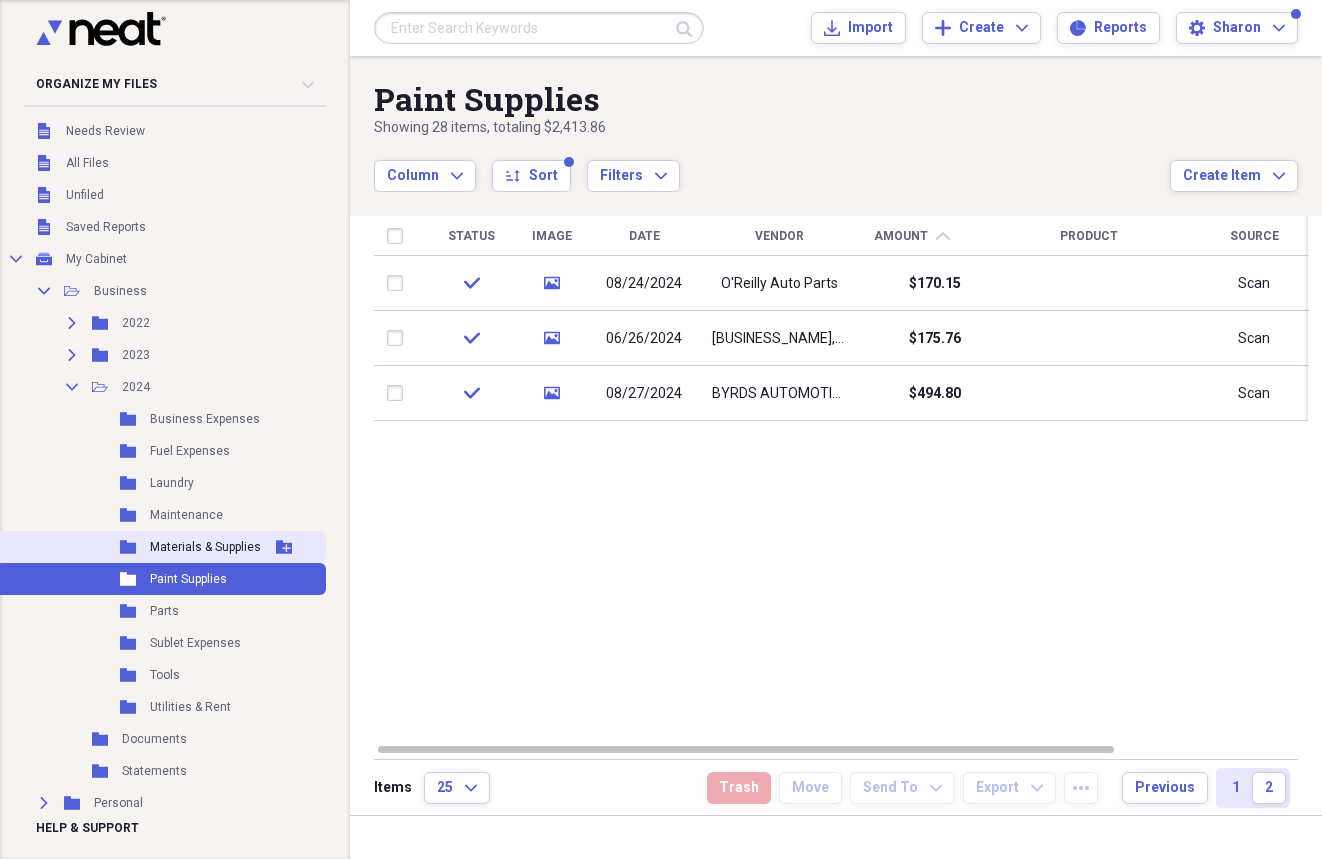 click on "Materials & Supplies" at bounding box center (205, 547) 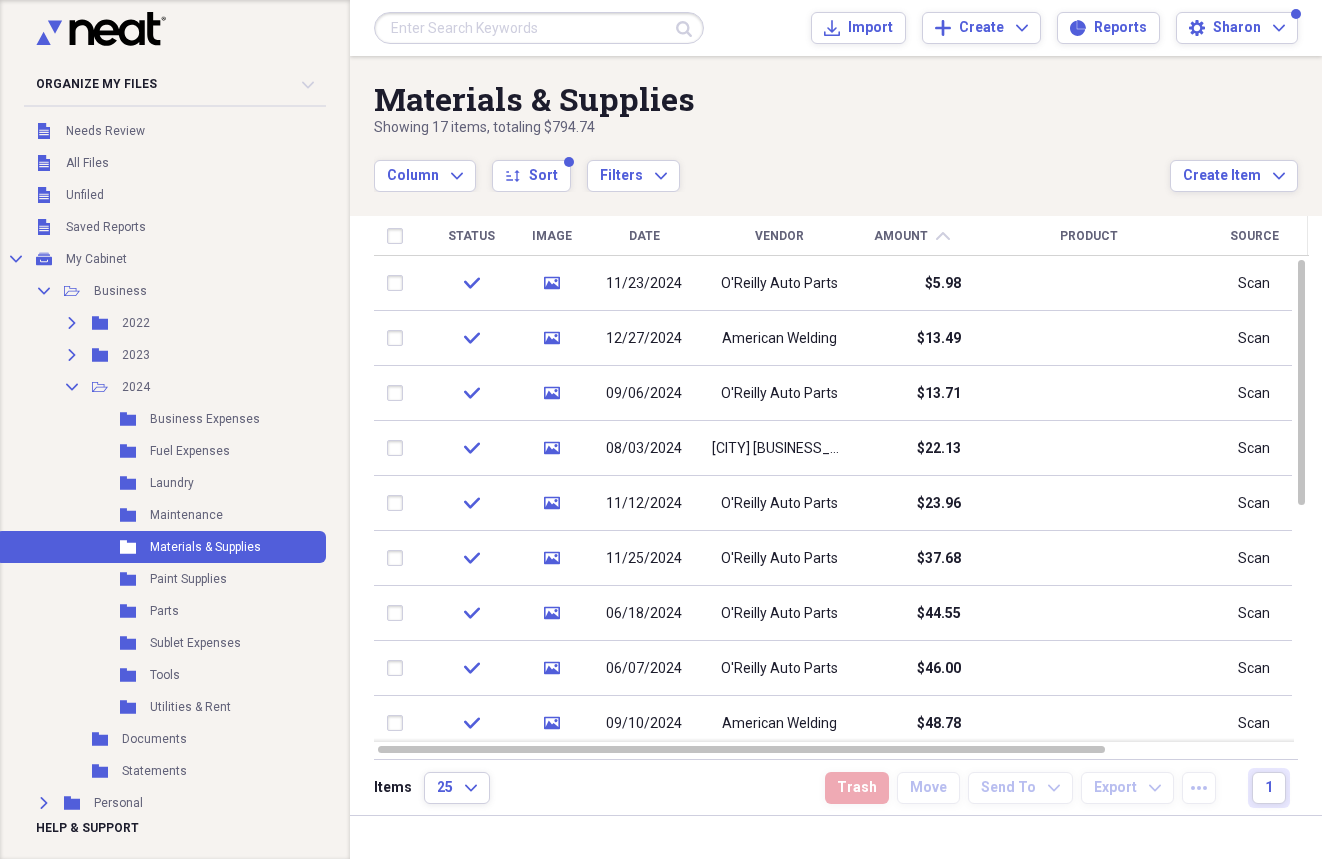 click on "Vendor" at bounding box center (779, 236) 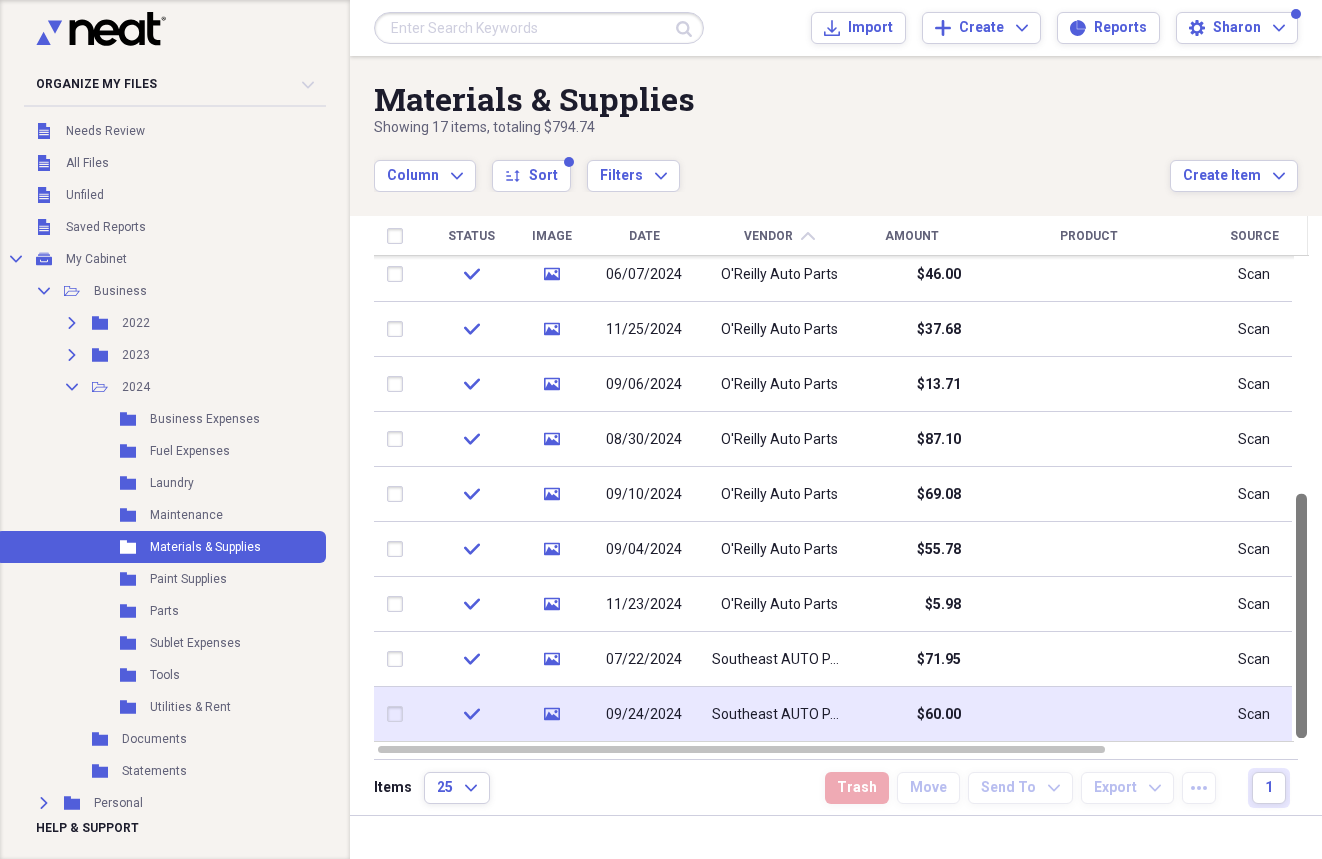 drag, startPoint x: 1313, startPoint y: 429, endPoint x: 1300, endPoint y: 719, distance: 290.29123 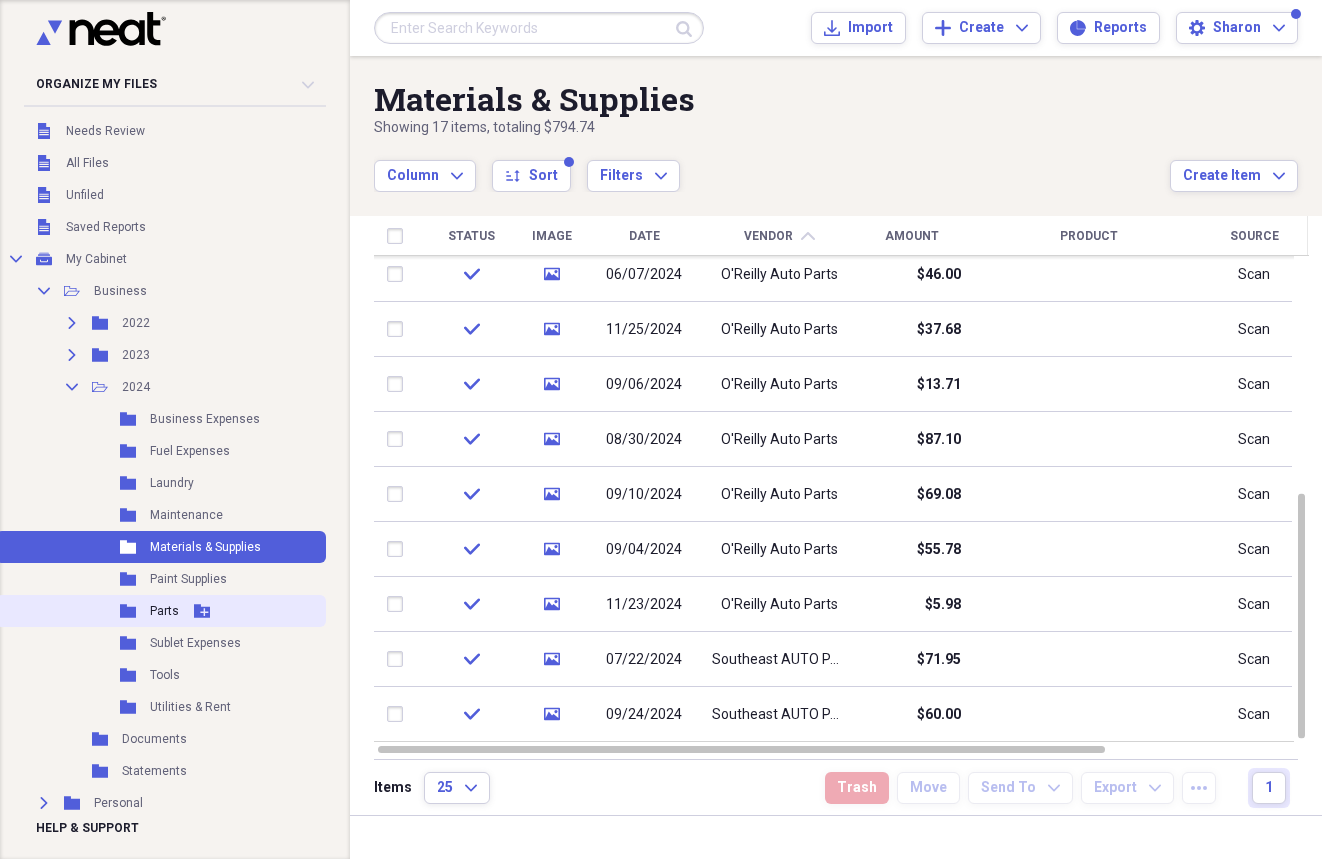 click on "Parts" at bounding box center [164, 611] 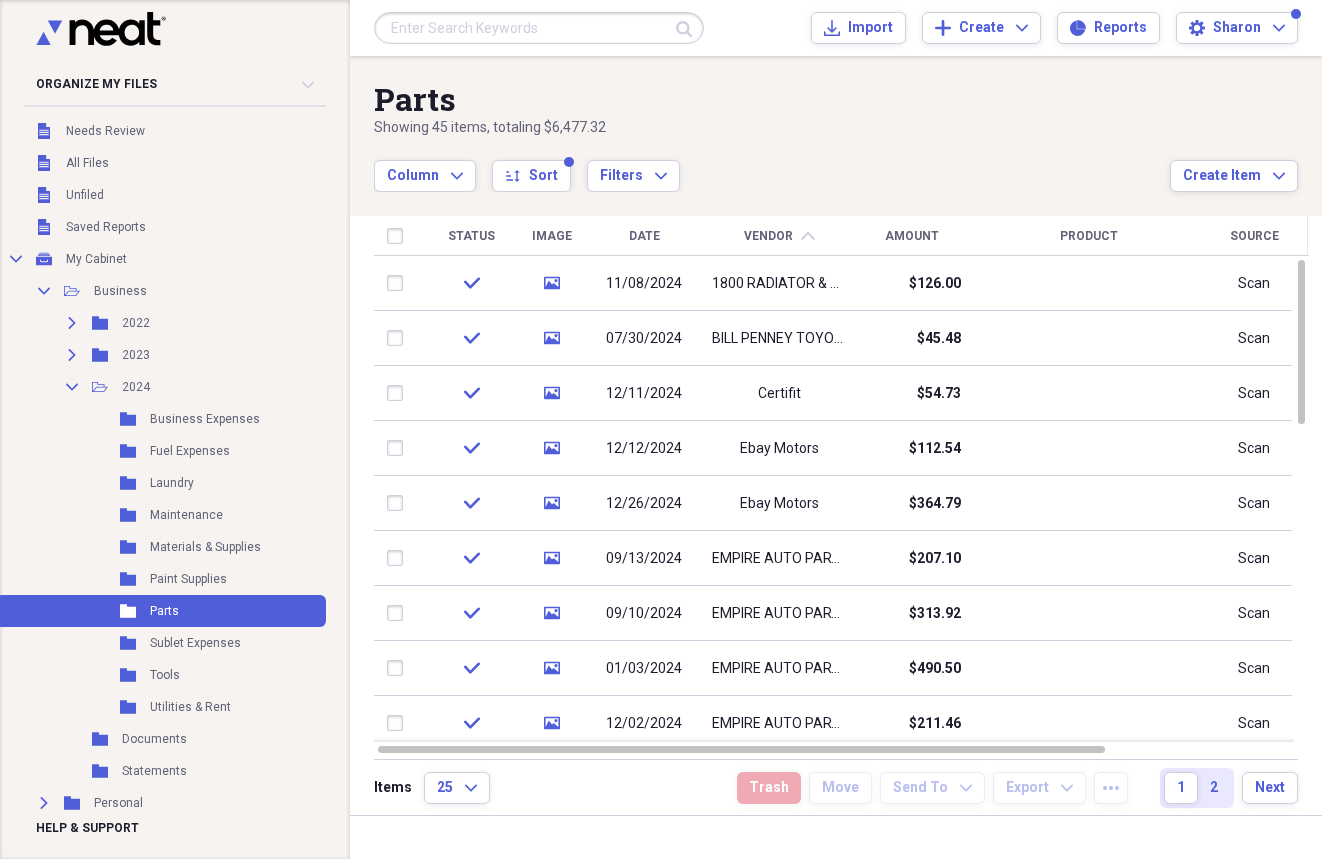click on "Vendor" at bounding box center (768, 236) 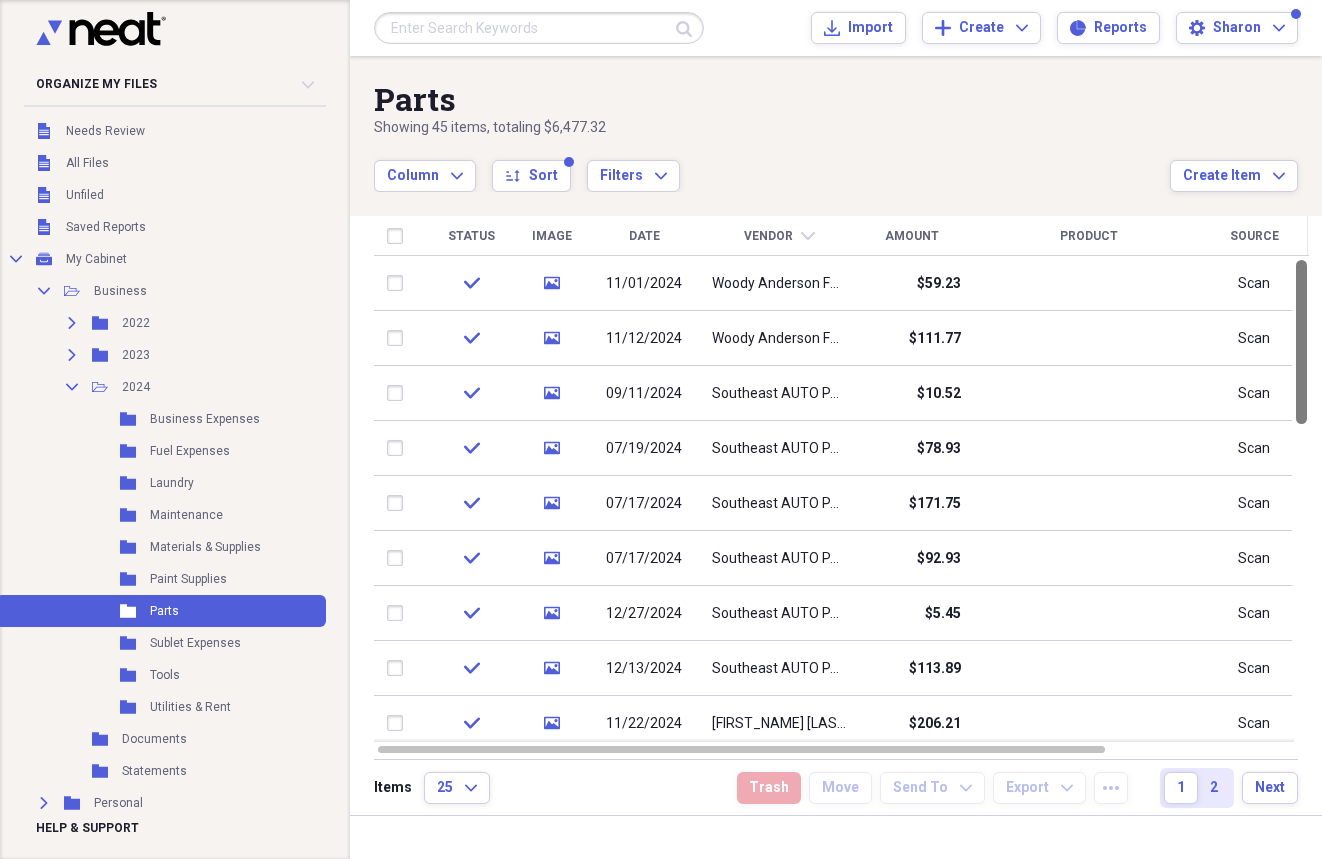 click at bounding box center [1301, 342] 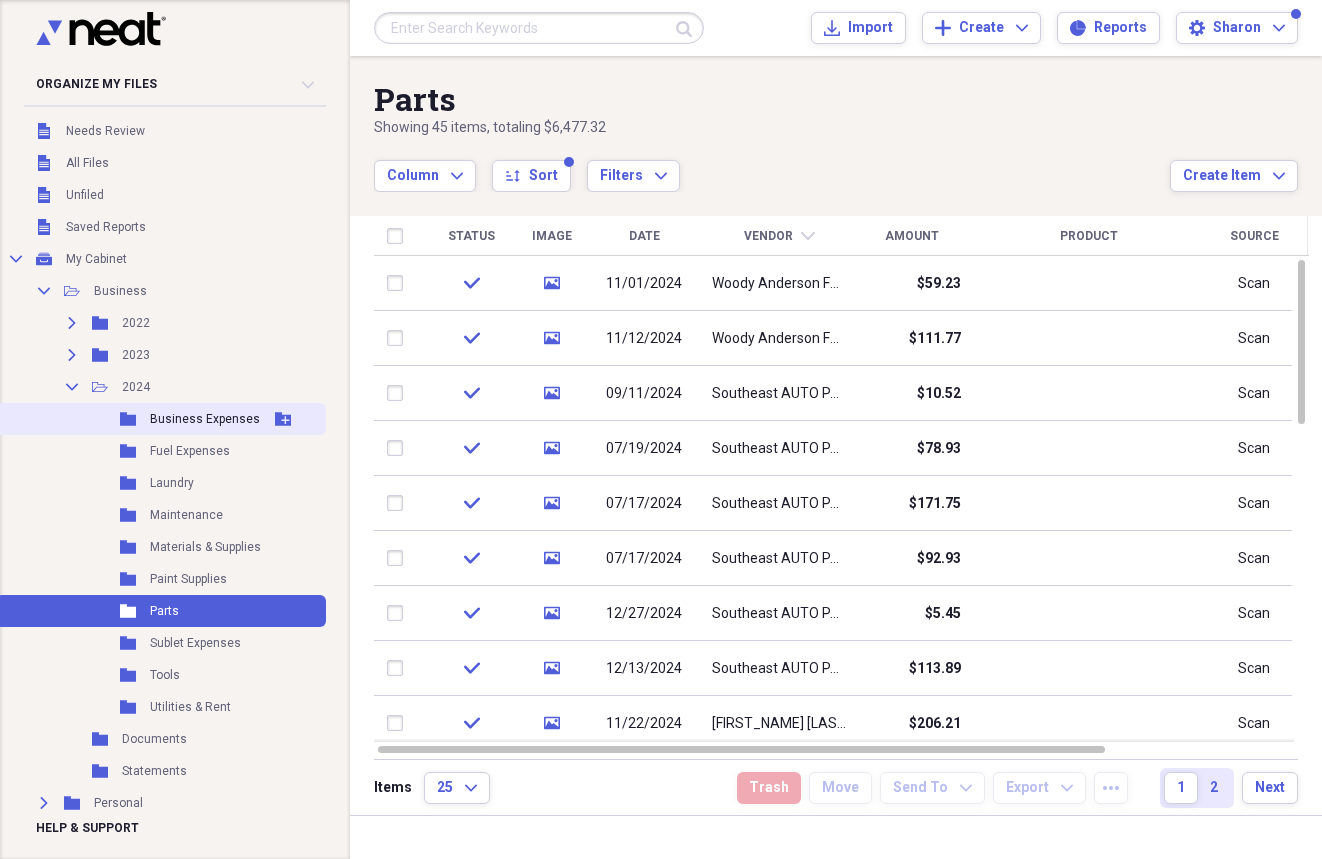 click on "Business Expenses" at bounding box center [205, 419] 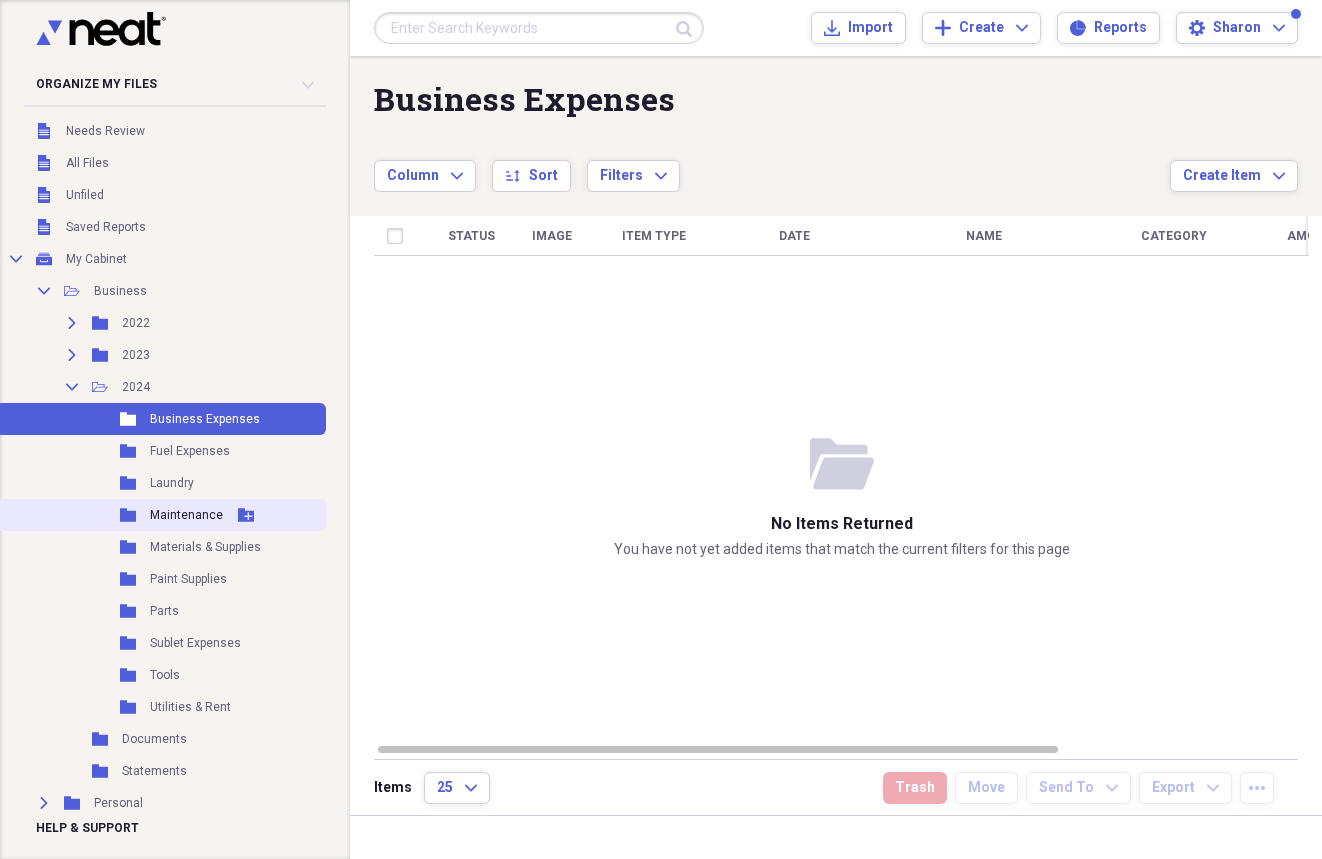 click on "Maintenance" at bounding box center (186, 515) 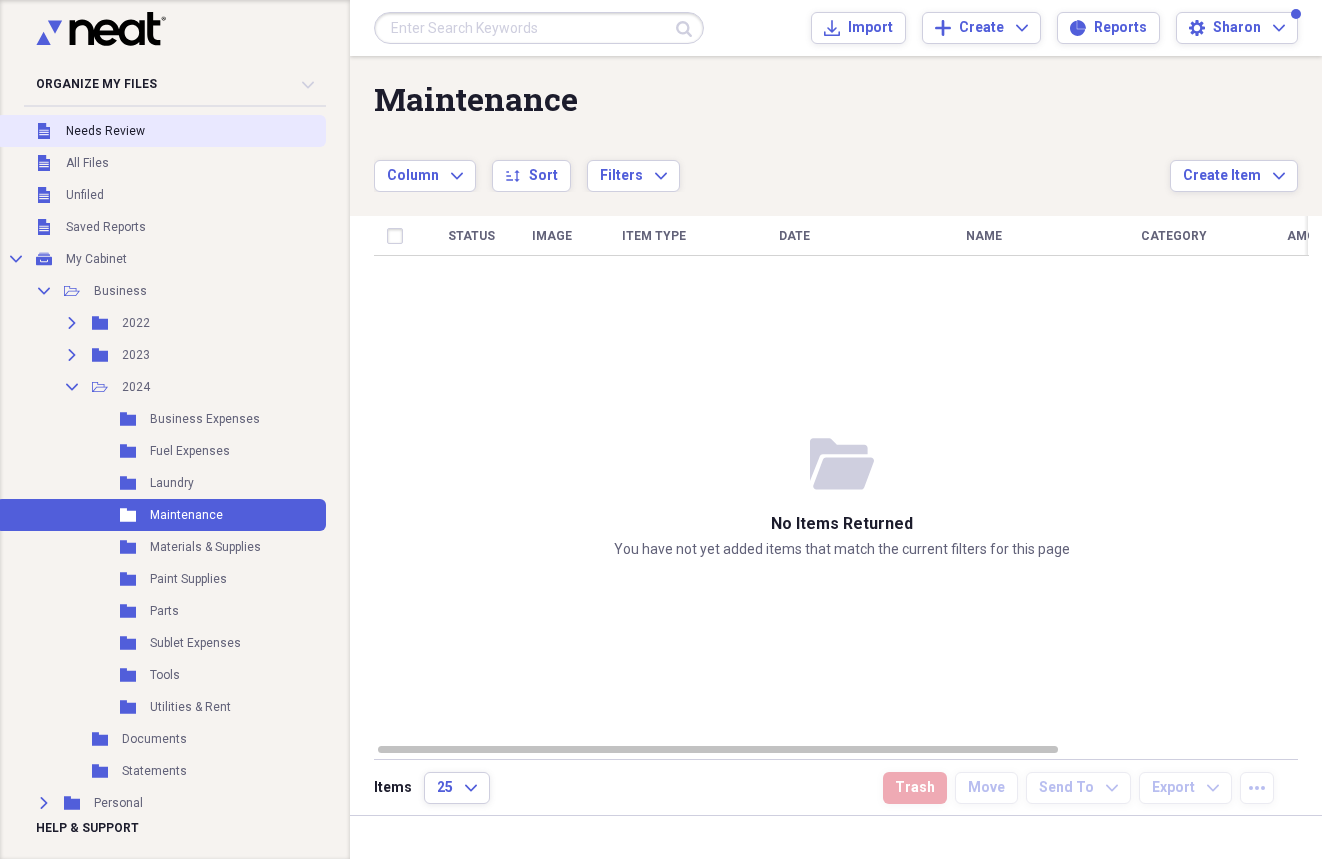 click on "Unfiled Needs Review" at bounding box center (161, 131) 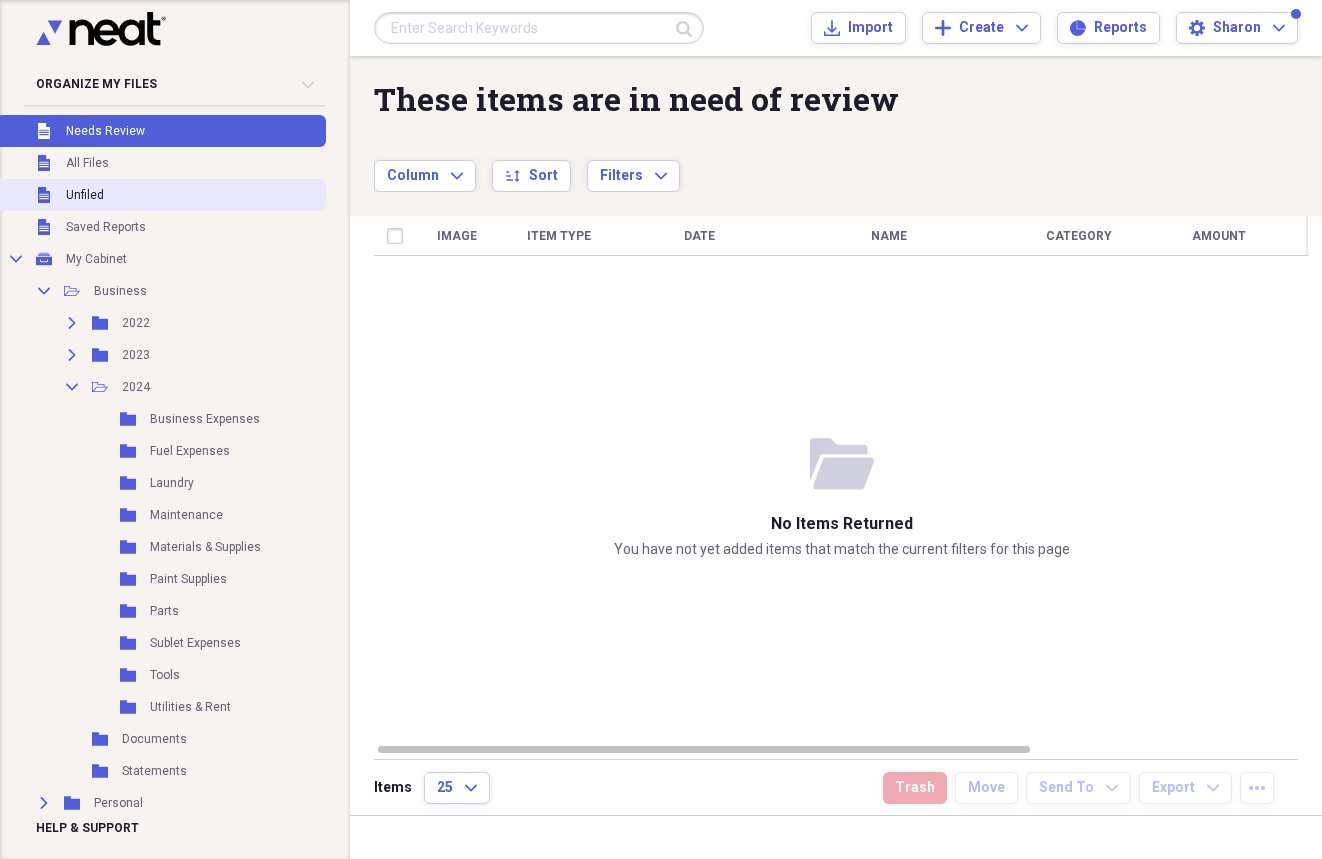 click on "Unfiled" at bounding box center [85, 195] 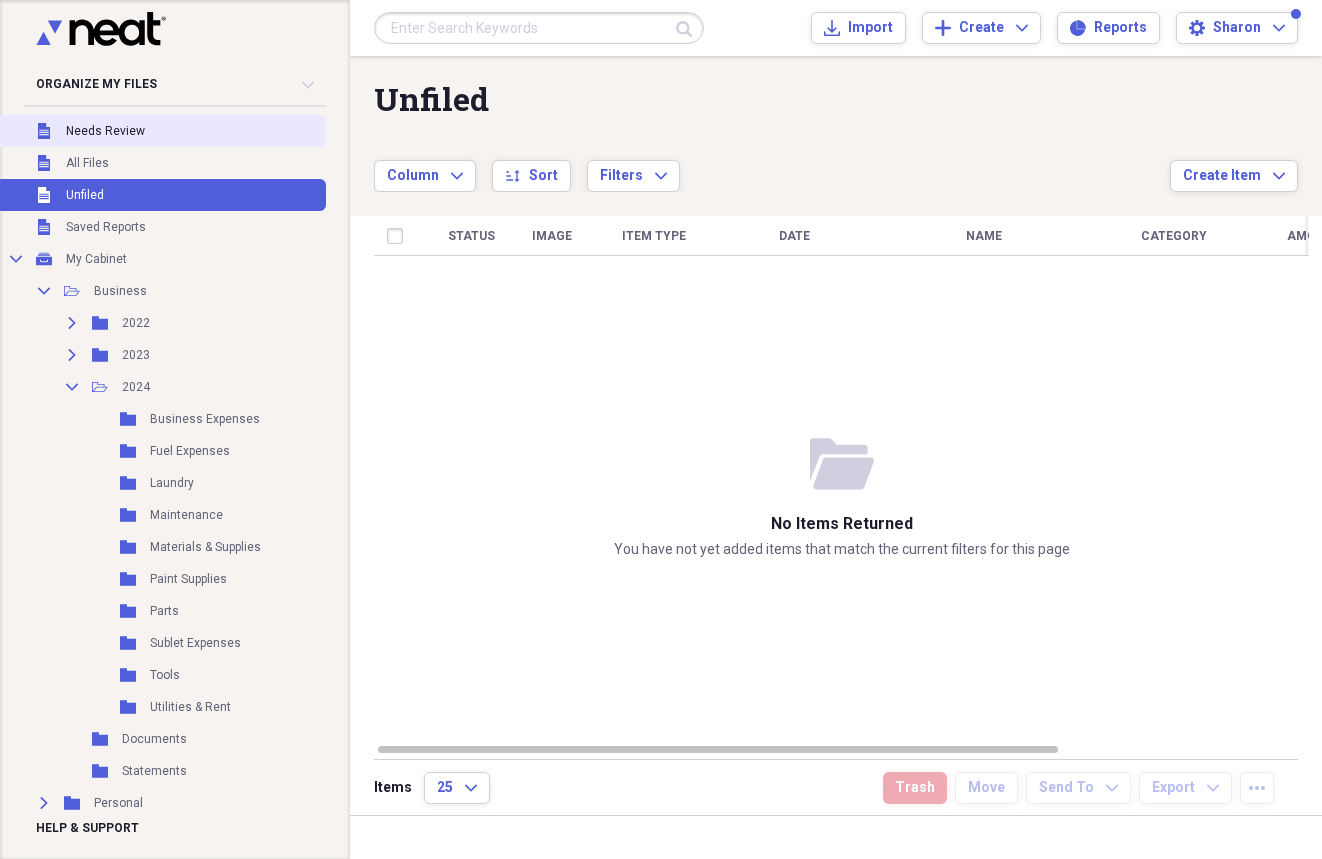 click on "Needs Review" at bounding box center [105, 131] 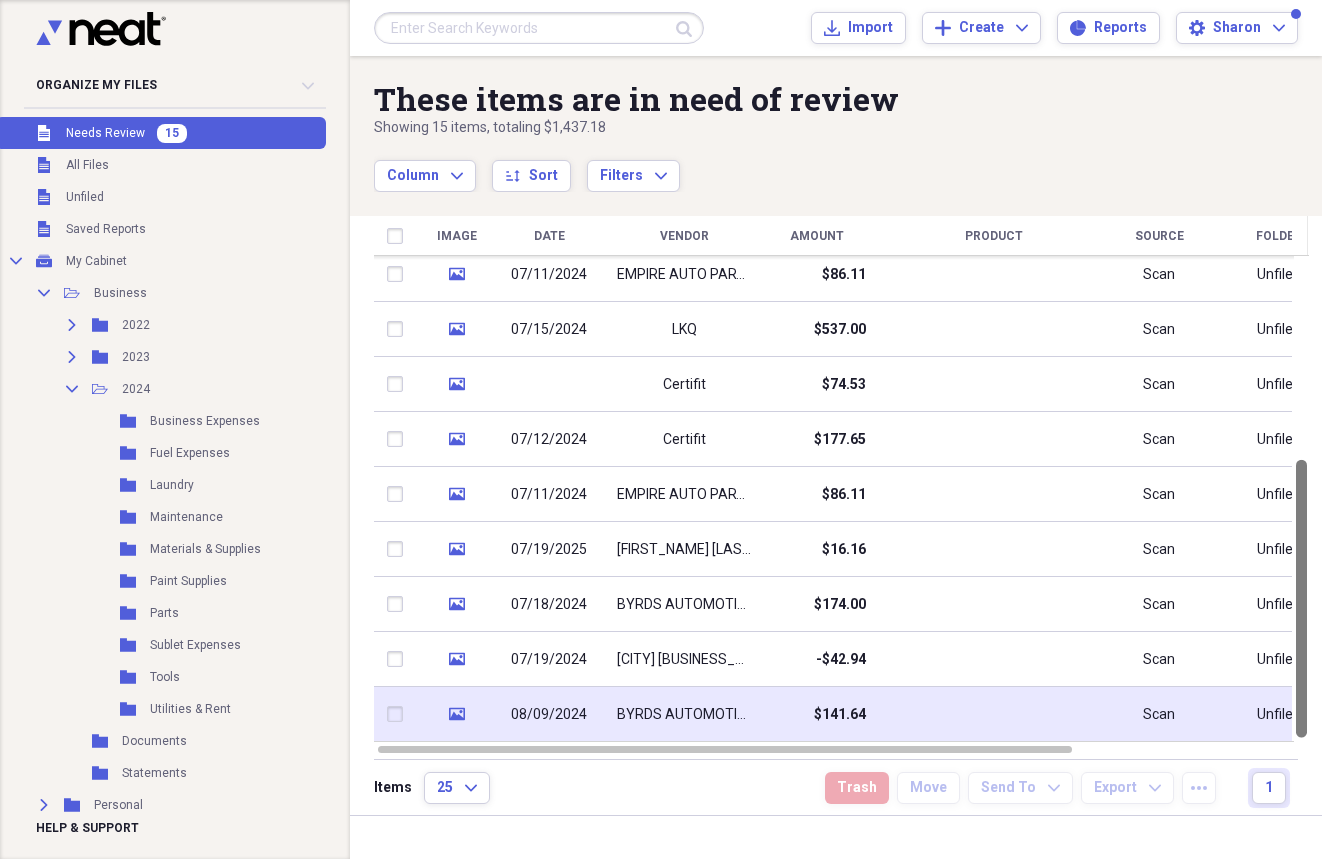 drag, startPoint x: 1318, startPoint y: 325, endPoint x: 1248, endPoint y: 702, distance: 383.4436 